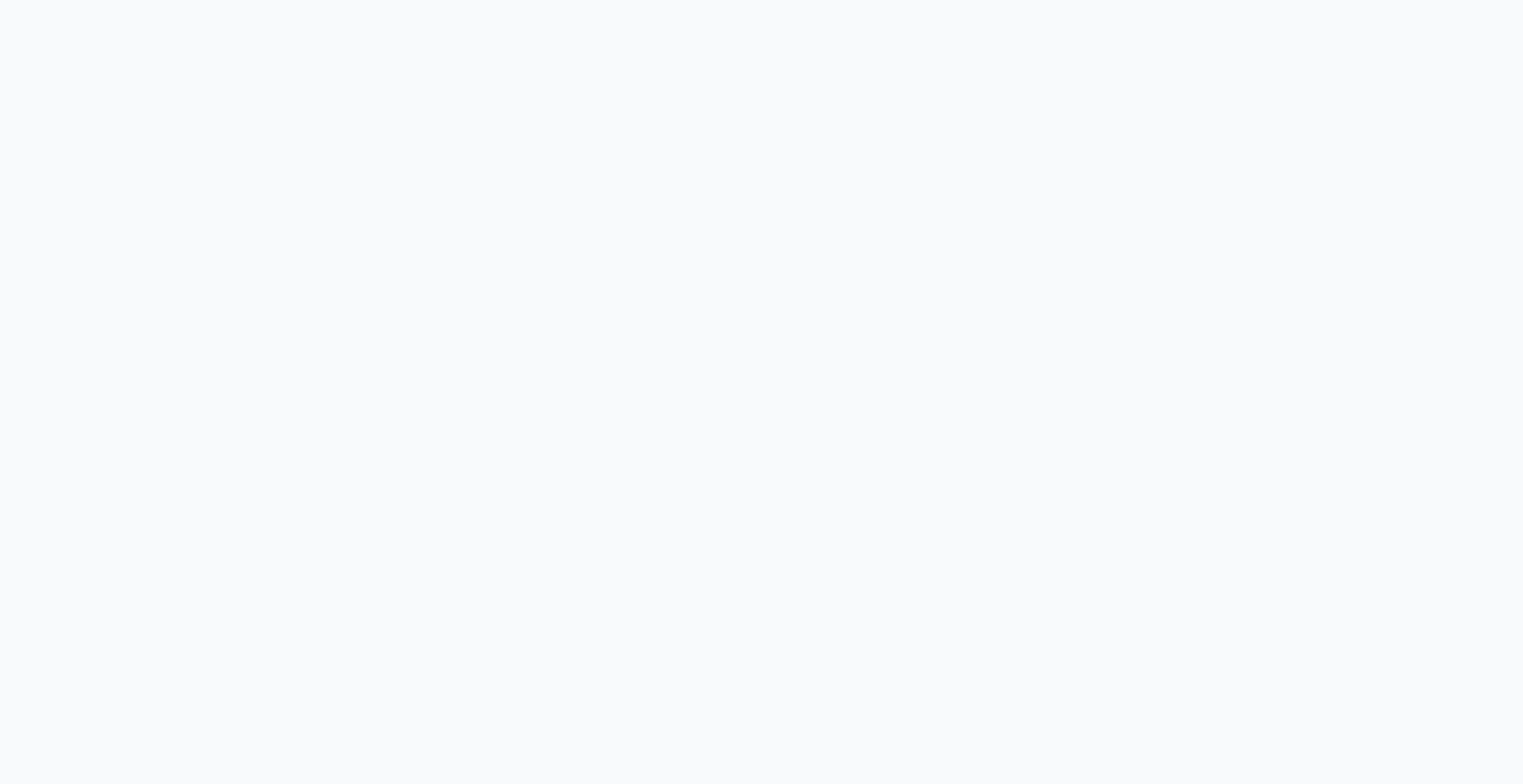 scroll, scrollTop: 0, scrollLeft: 0, axis: both 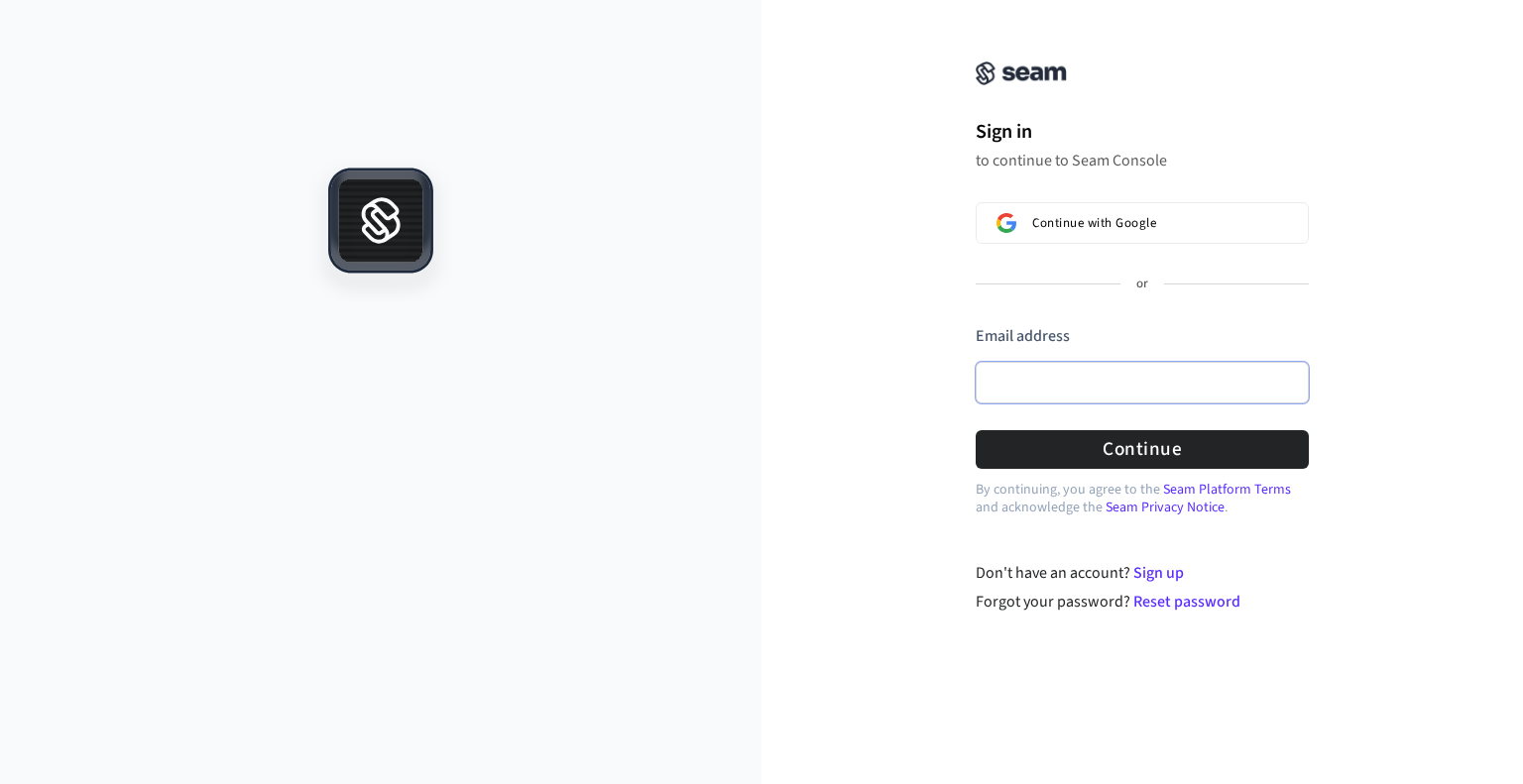 click on "Email address" at bounding box center [1142, 383] 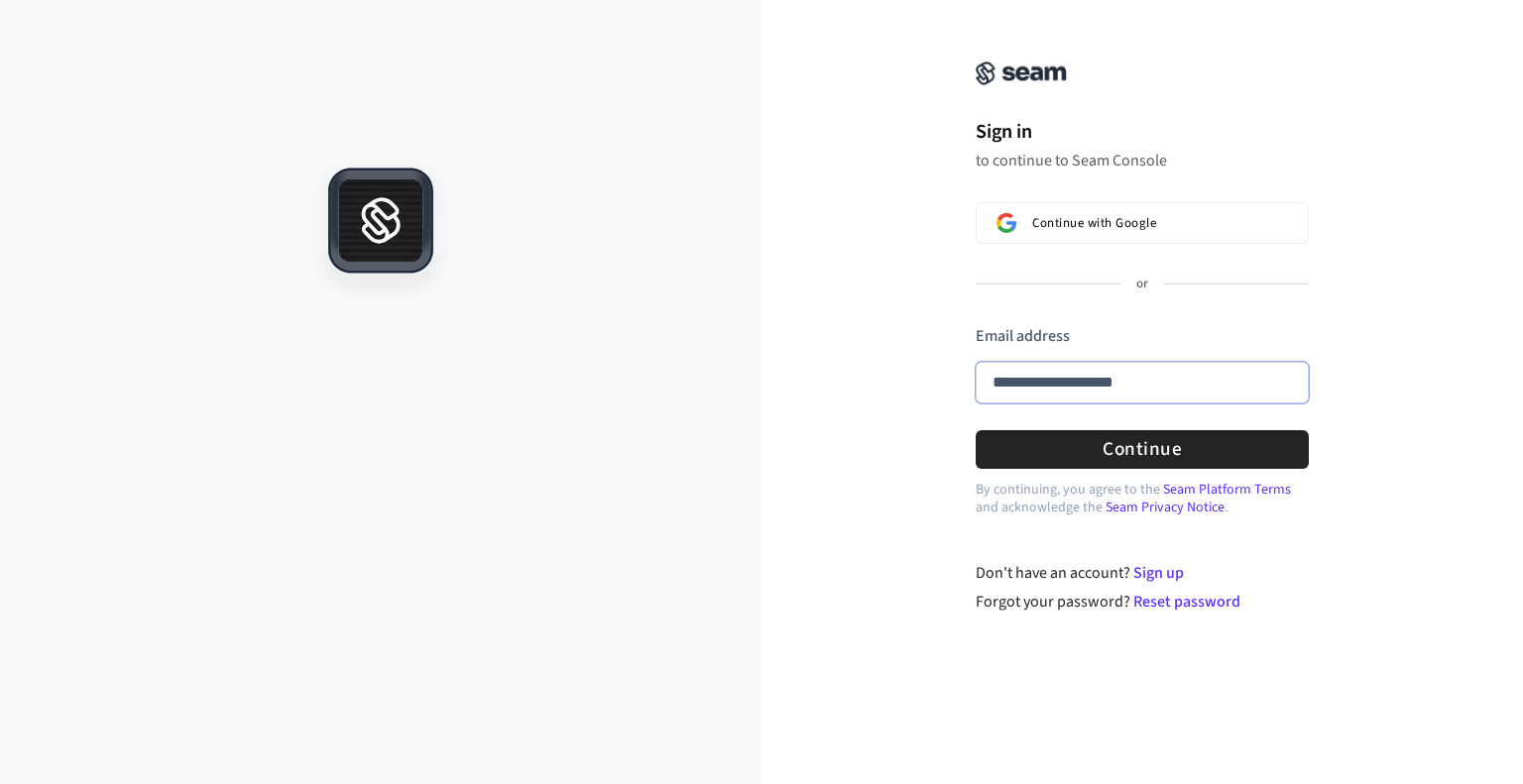 click at bounding box center (976, 325) 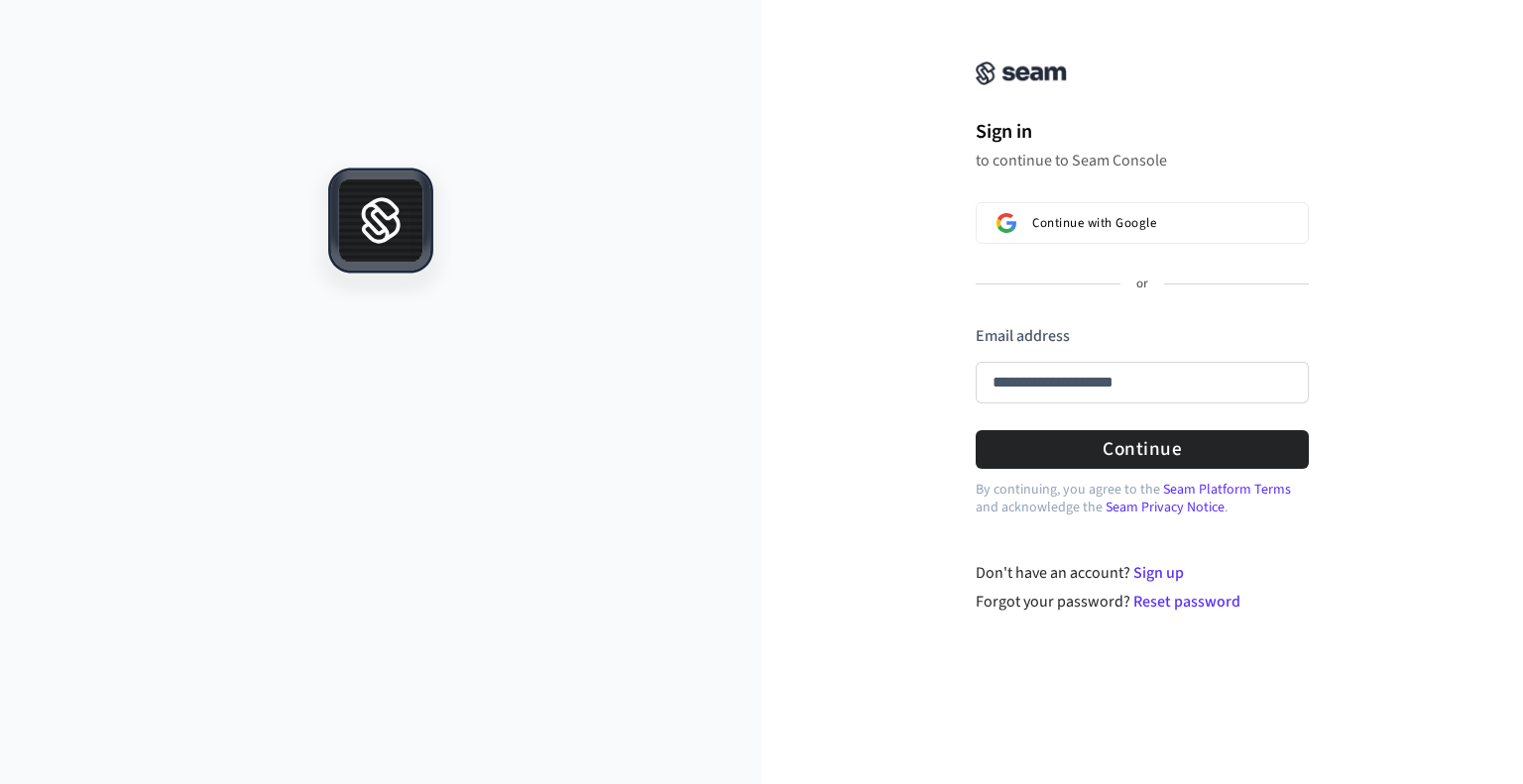 type on "**********" 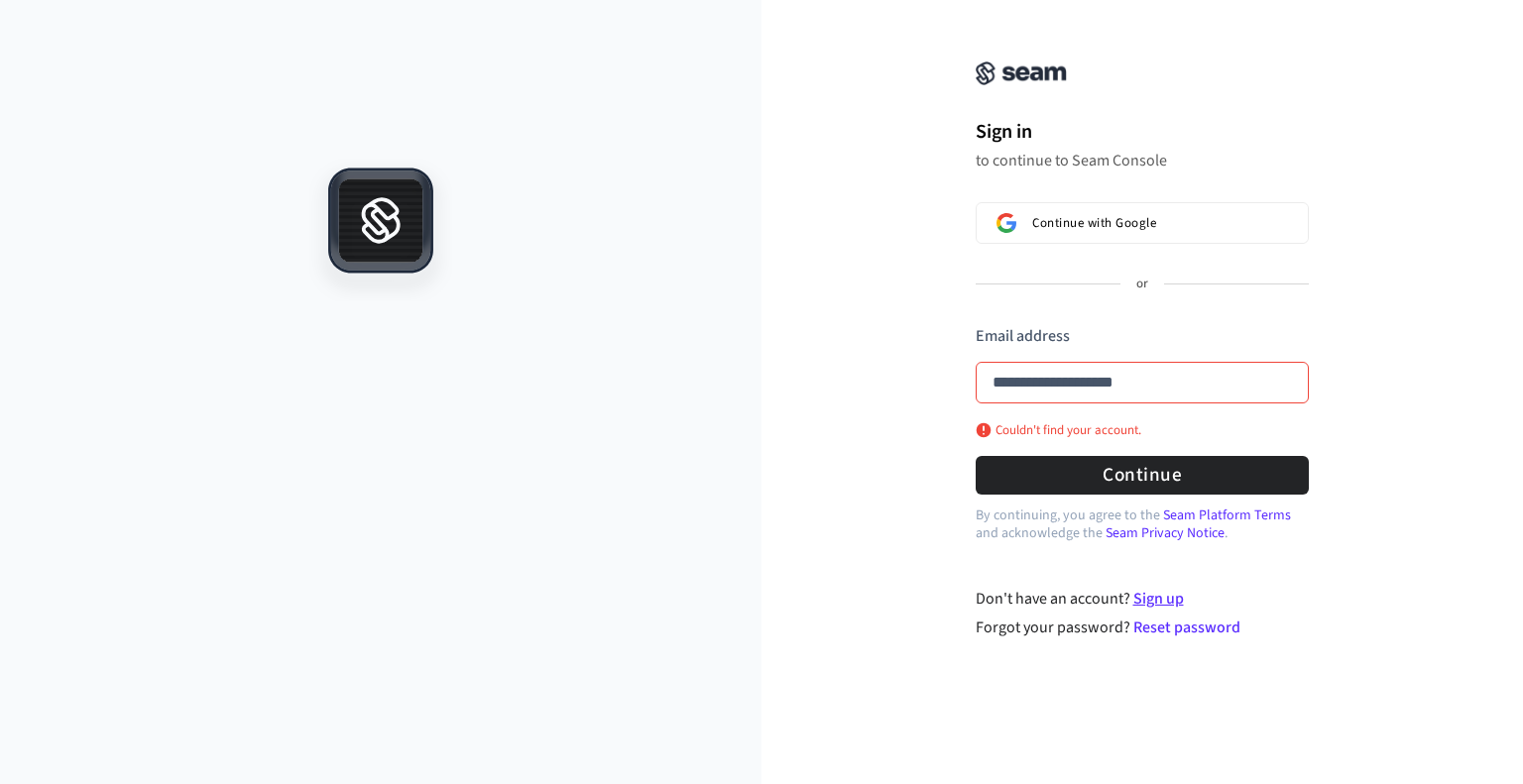 click on "Sign up" at bounding box center (1158, 599) 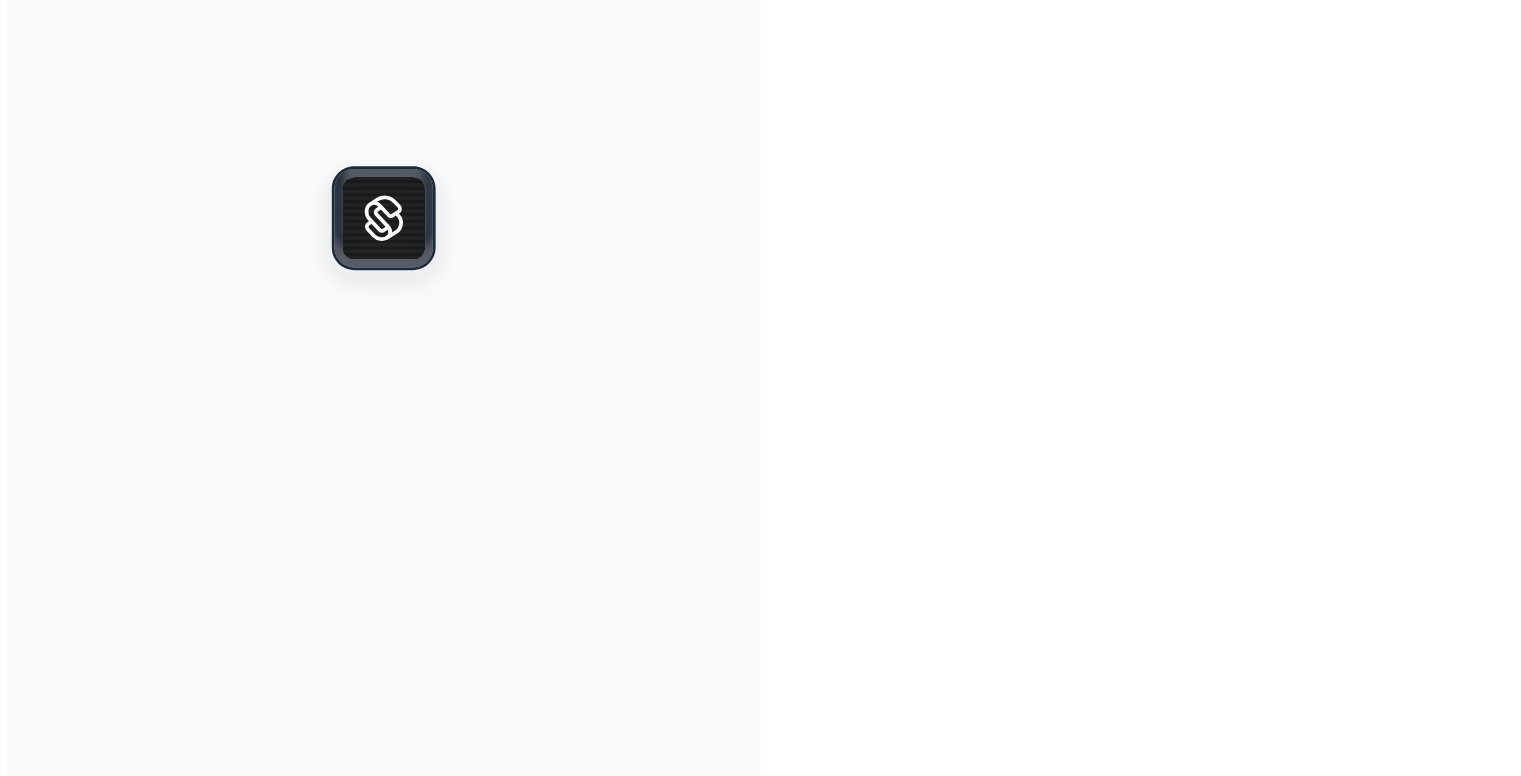 scroll, scrollTop: 0, scrollLeft: 0, axis: both 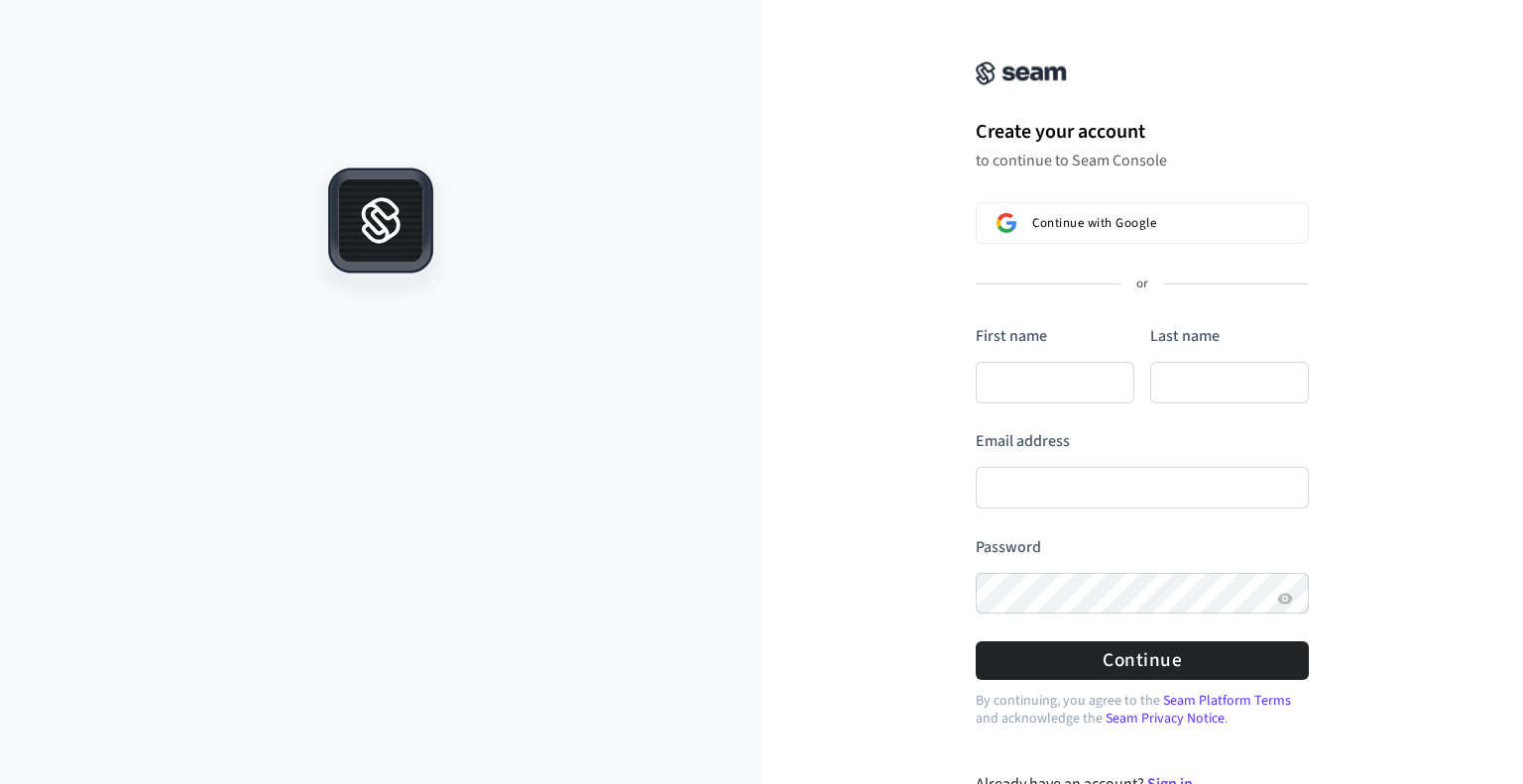 type 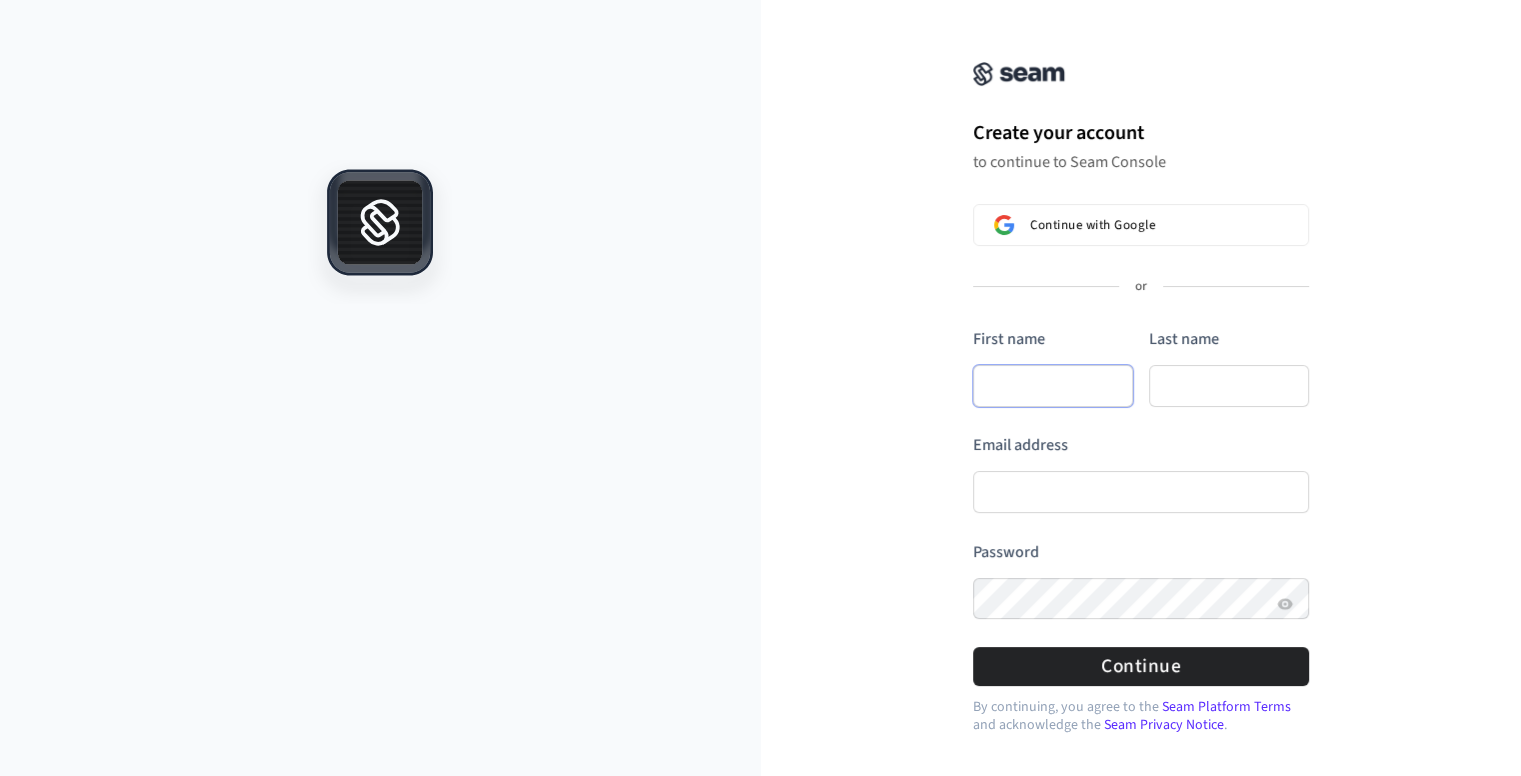 click on "First name" at bounding box center [1053, 386] 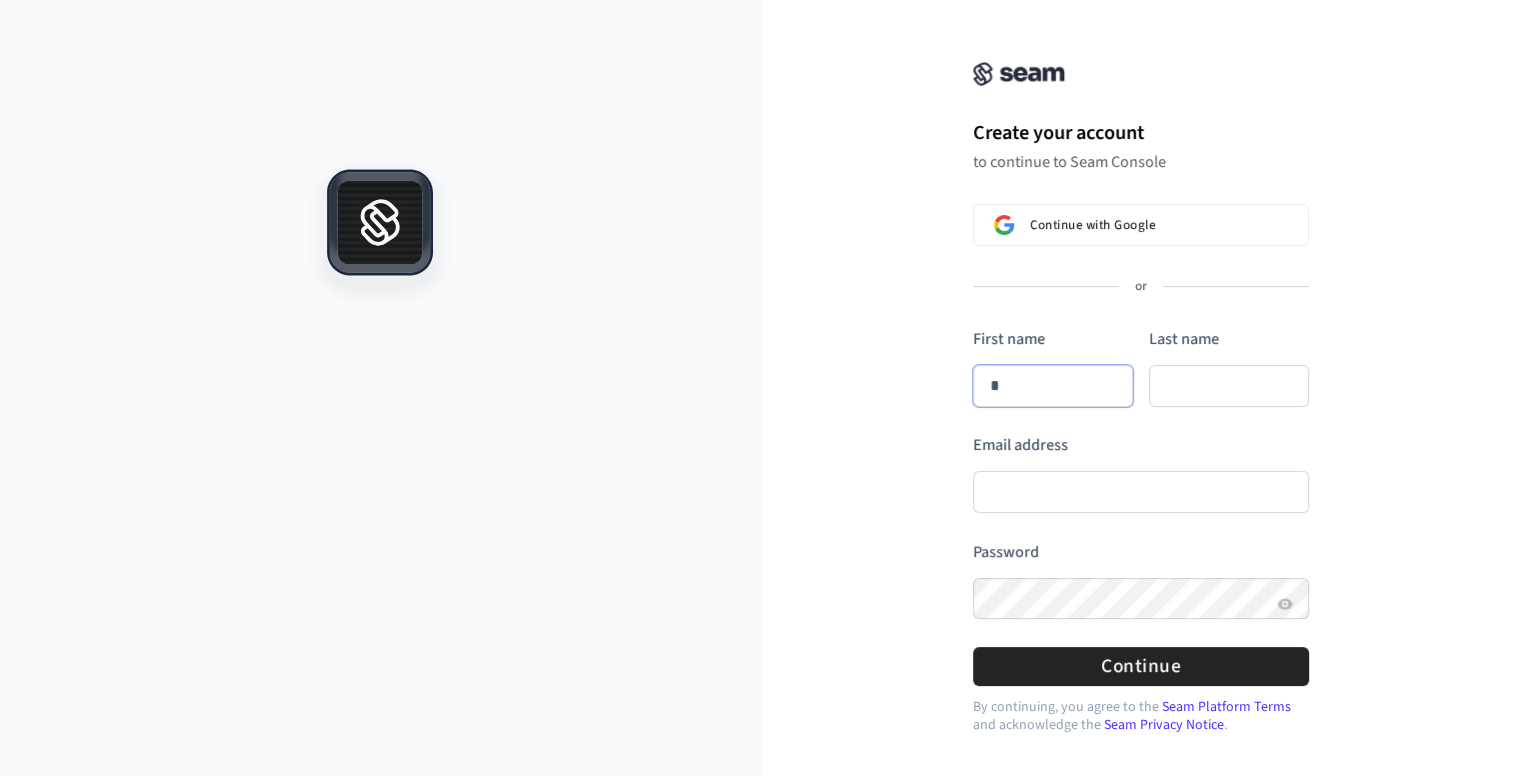 type on "**" 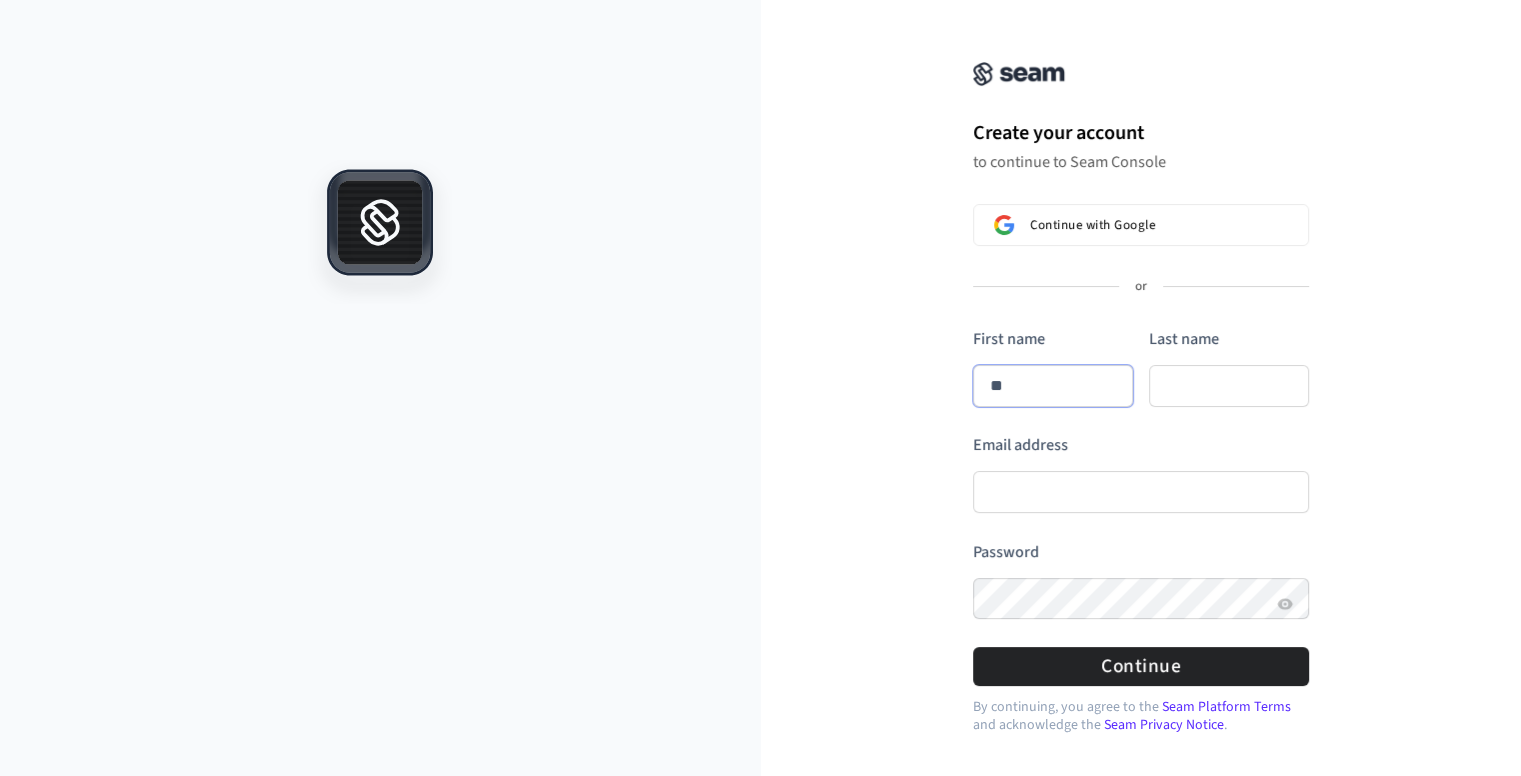 type on "***" 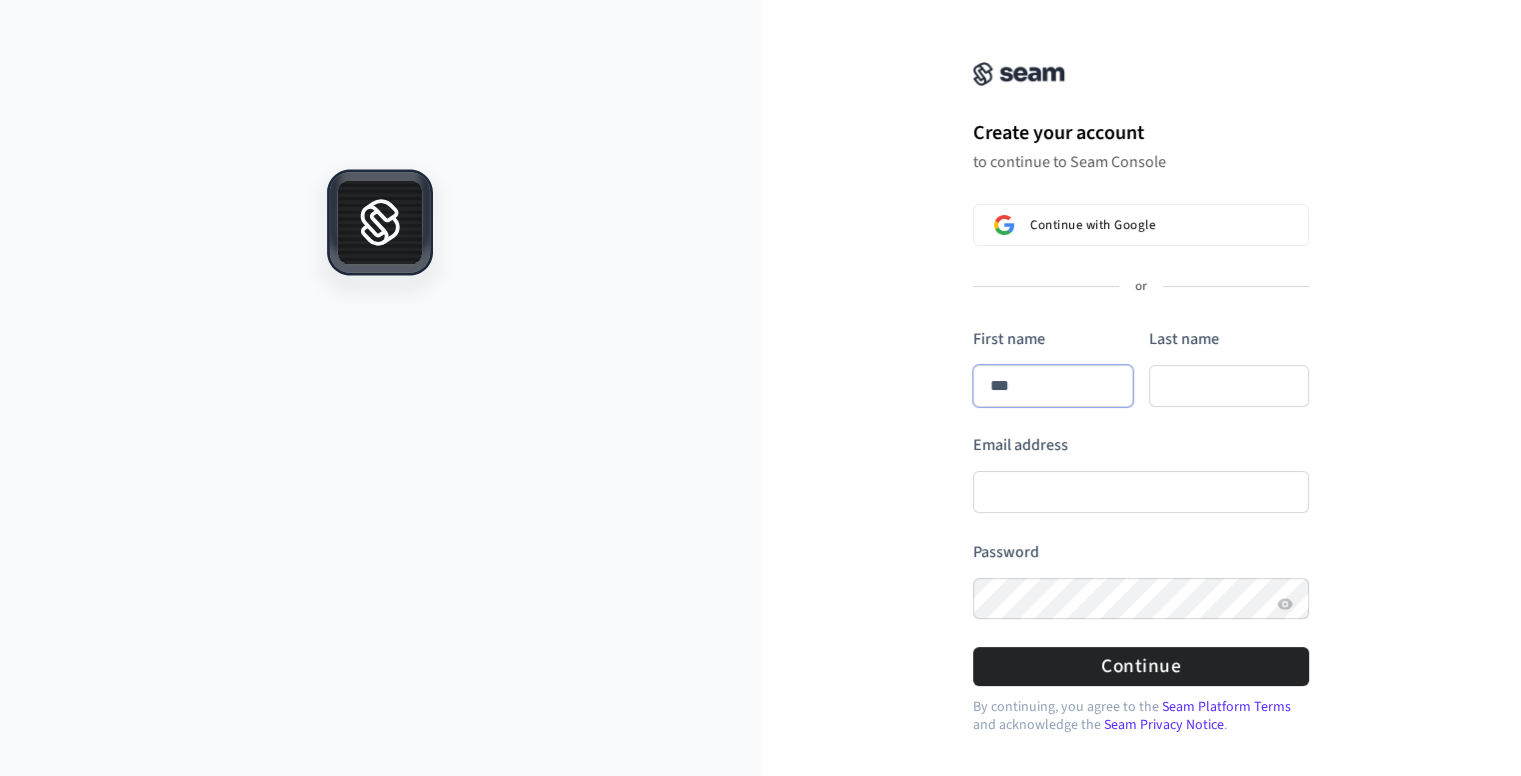type on "****" 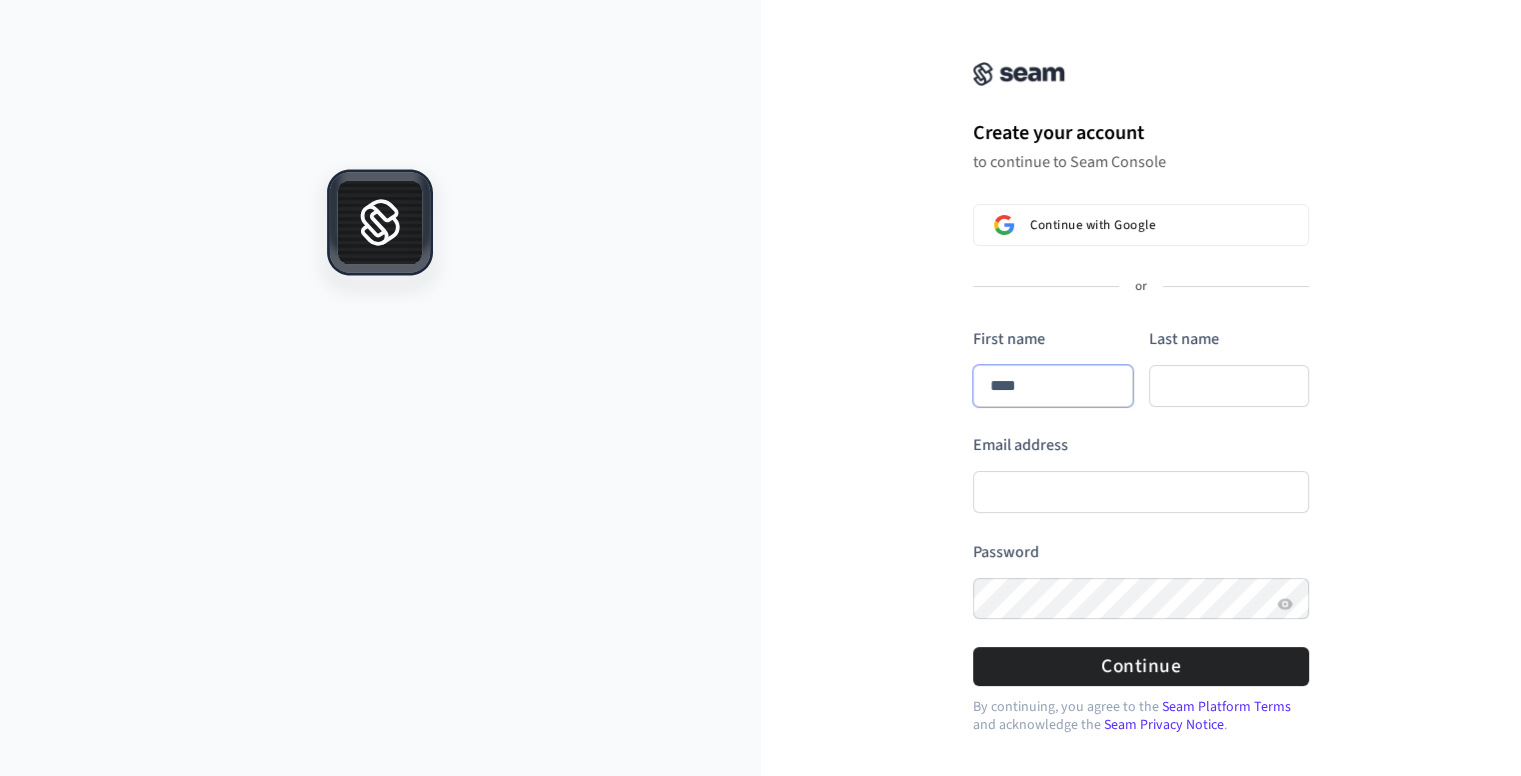 type on "*****" 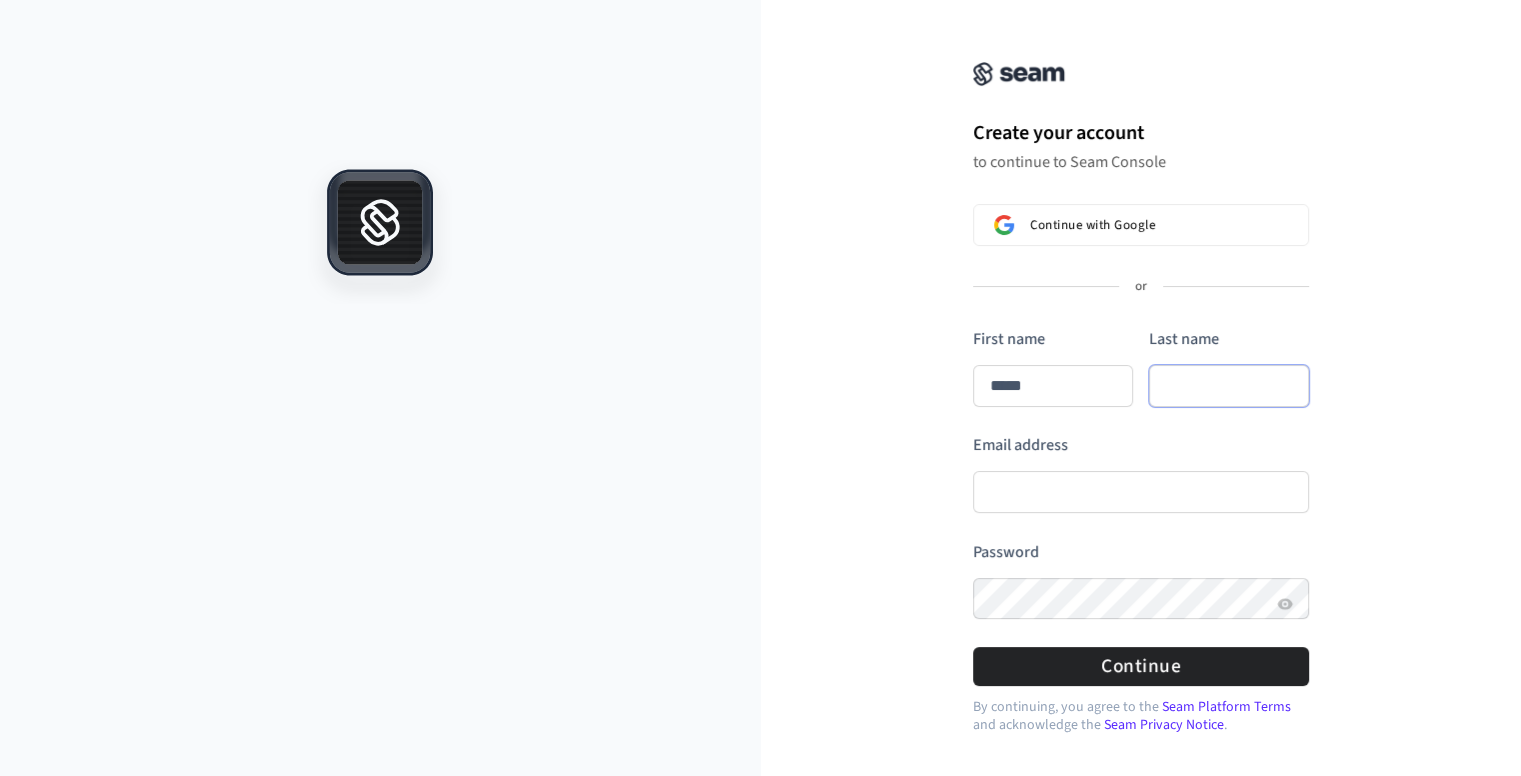 type on "*****" 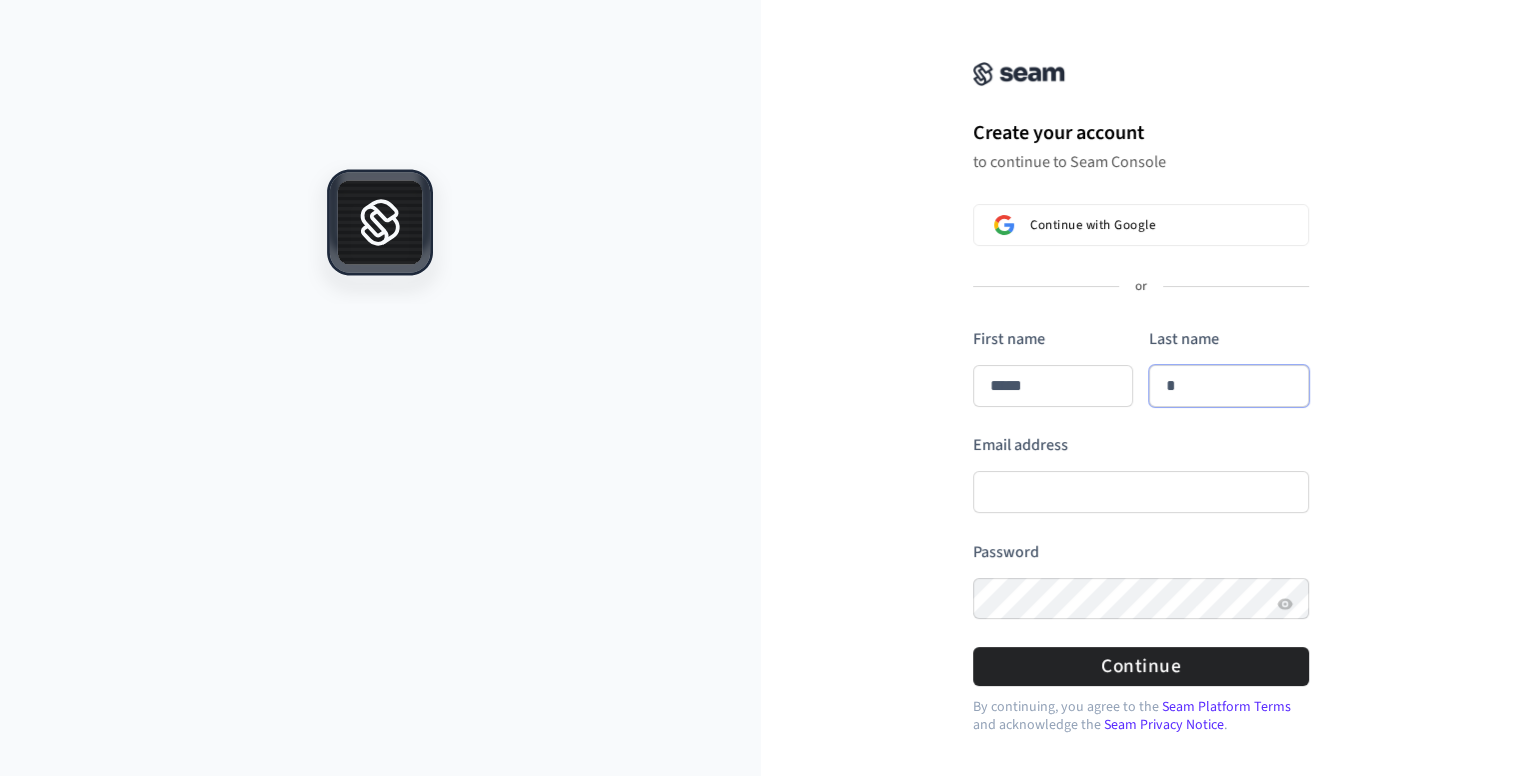 type on "*****" 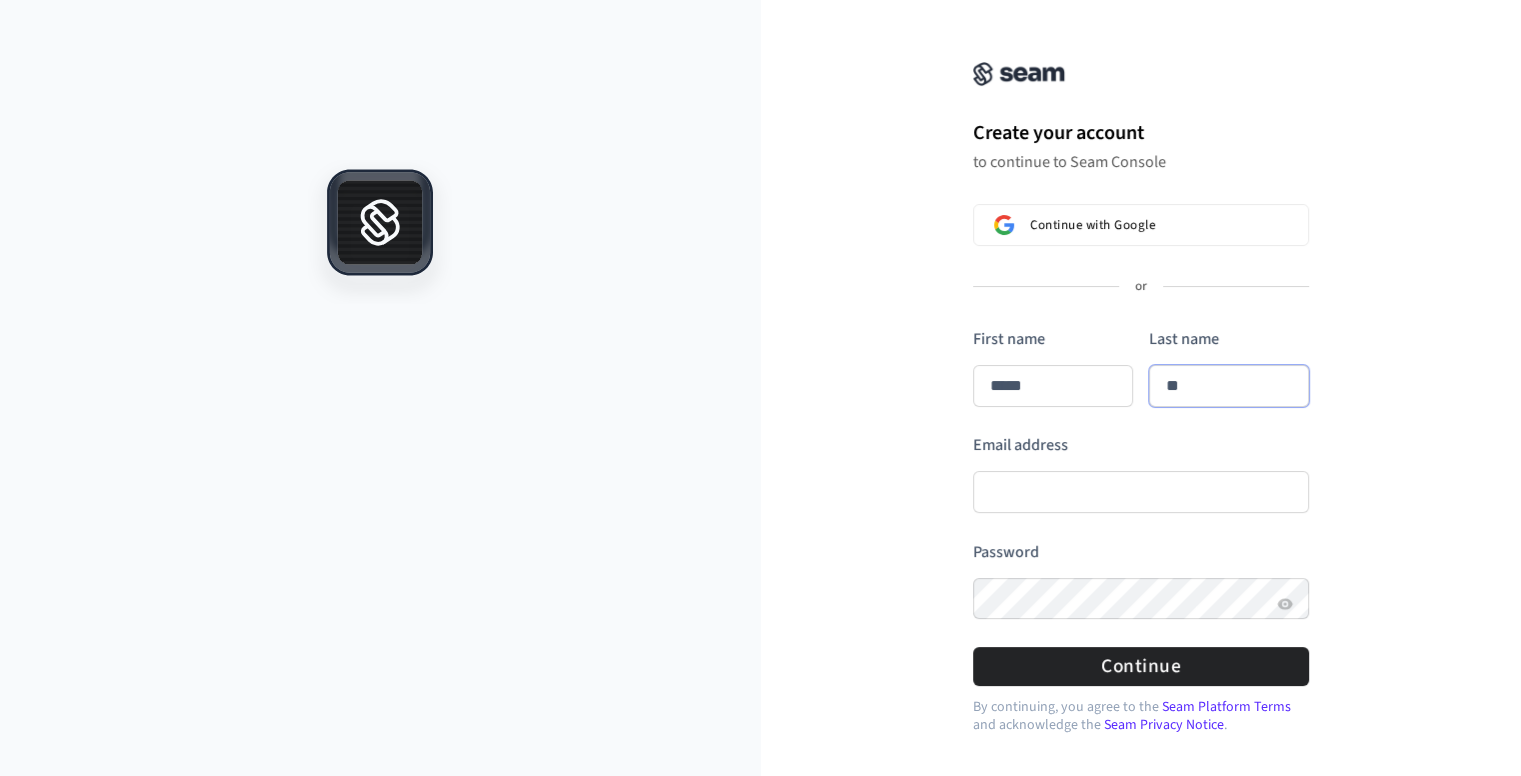 type on "*****" 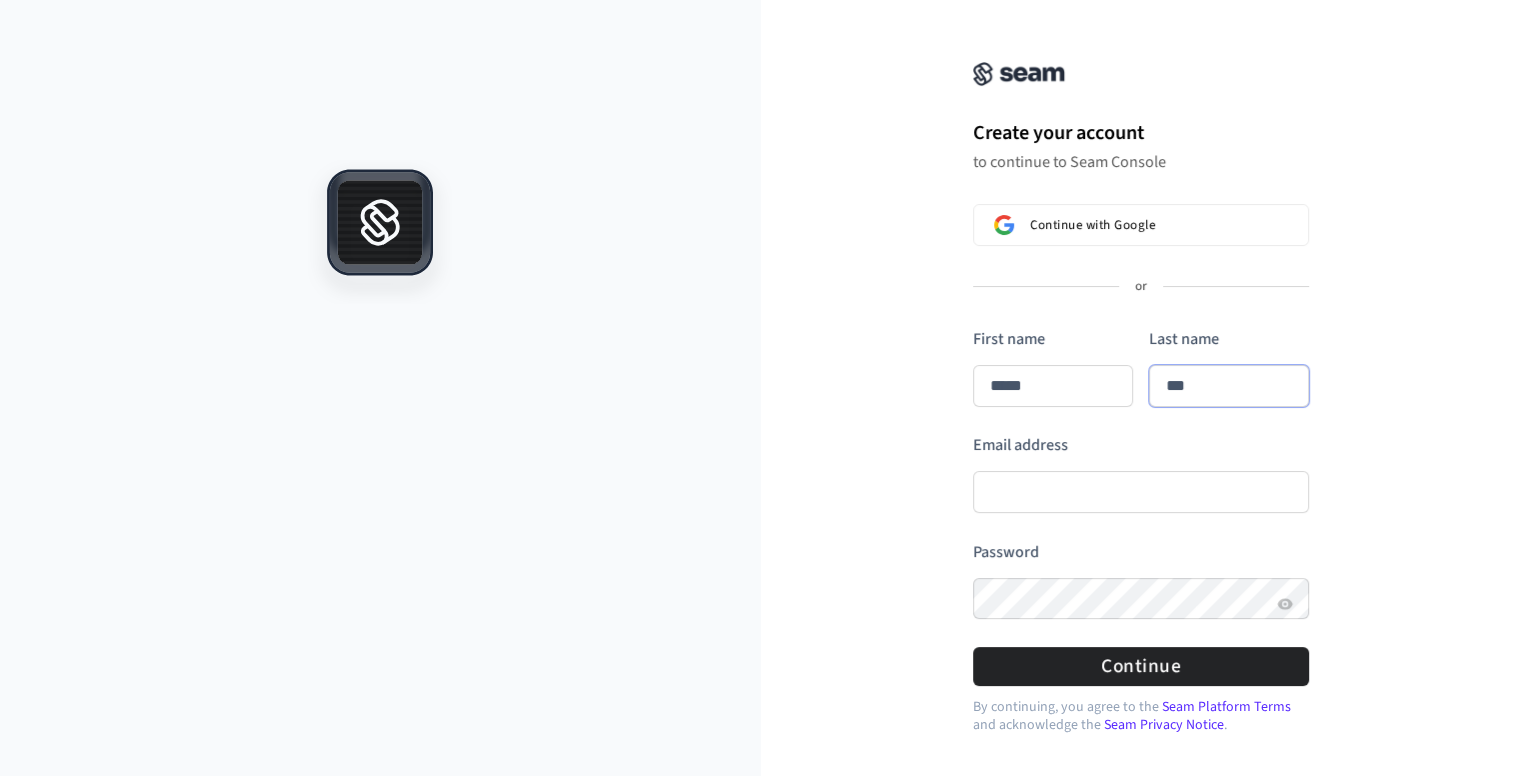 type on "*****" 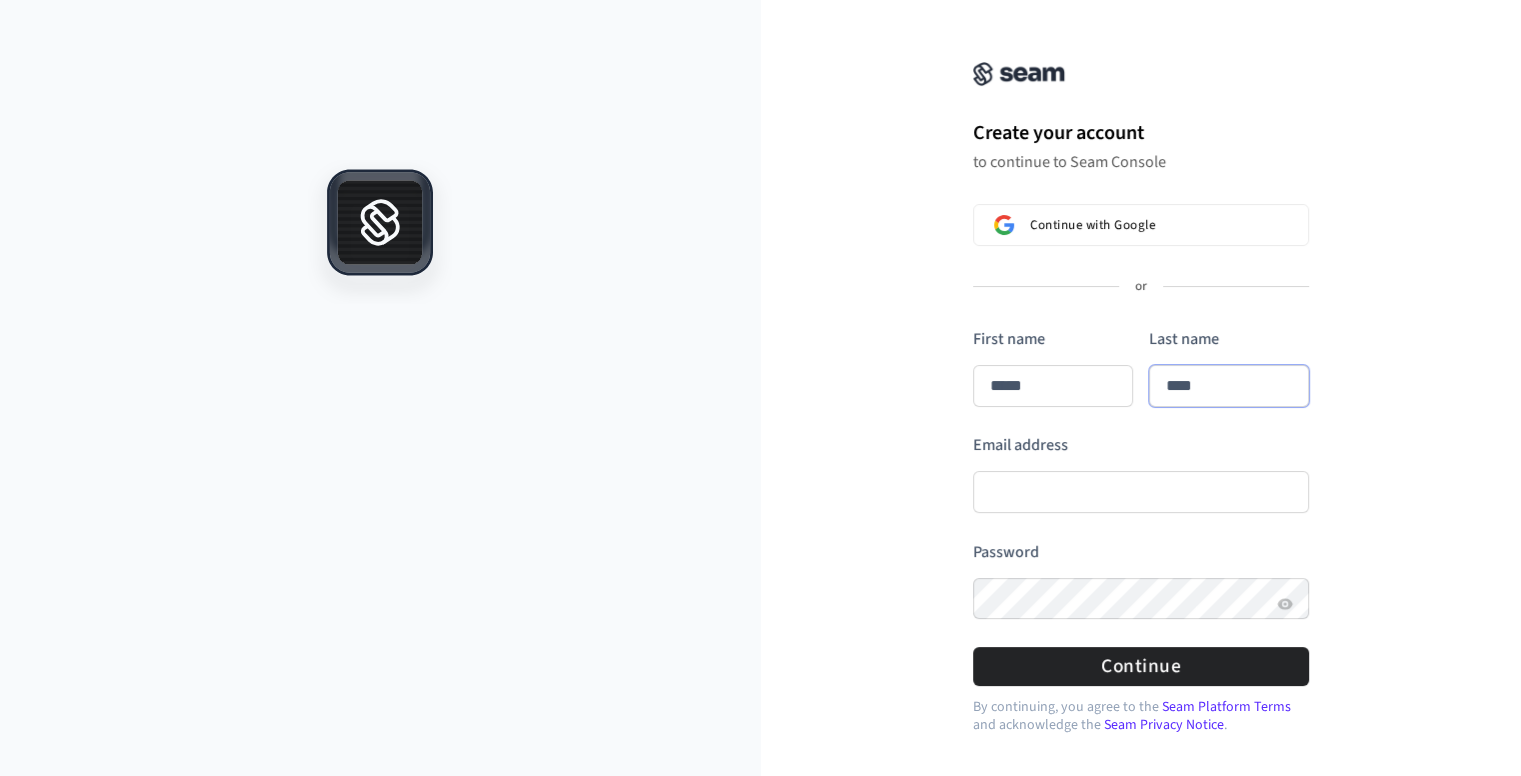 type on "*****" 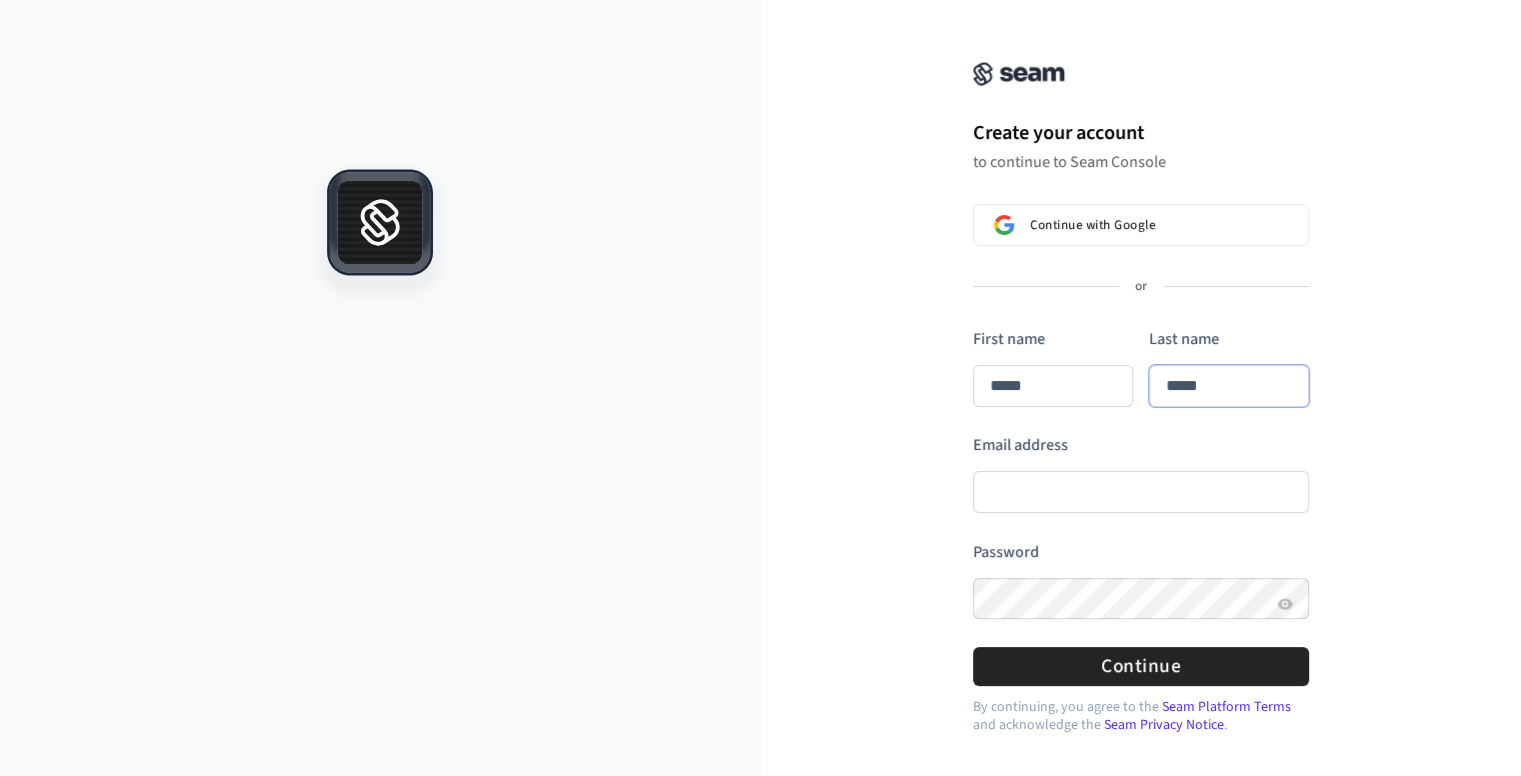 type on "*****" 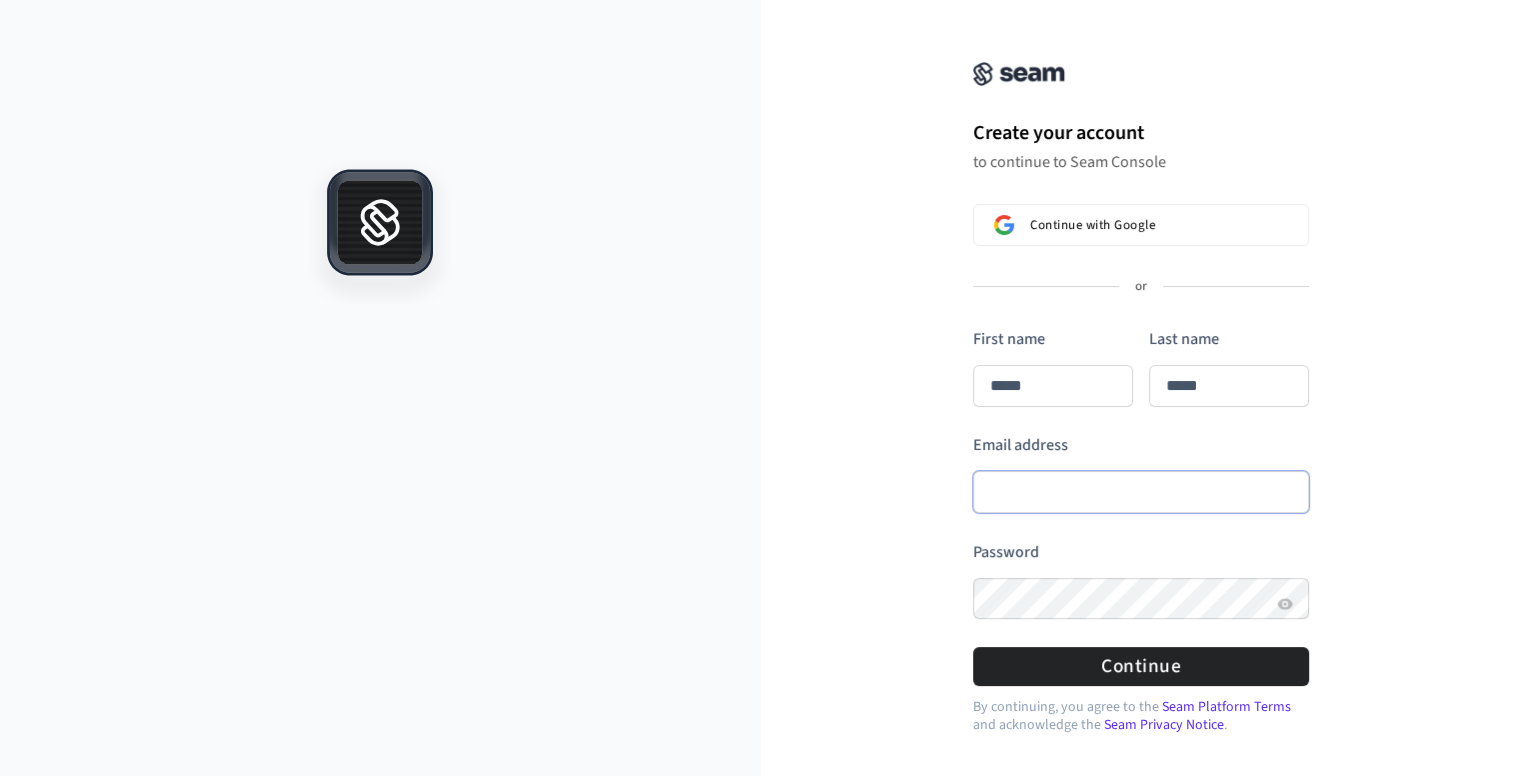 type on "*****" 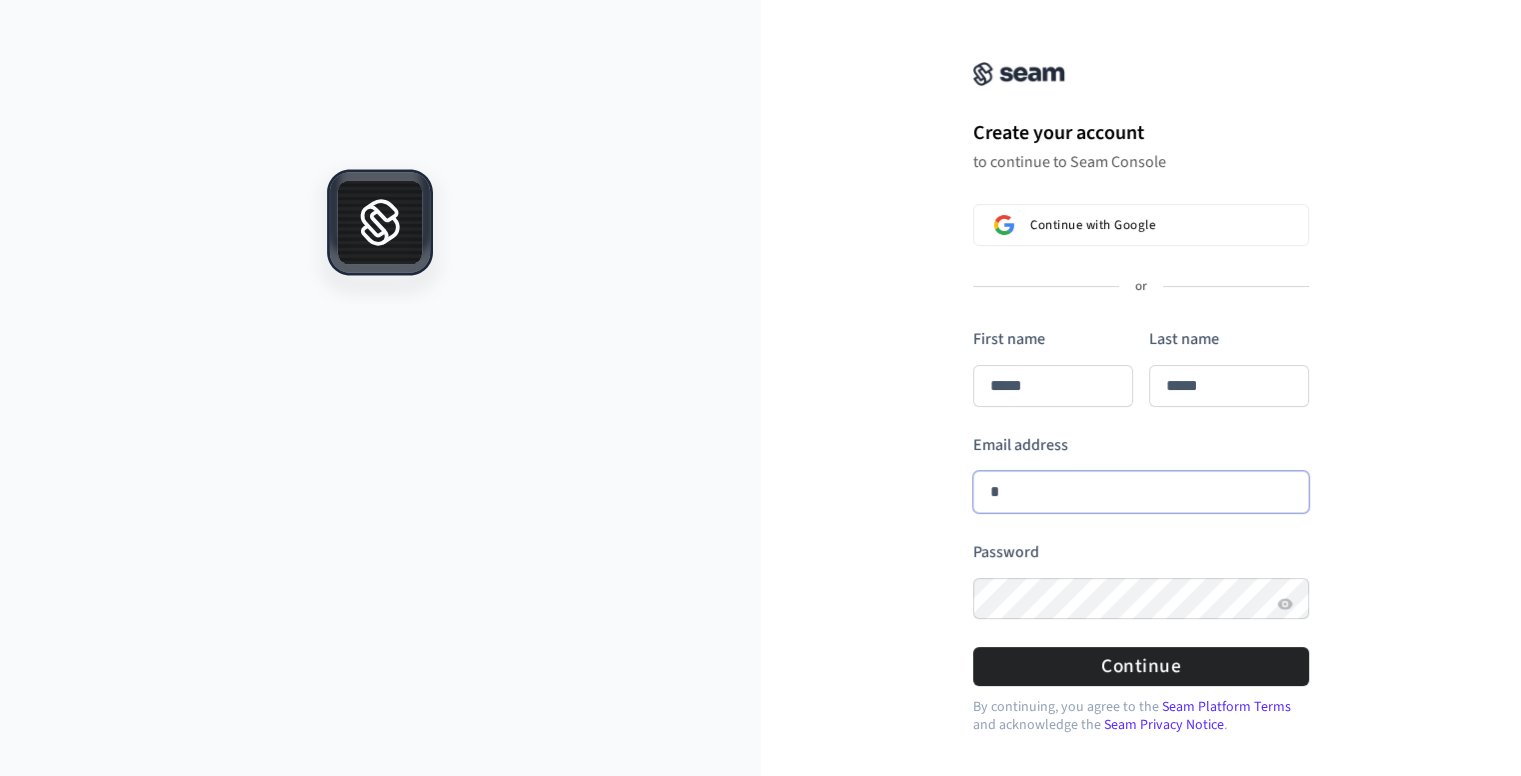 type on "*****" 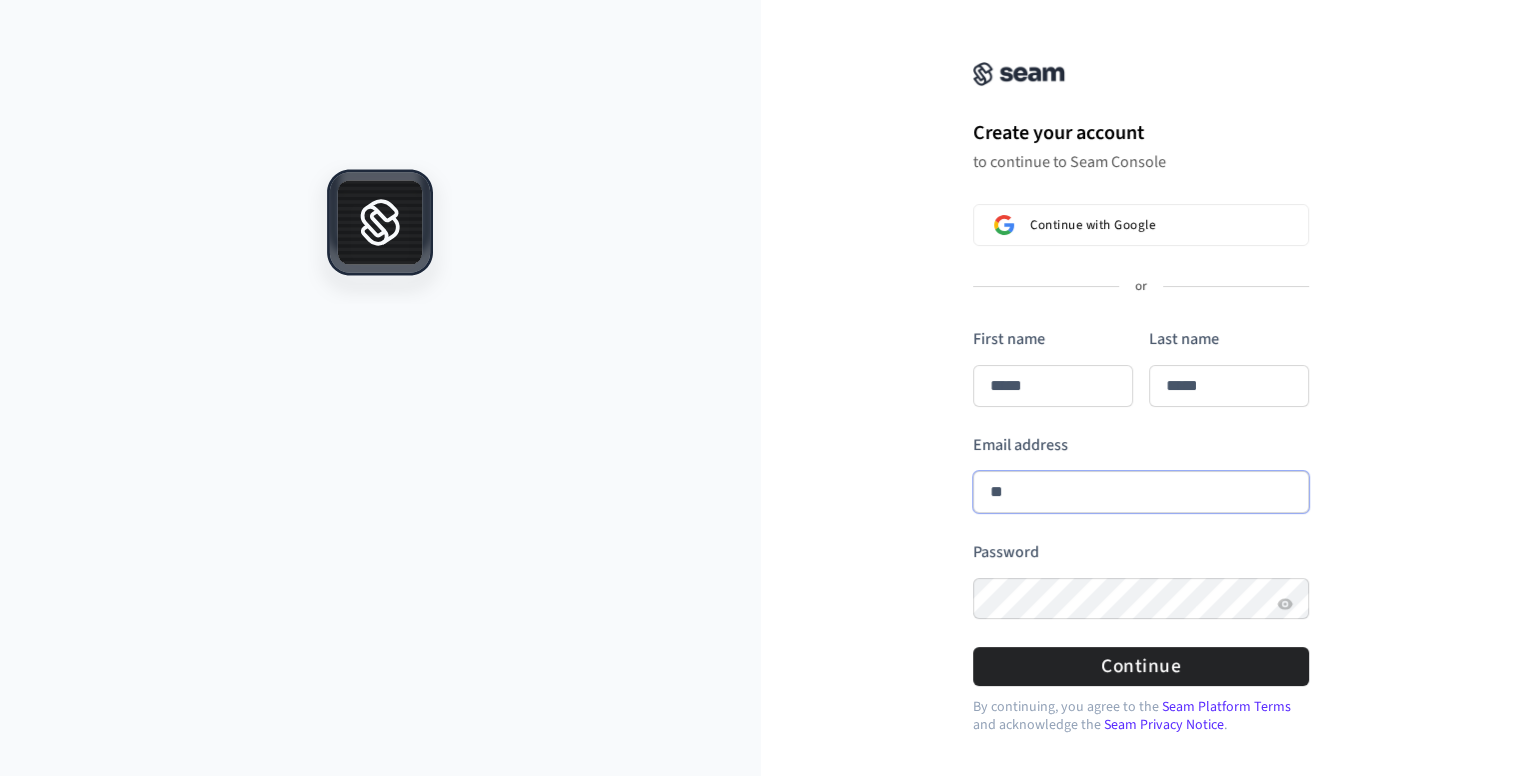 type on "***" 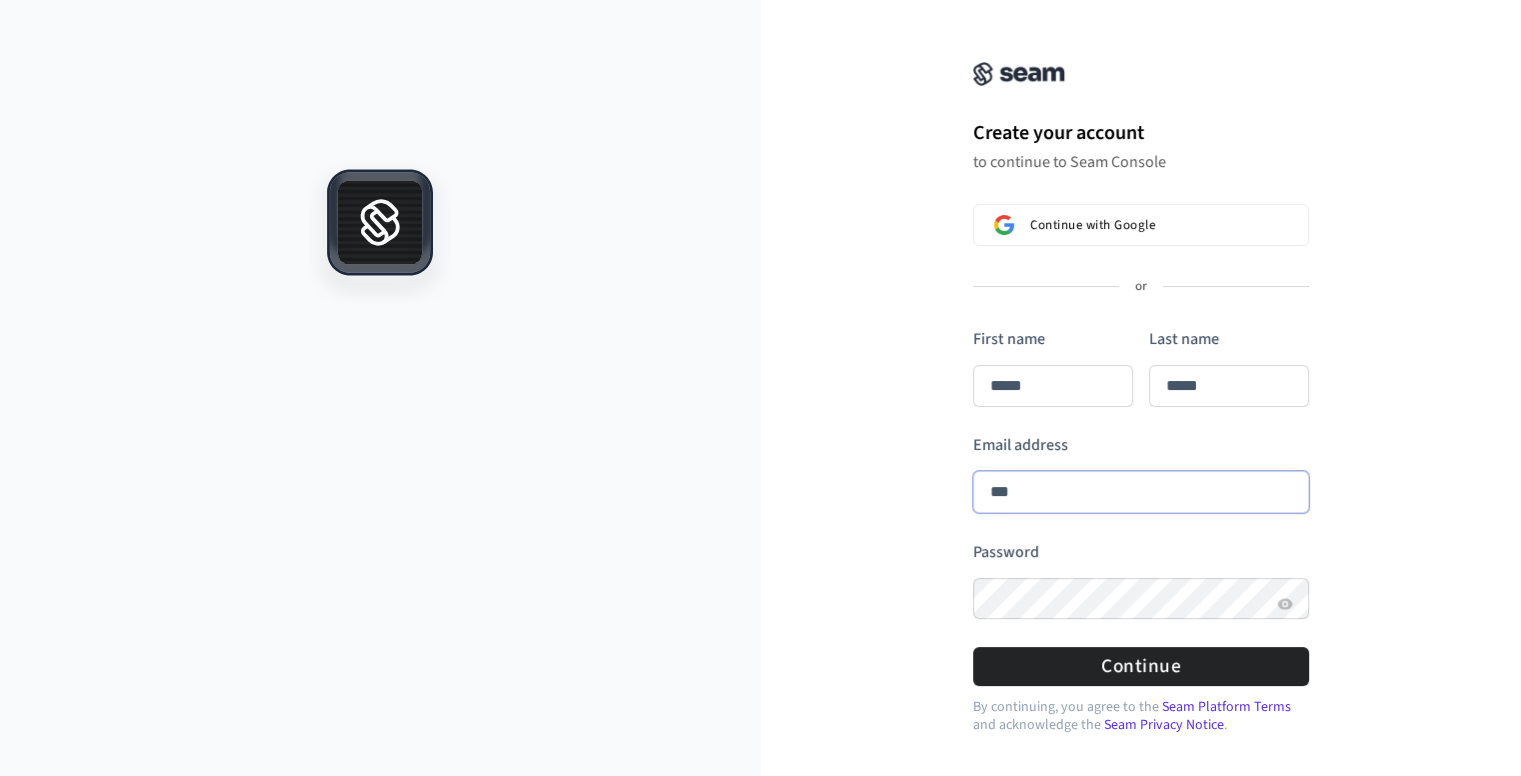 type on "*****" 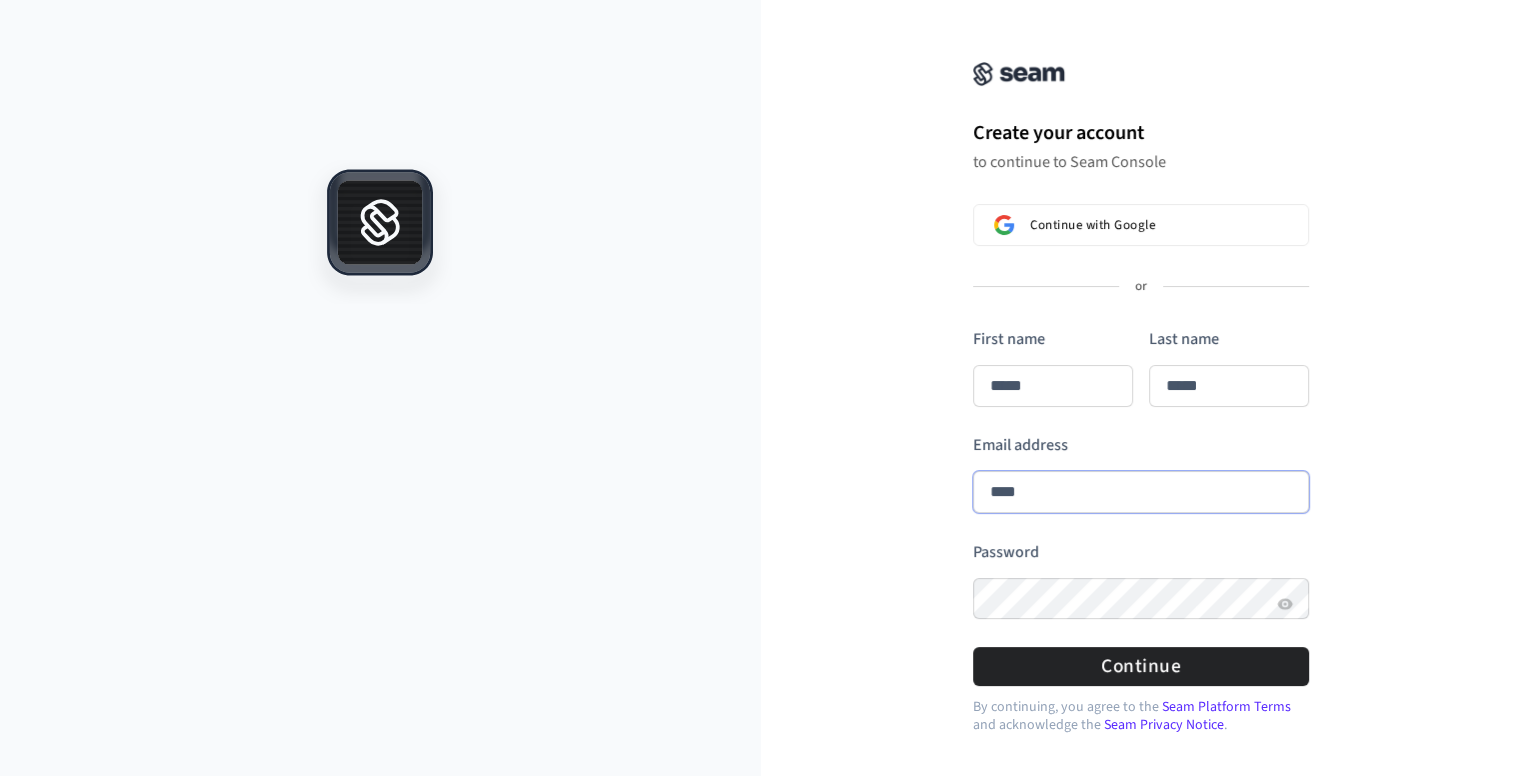 type on "*****" 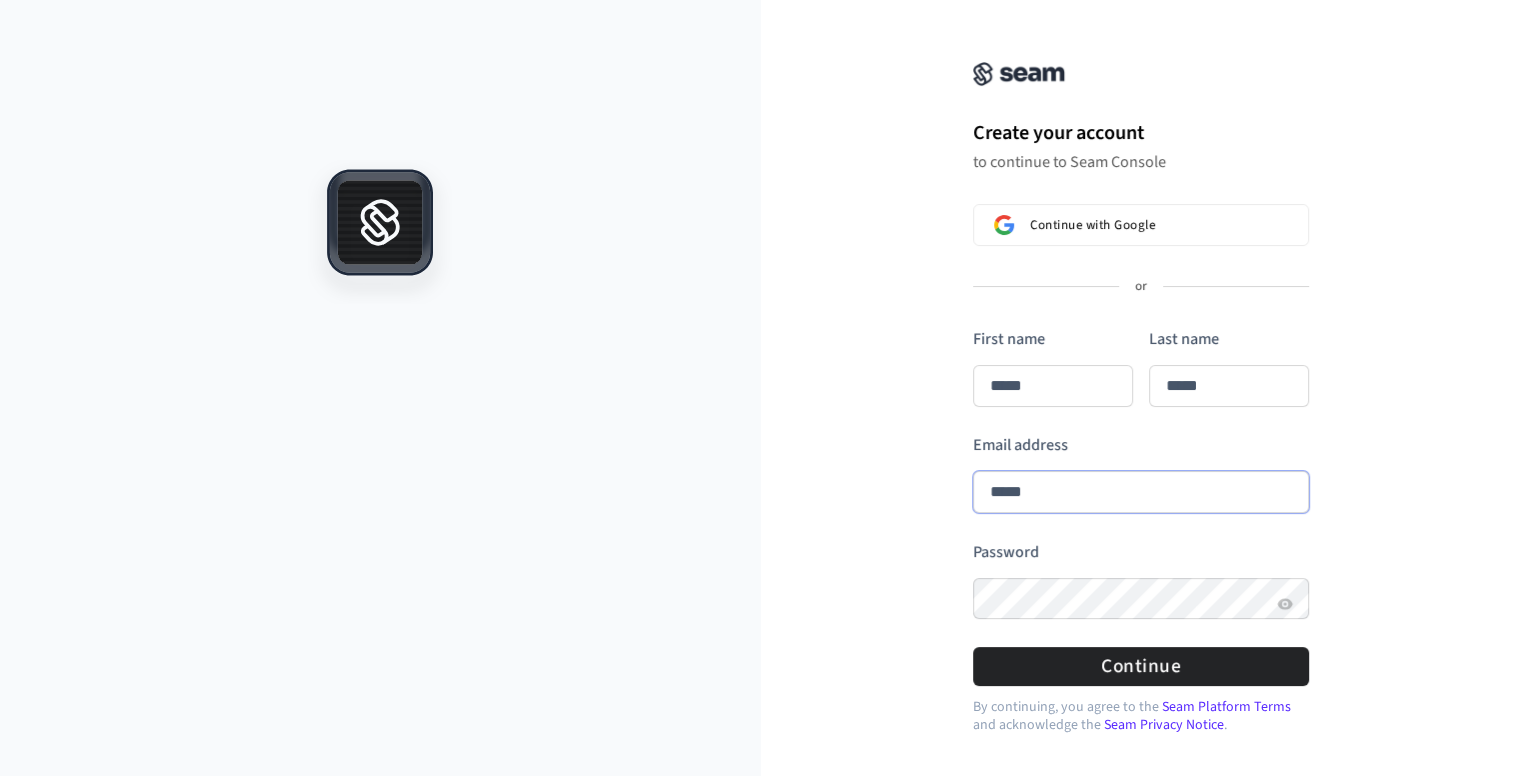type on "*****" 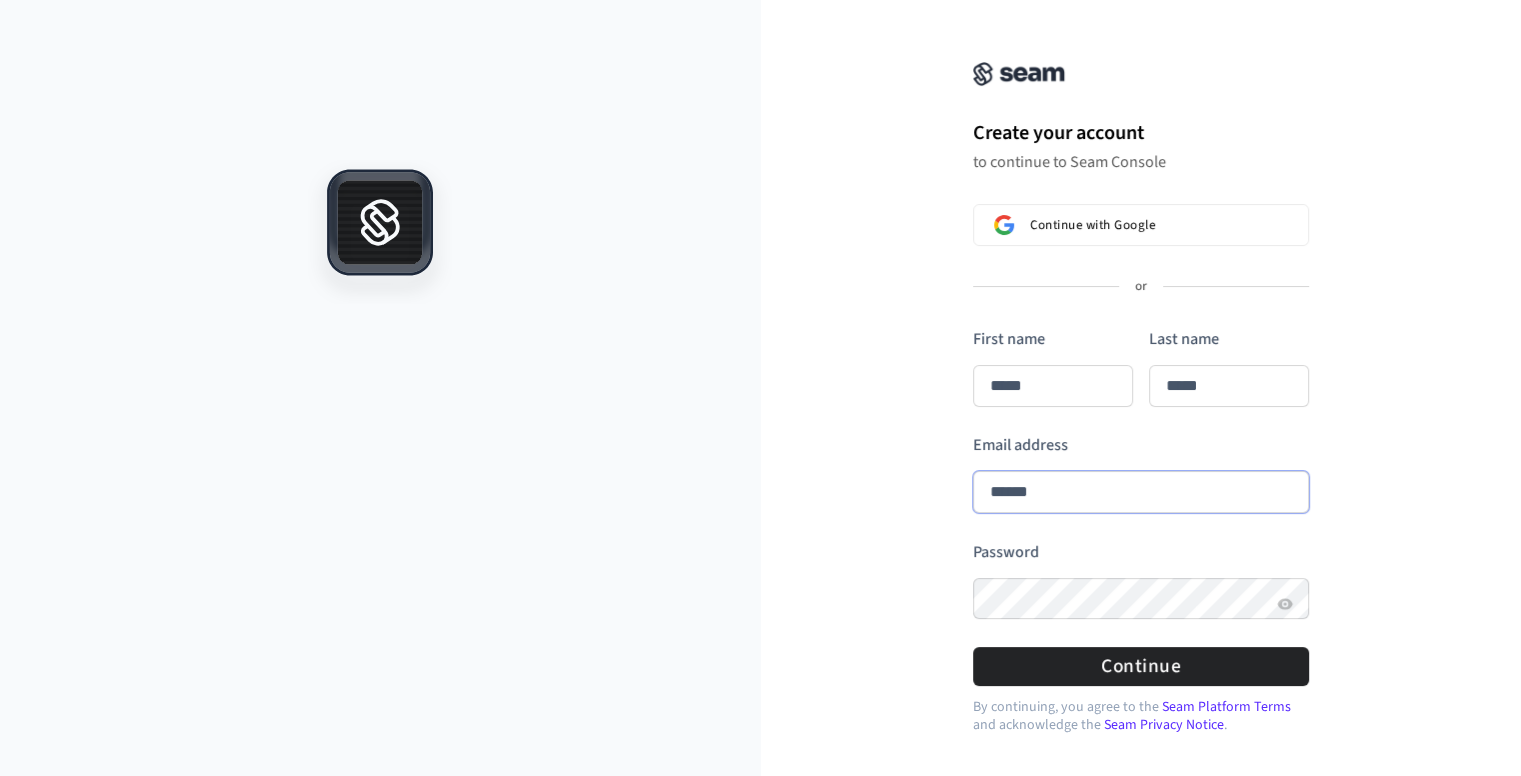 type on "*****" 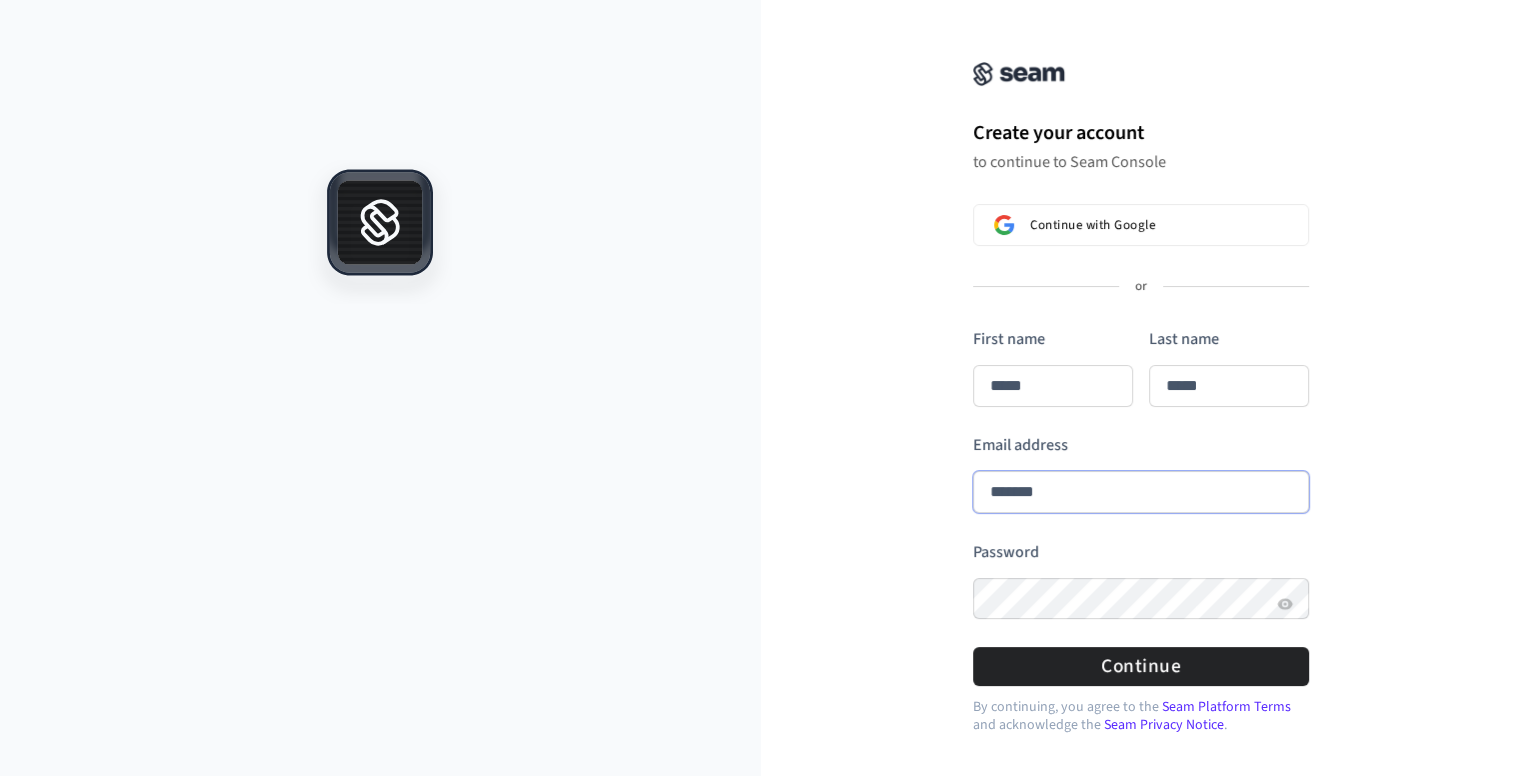 type on "*****" 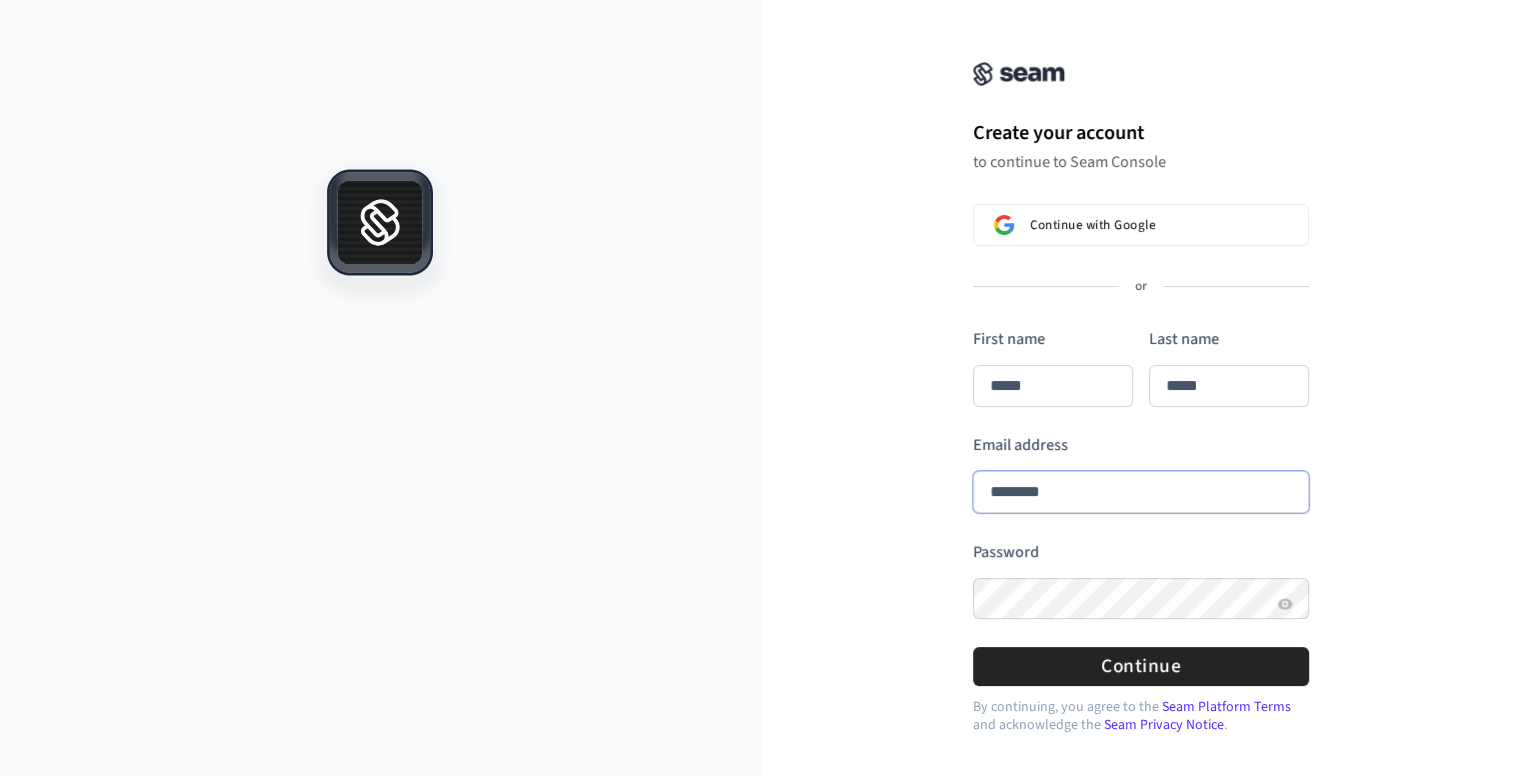 type on "*****" 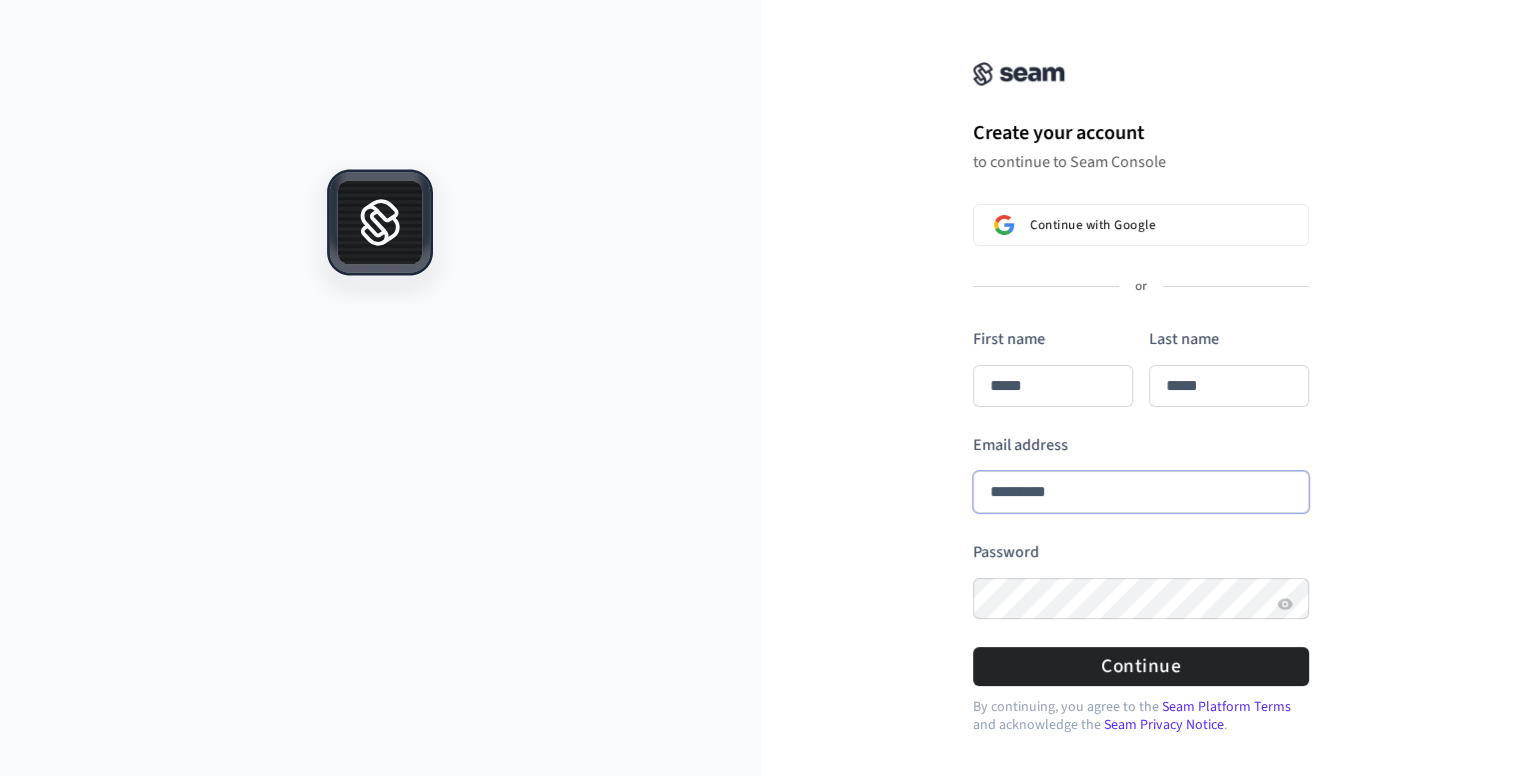 type on "*****" 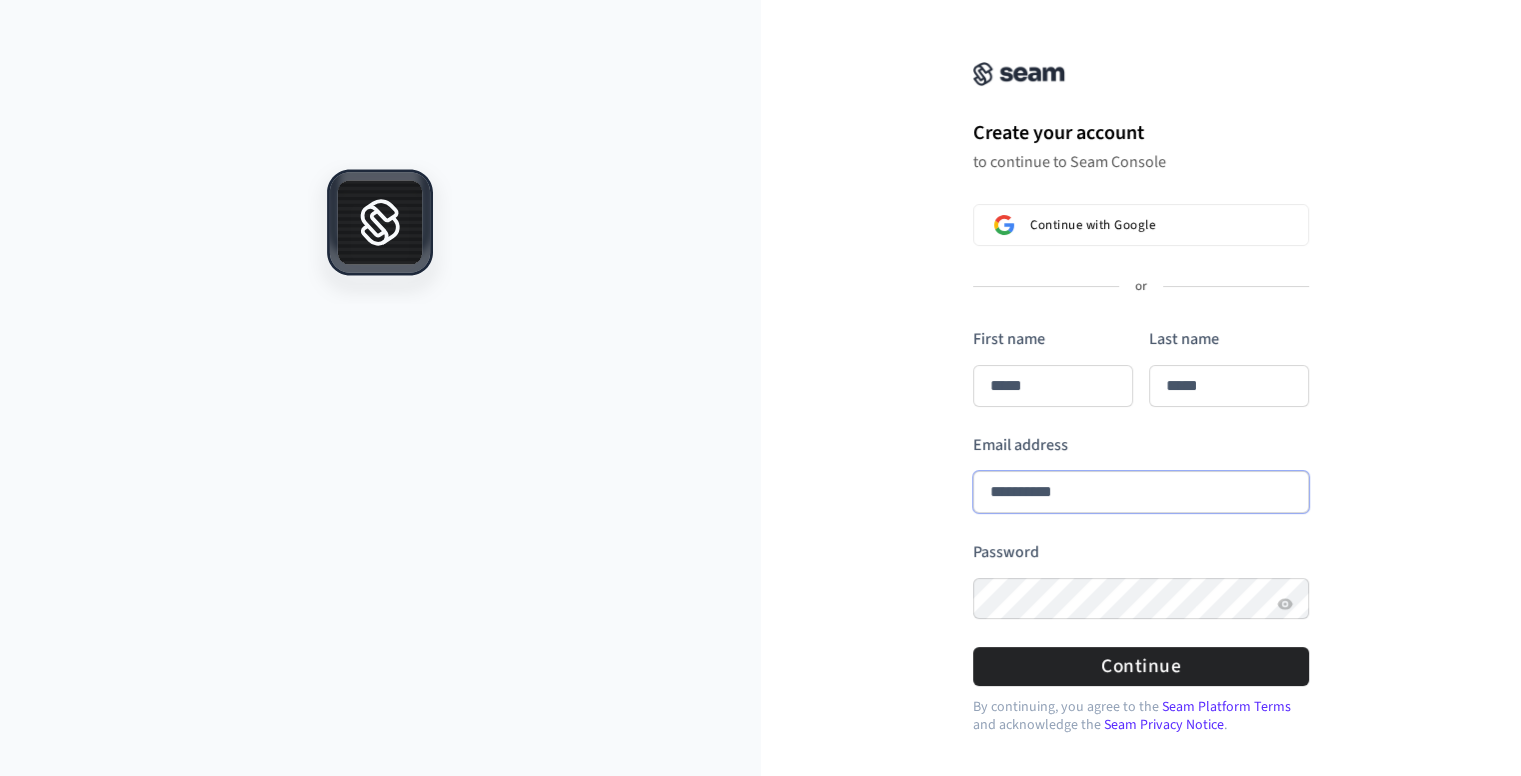 type on "*****" 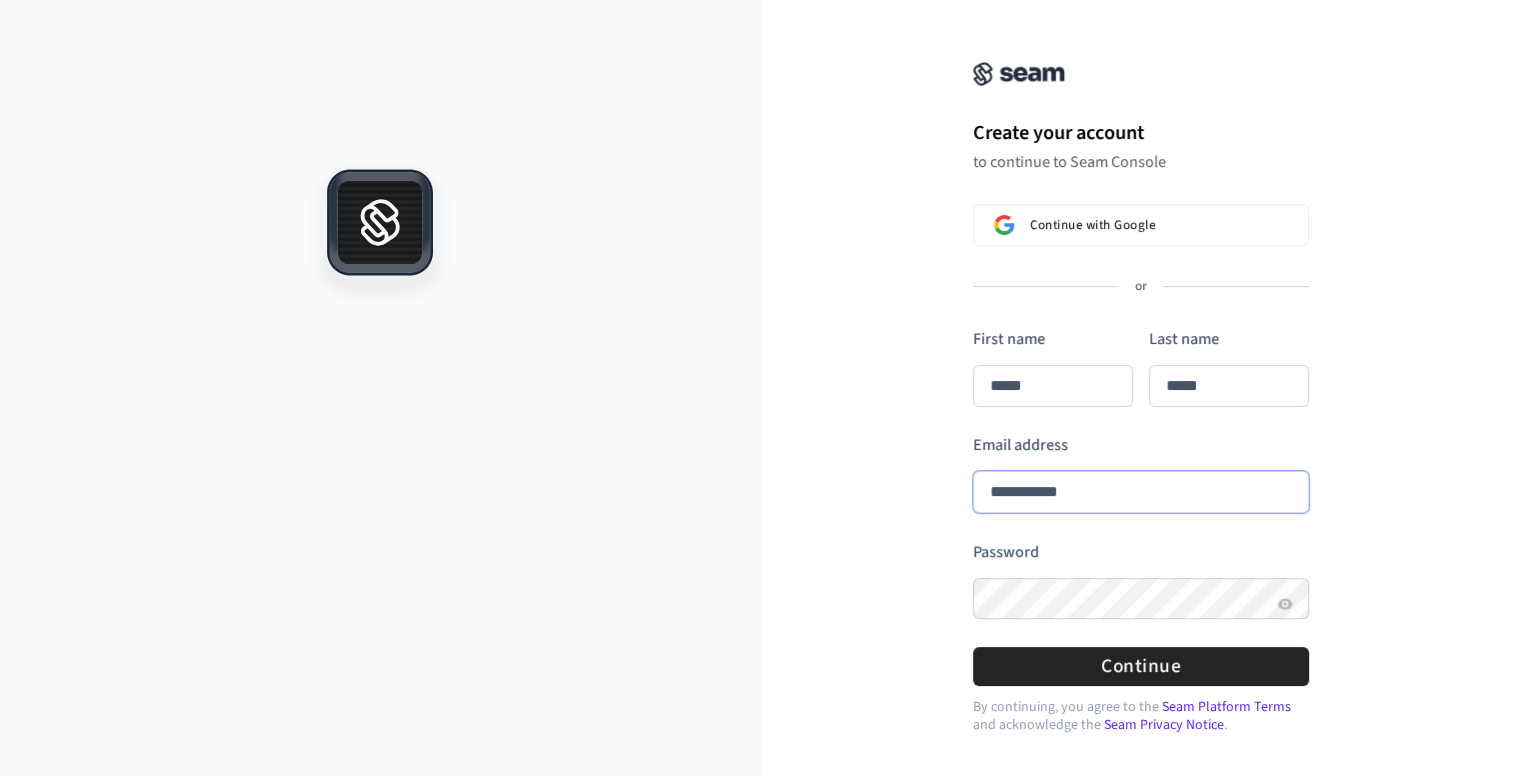 type on "*****" 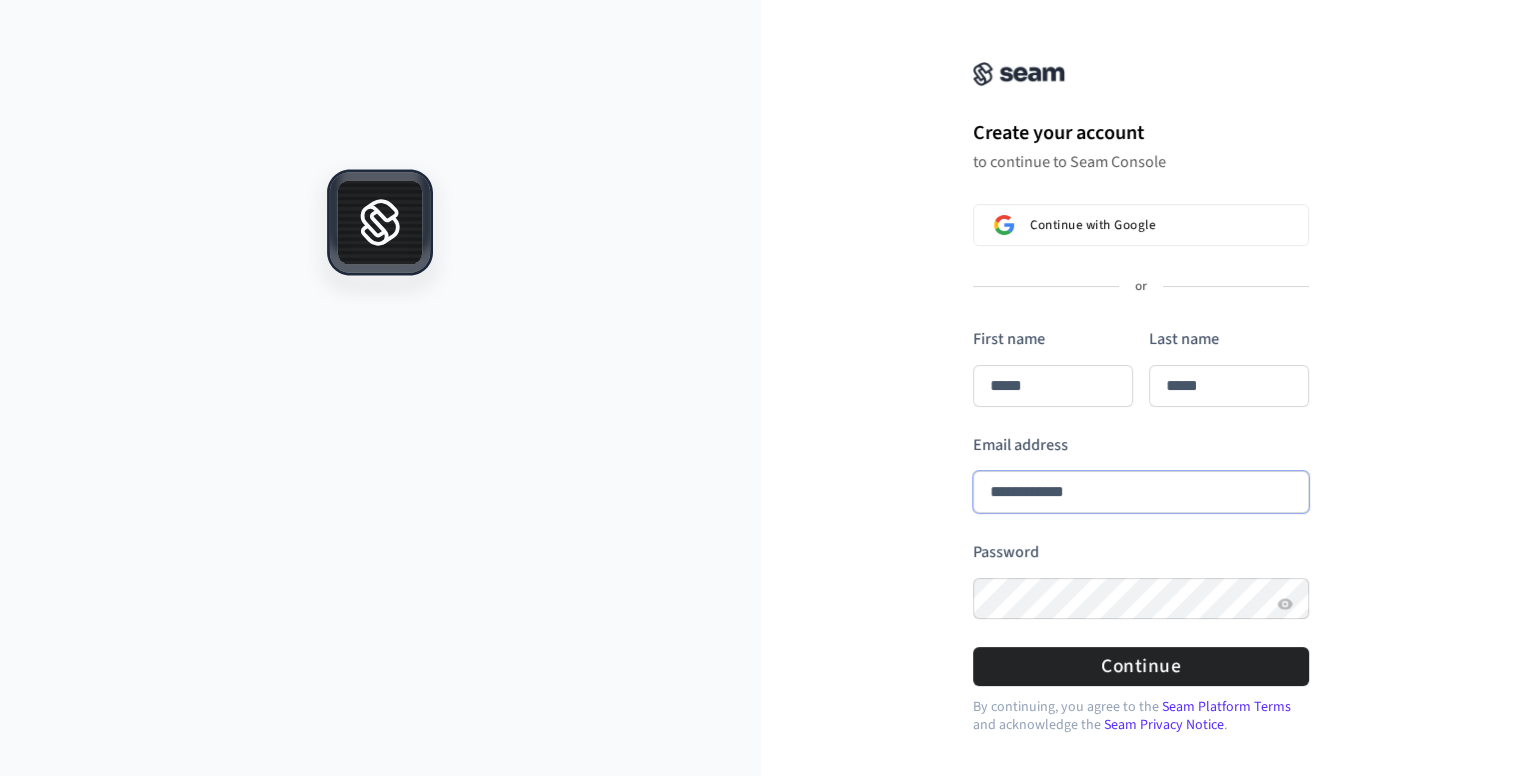 type on "*****" 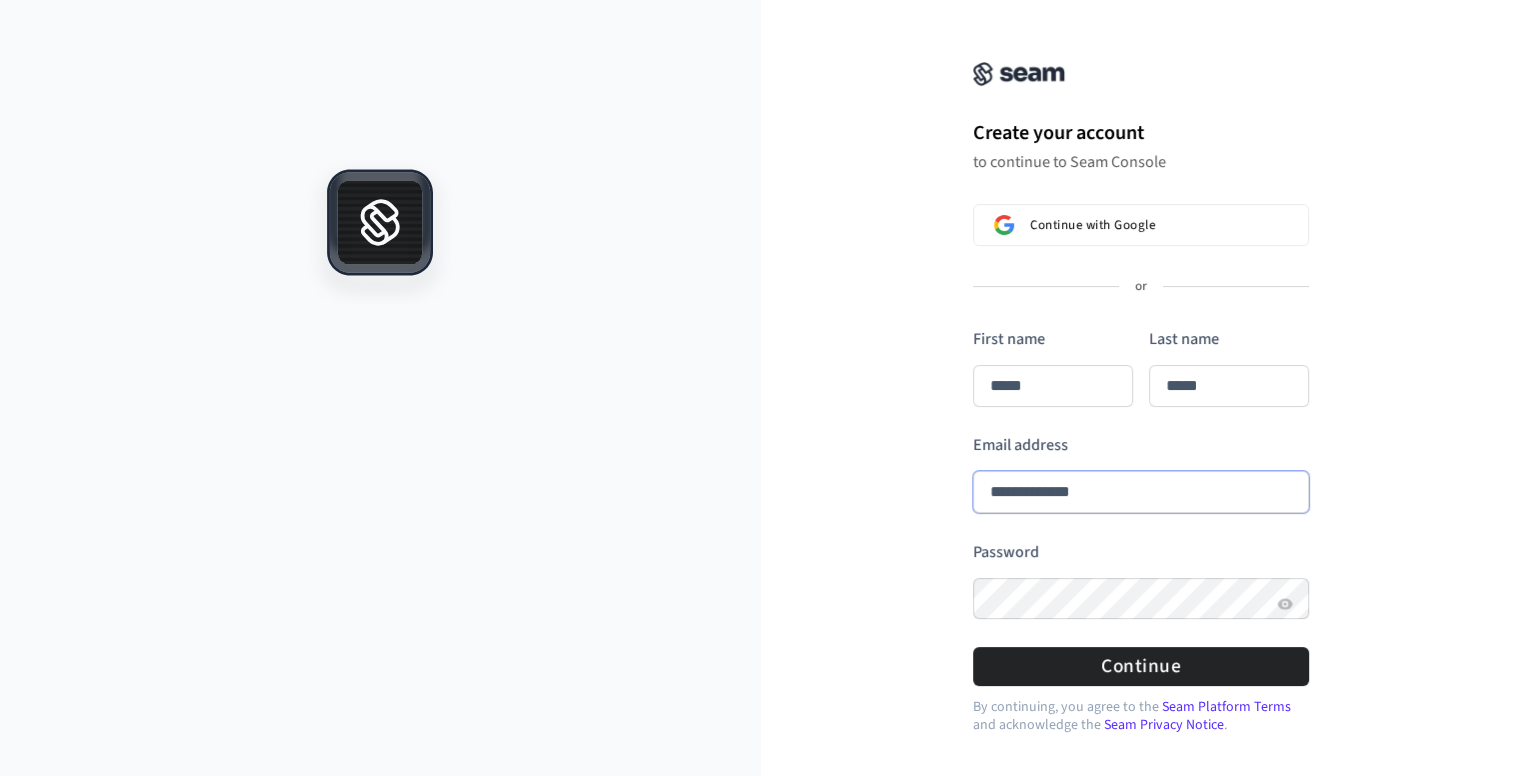 type on "*****" 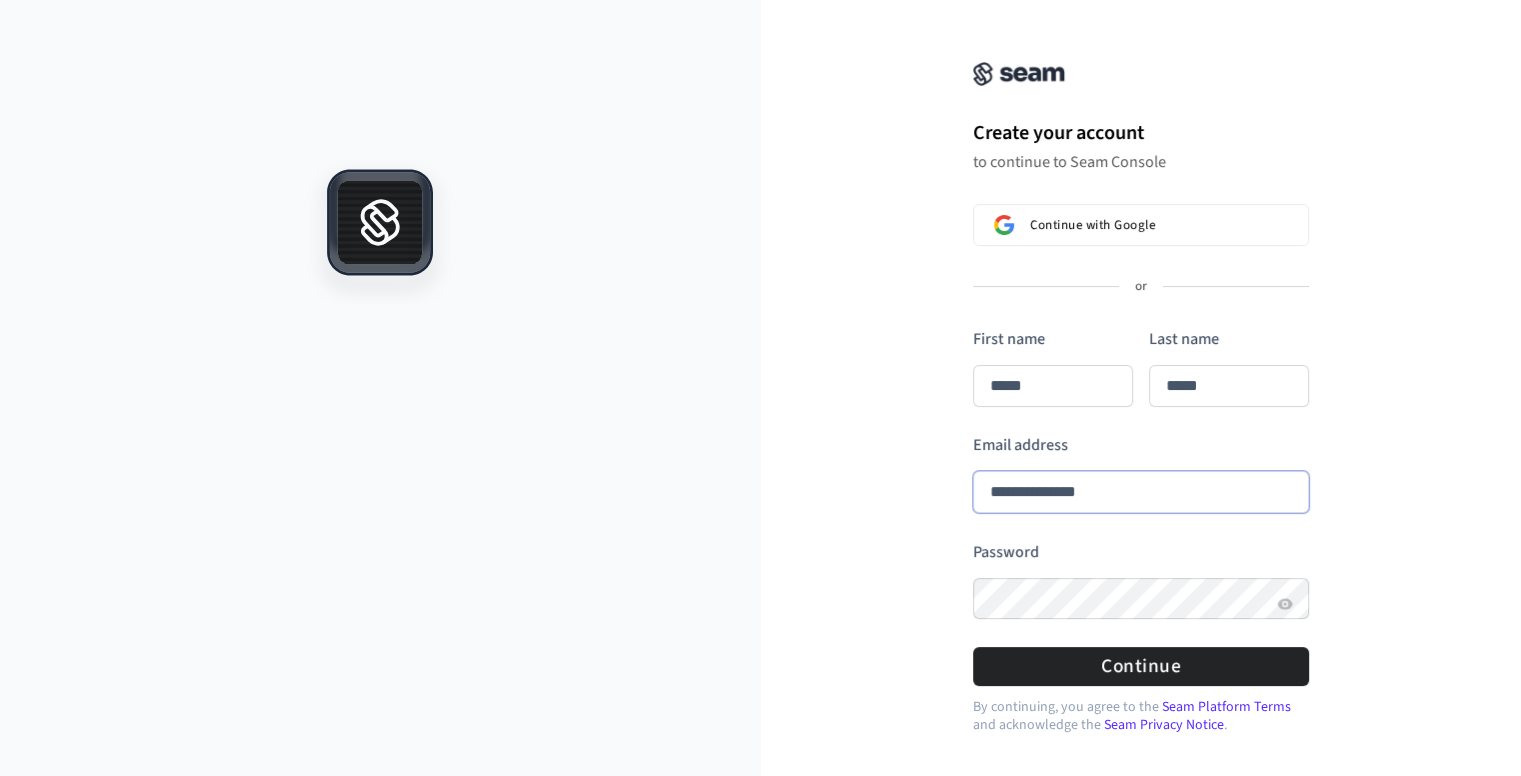type on "*****" 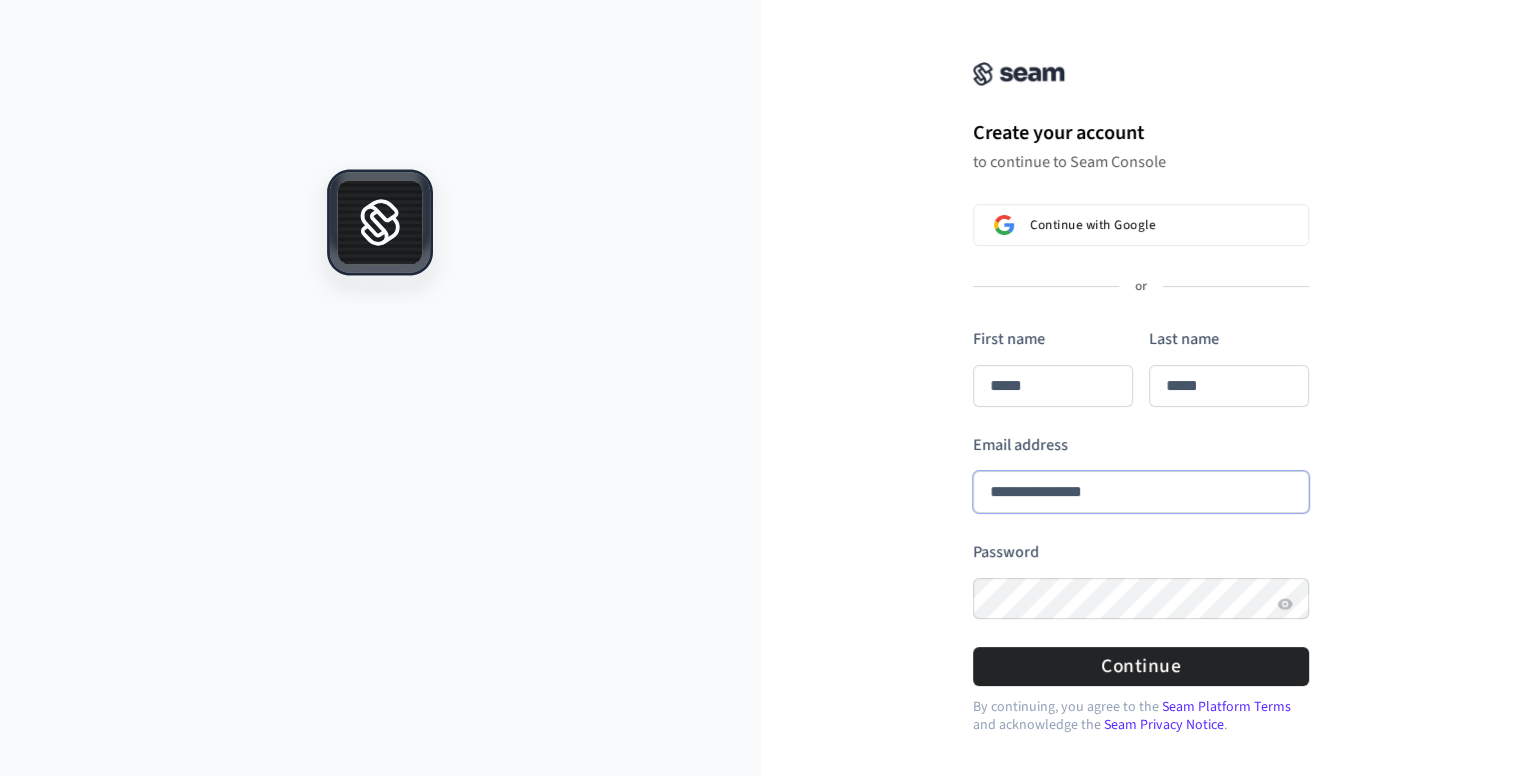 type on "**********" 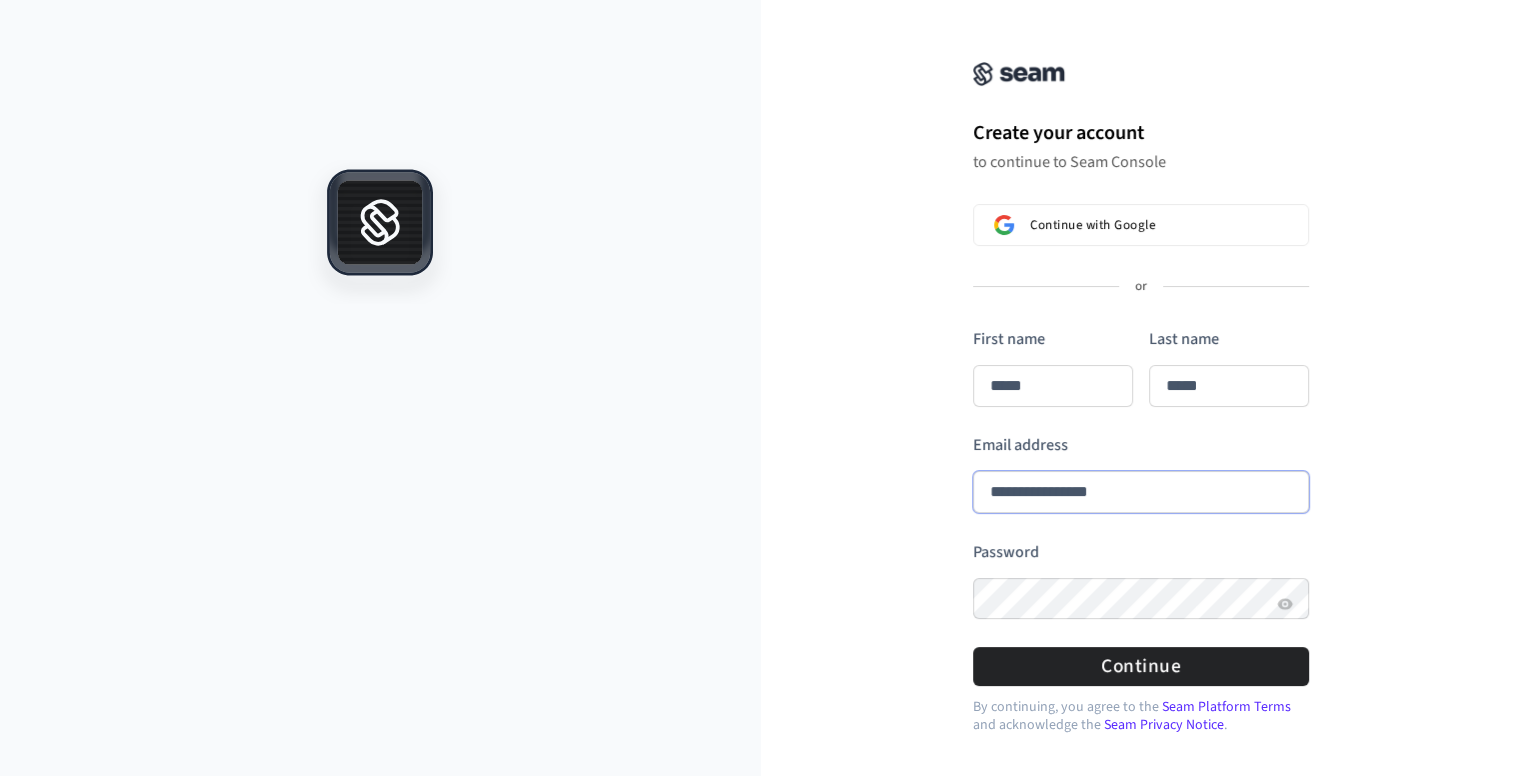 type on "*****" 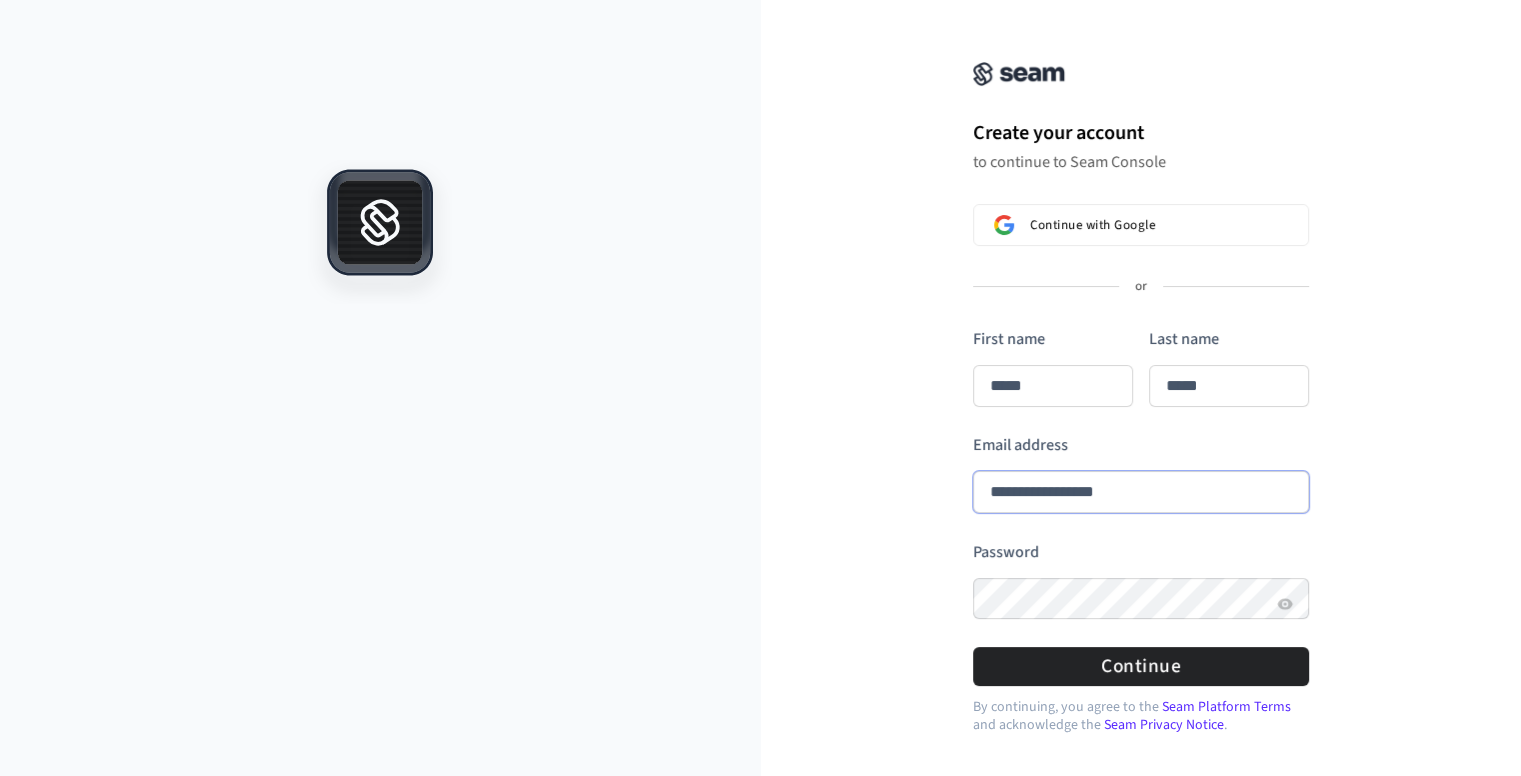 type on "*****" 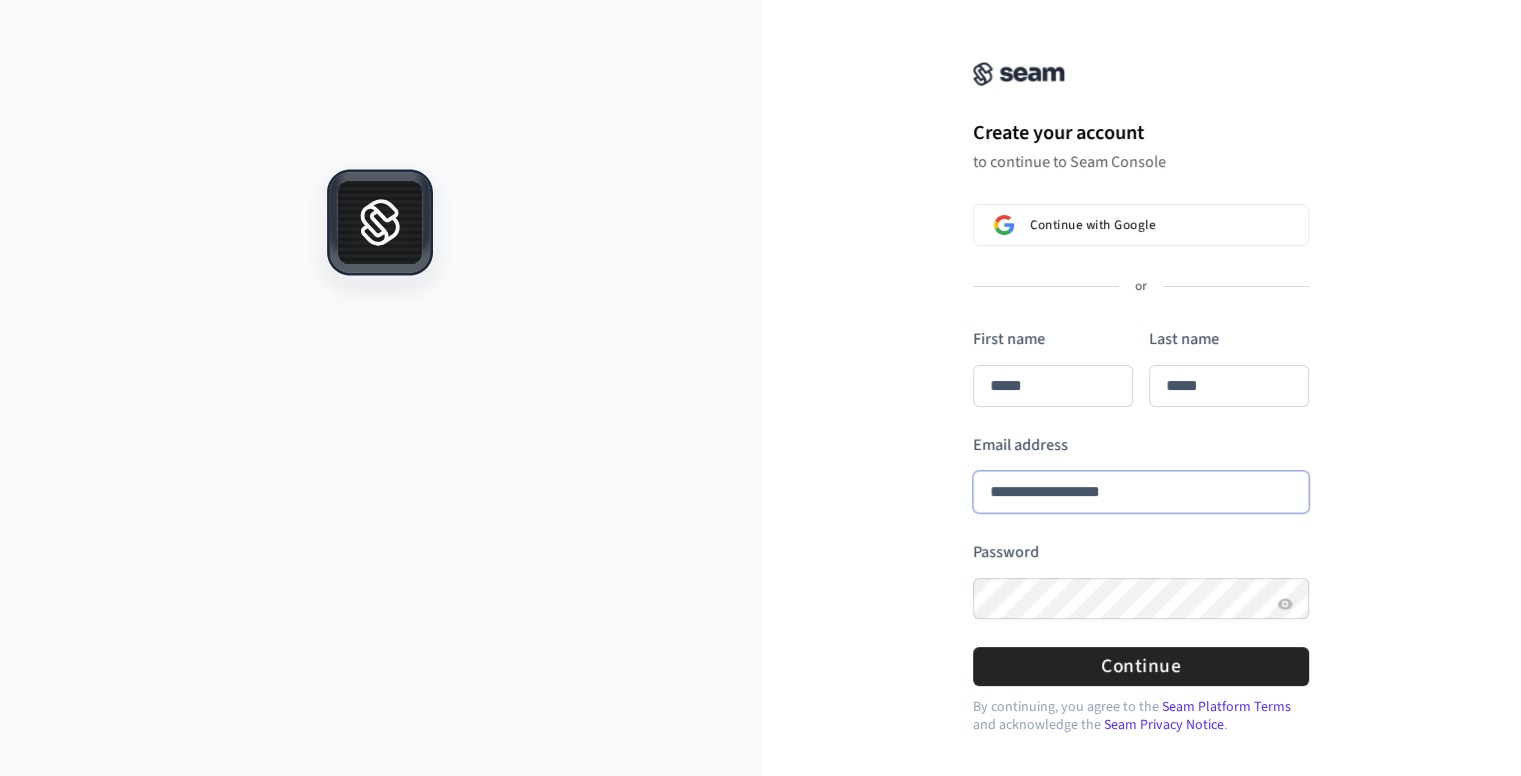type on "*****" 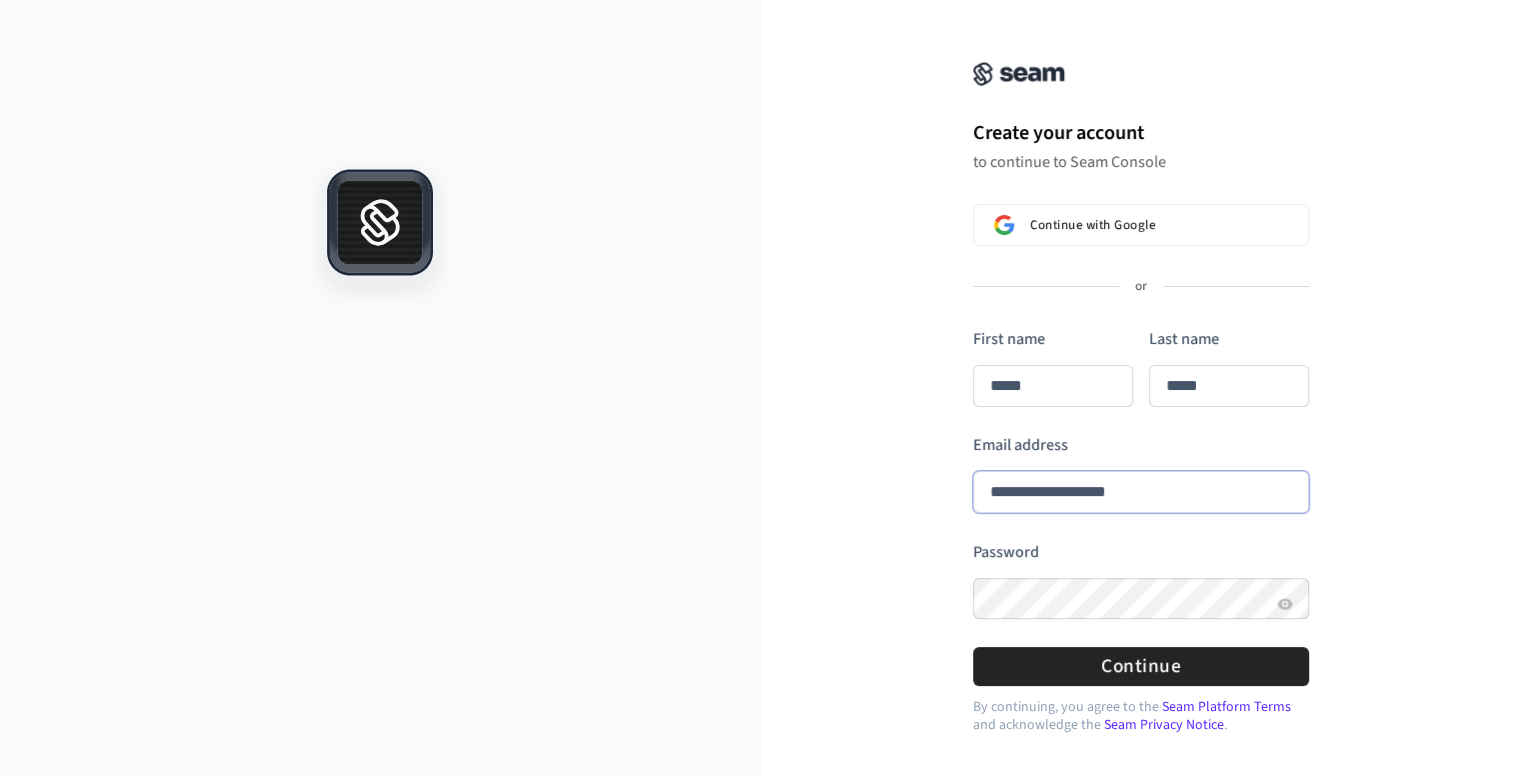 type on "*****" 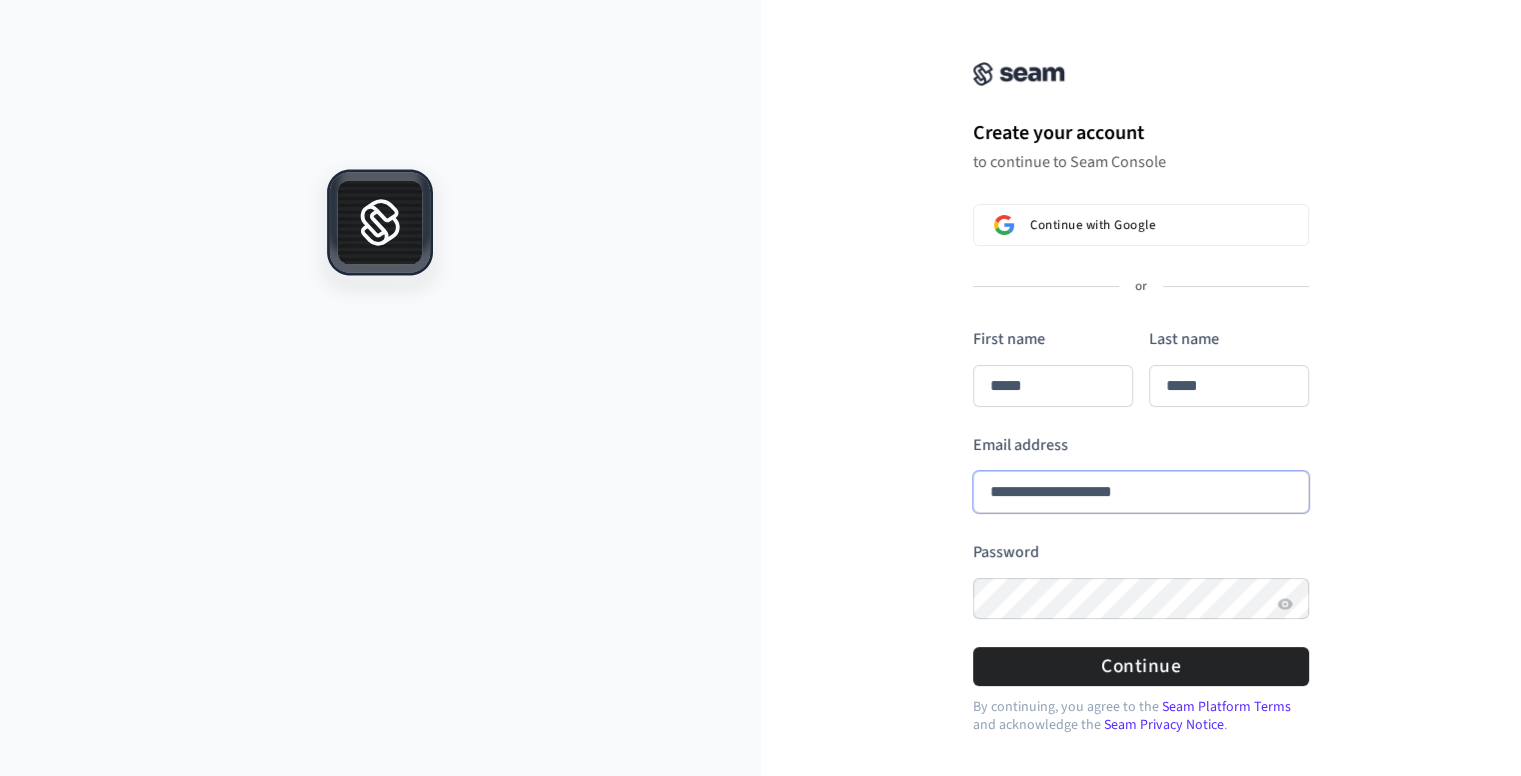 type on "**********" 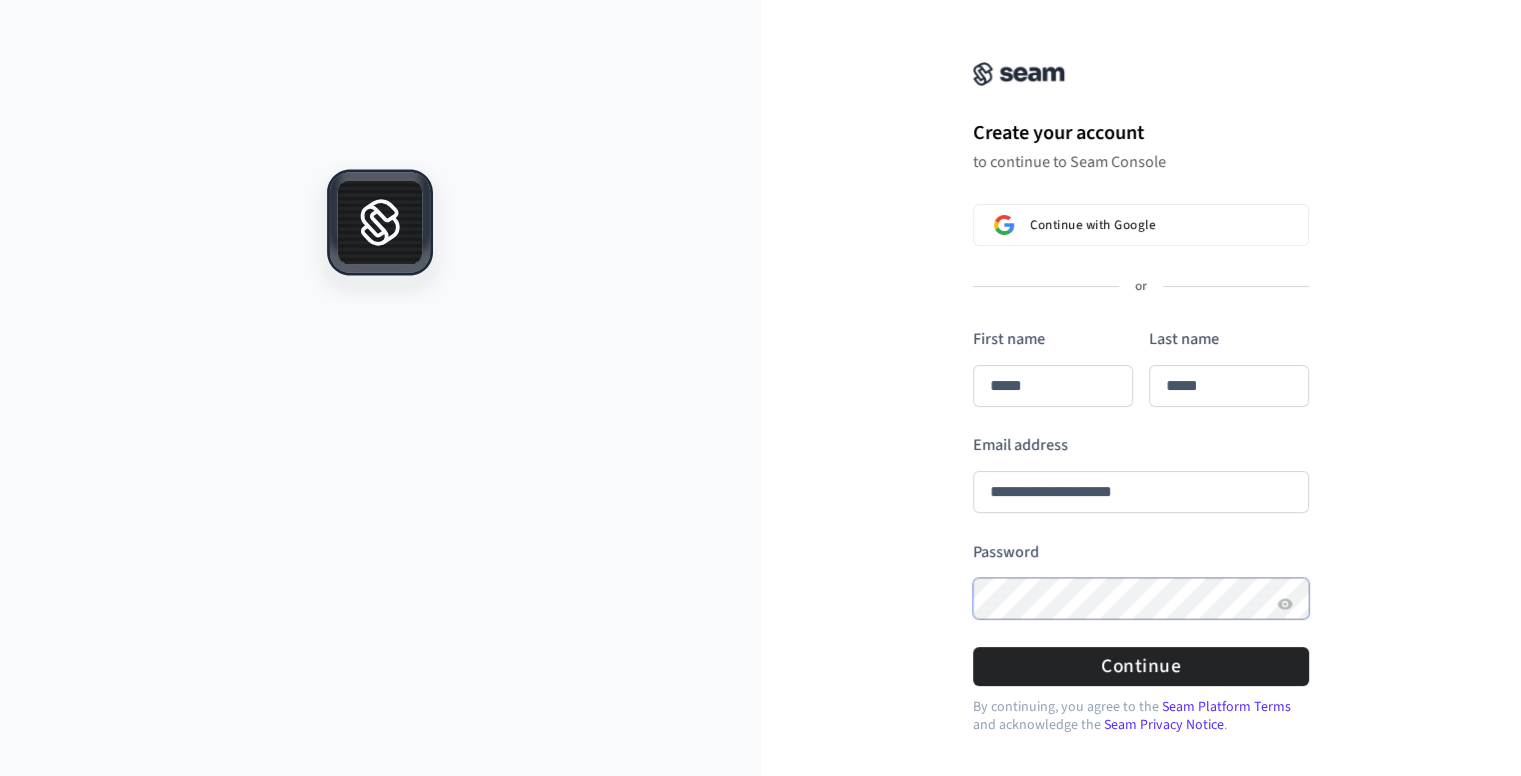 type on "*****" 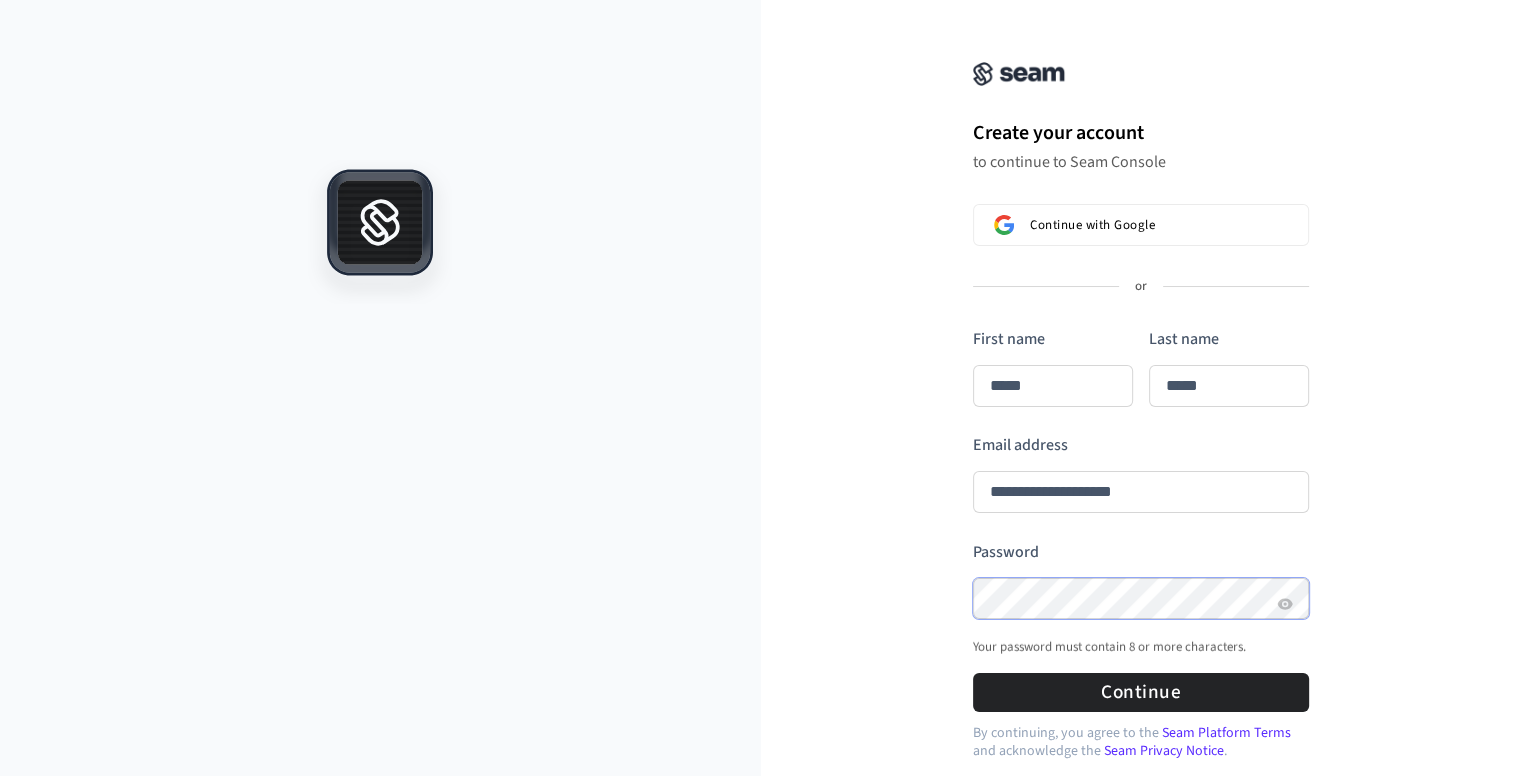 type on "*****" 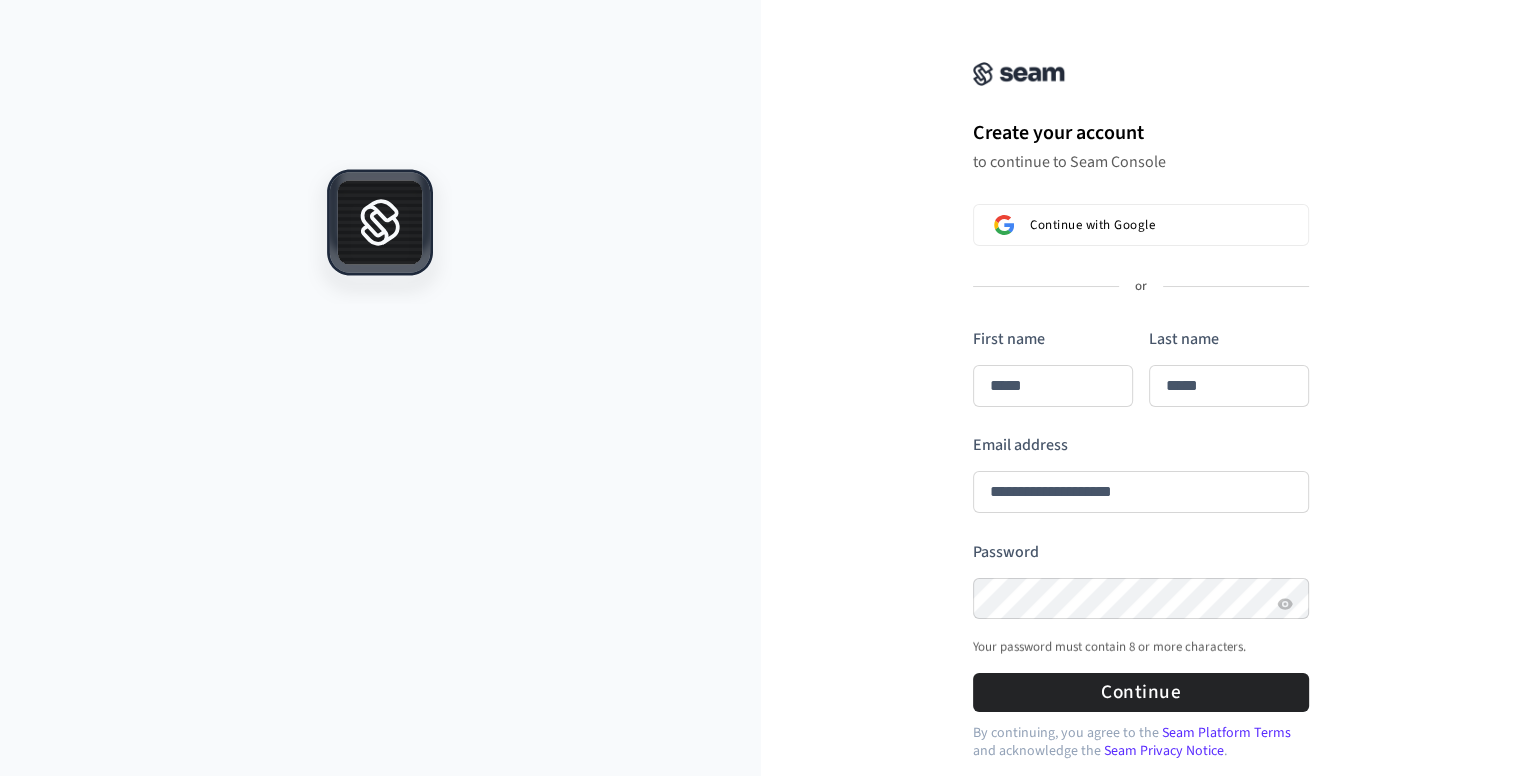 type on "*****" 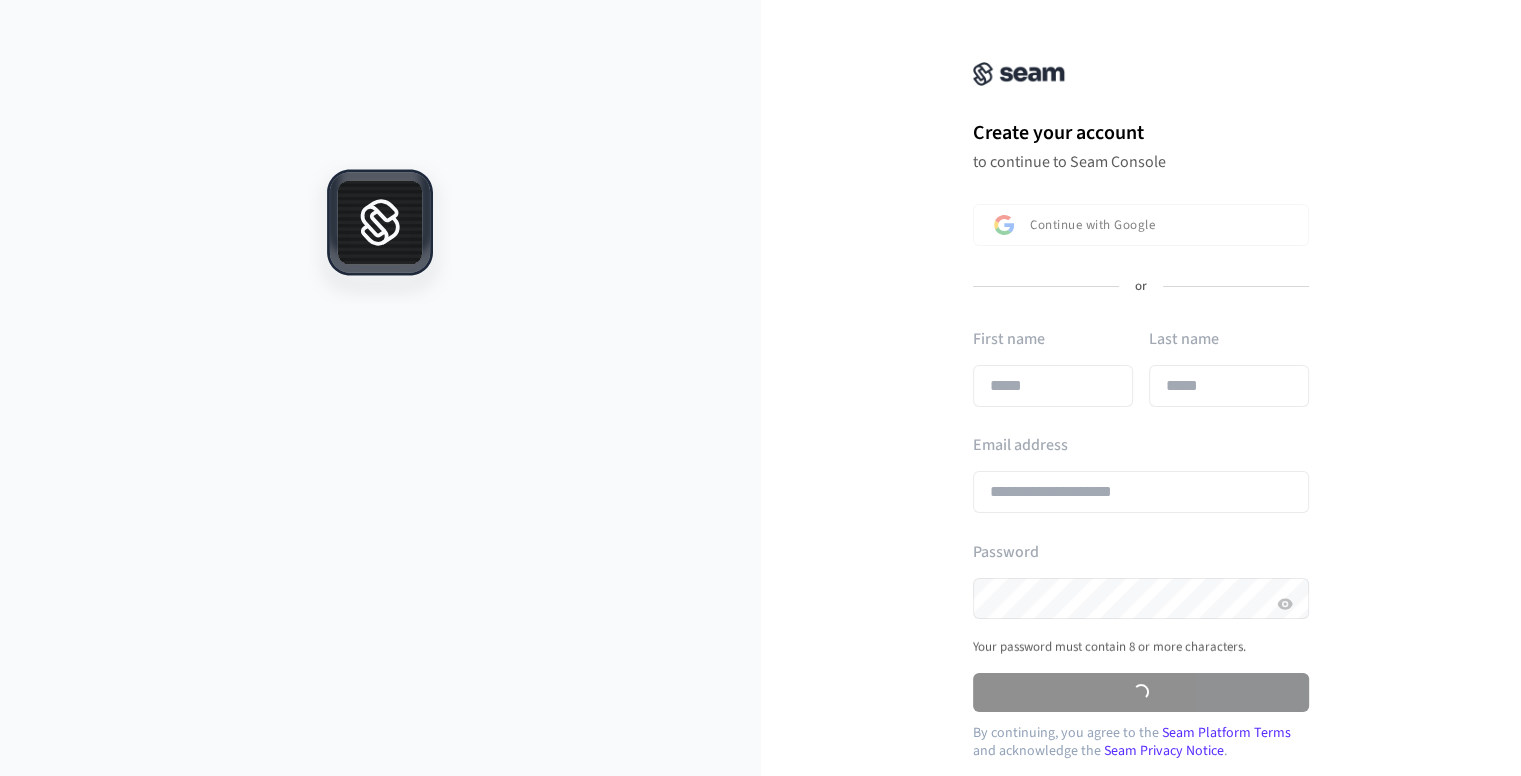type on "*****" 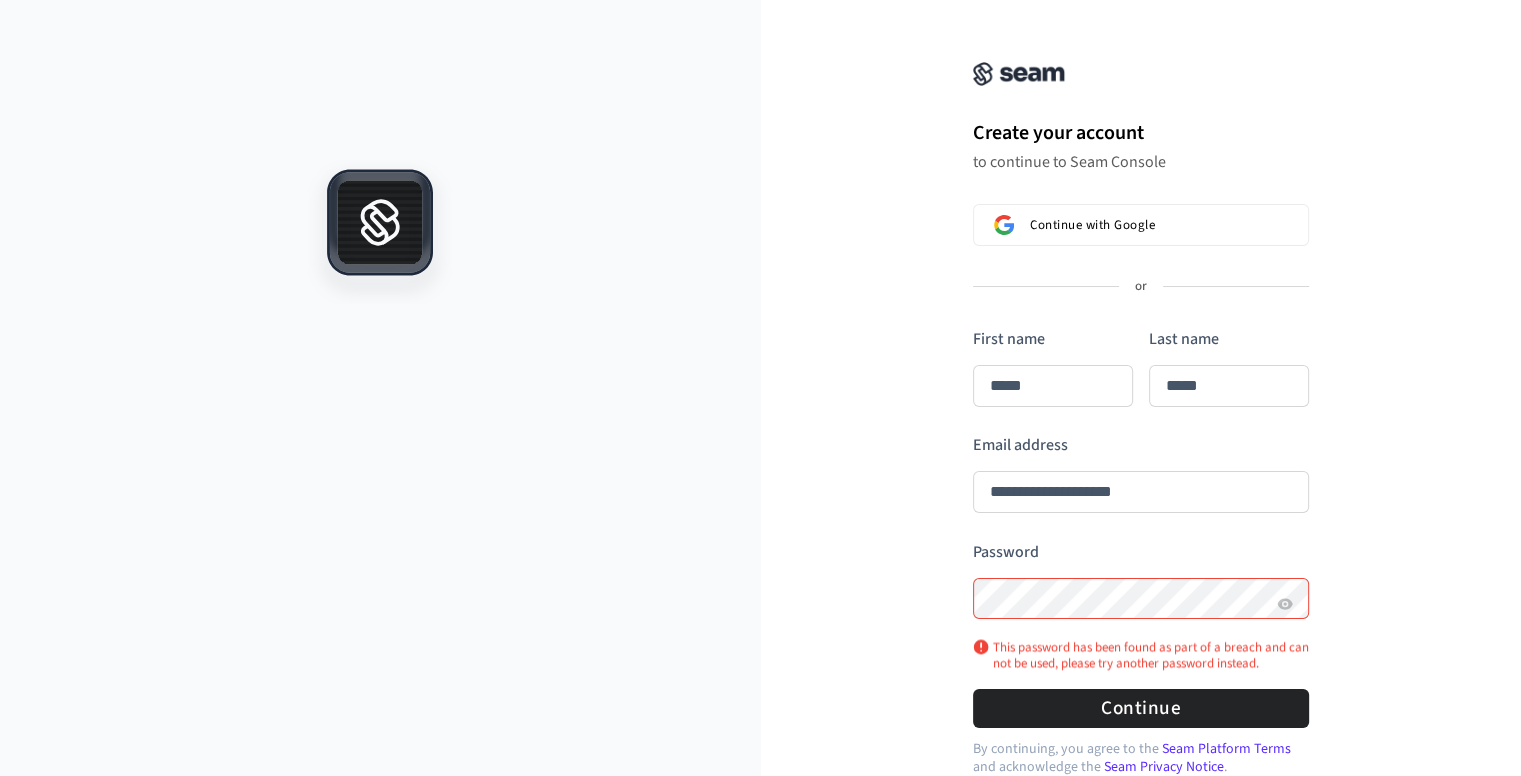 scroll, scrollTop: 96, scrollLeft: 0, axis: vertical 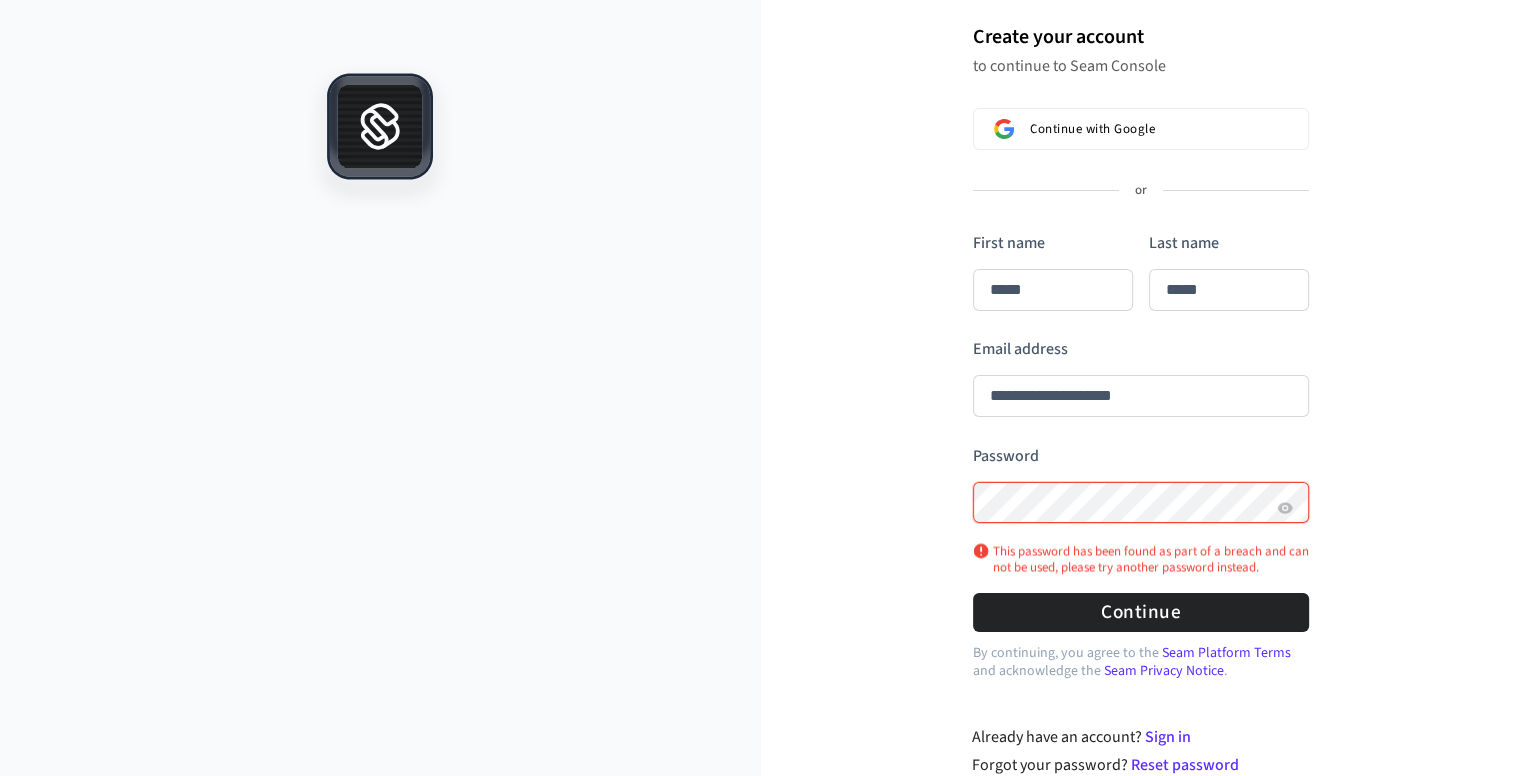 type on "*****" 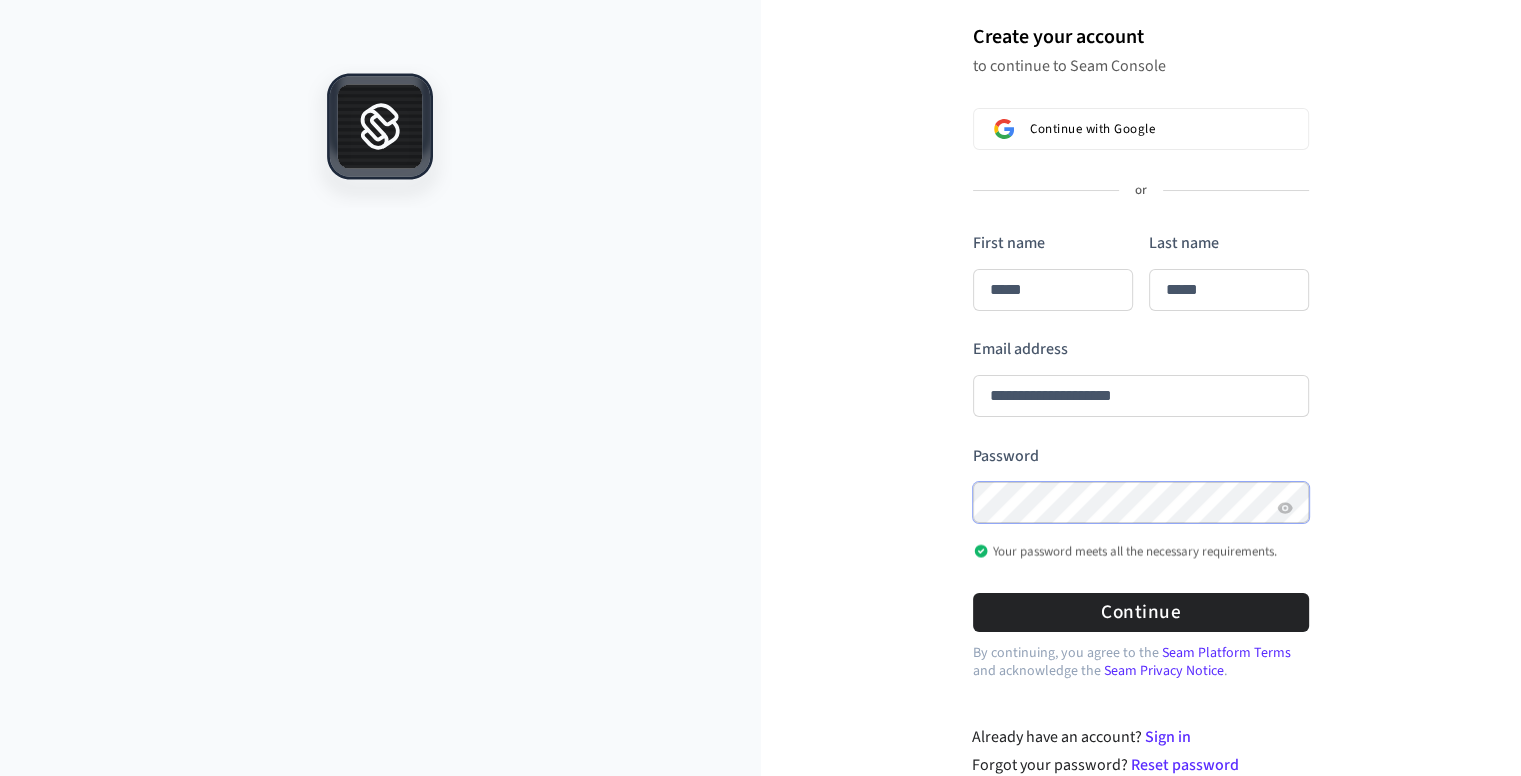type on "*****" 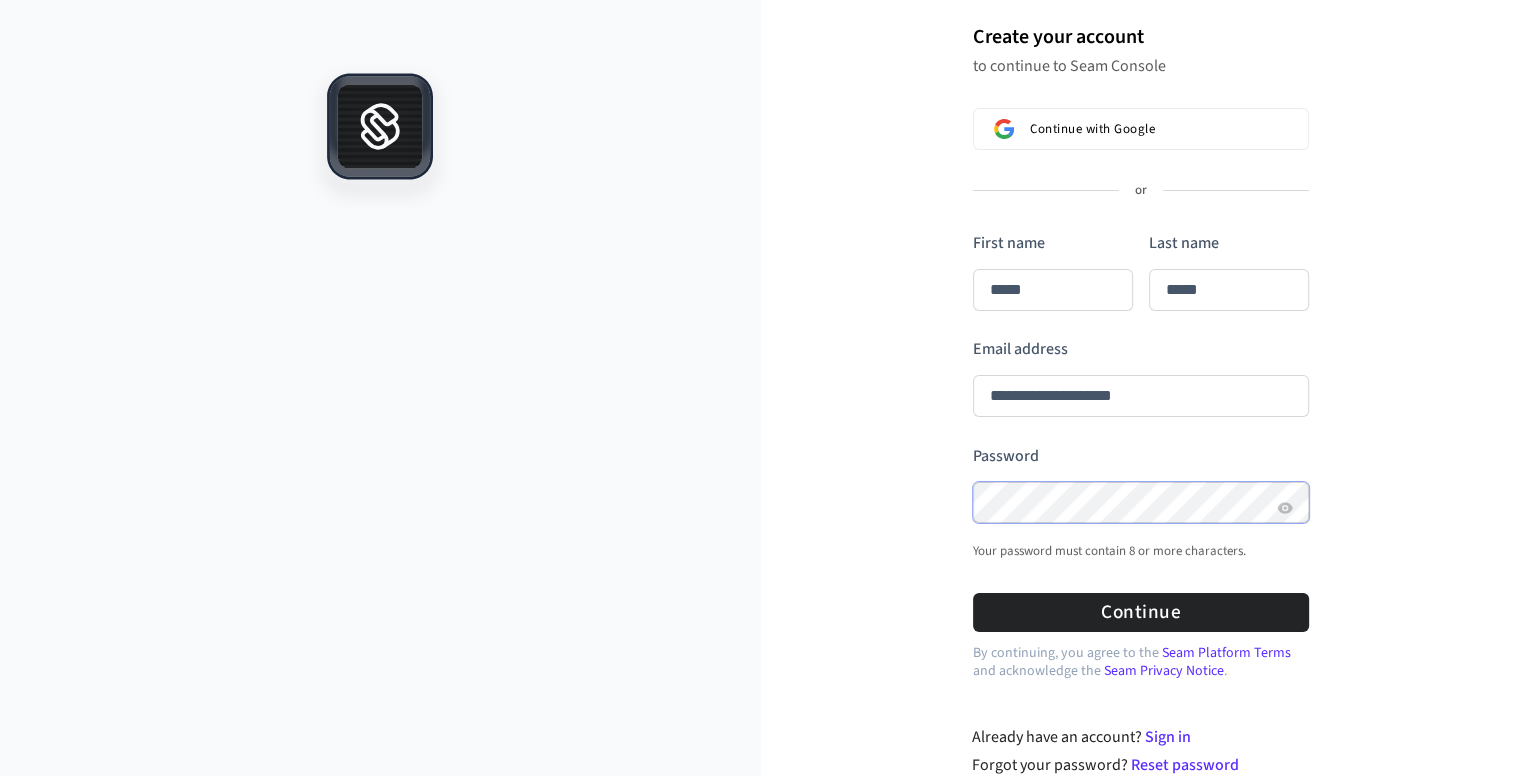 type on "*****" 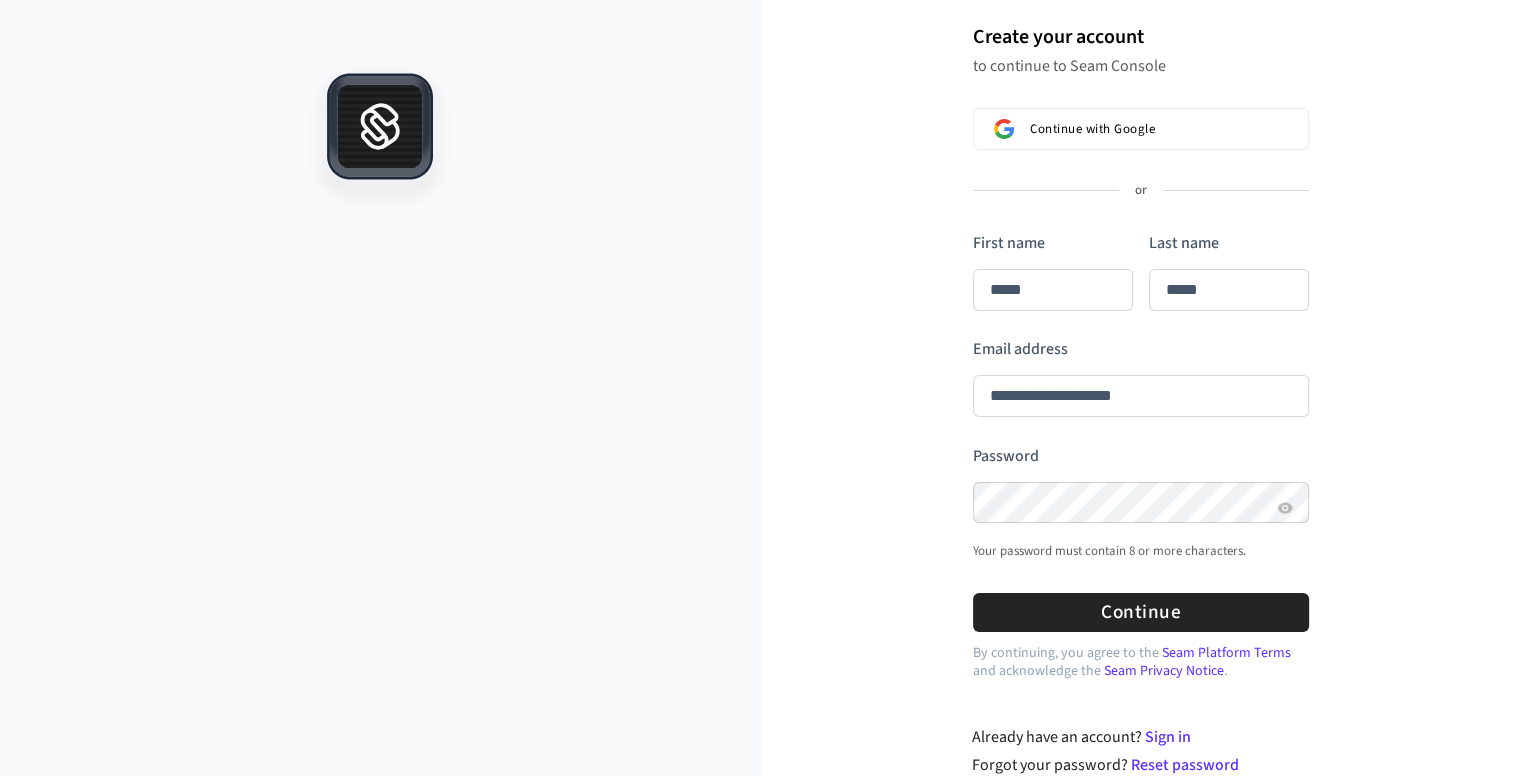 type on "*****" 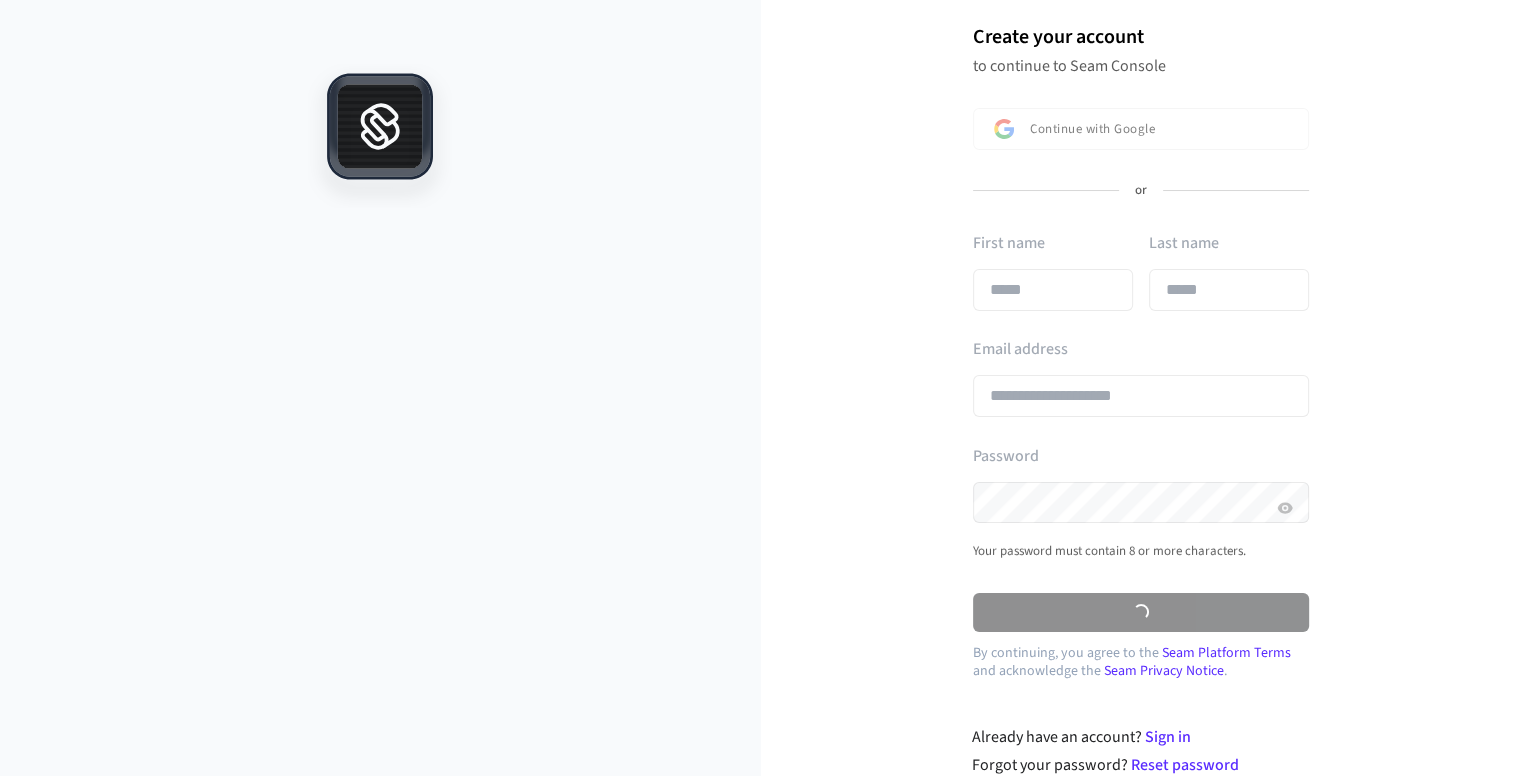 type on "*****" 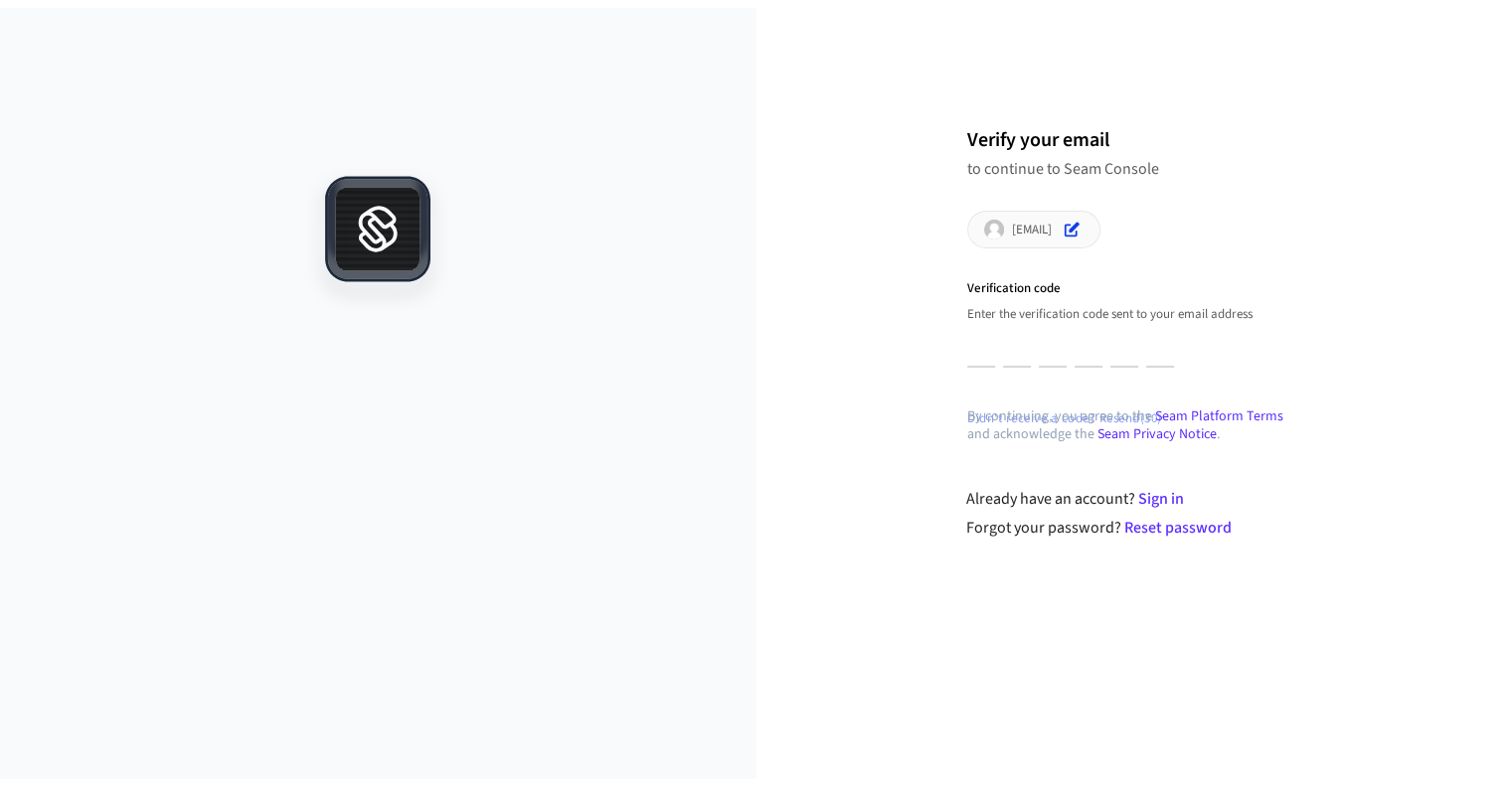scroll, scrollTop: 0, scrollLeft: 0, axis: both 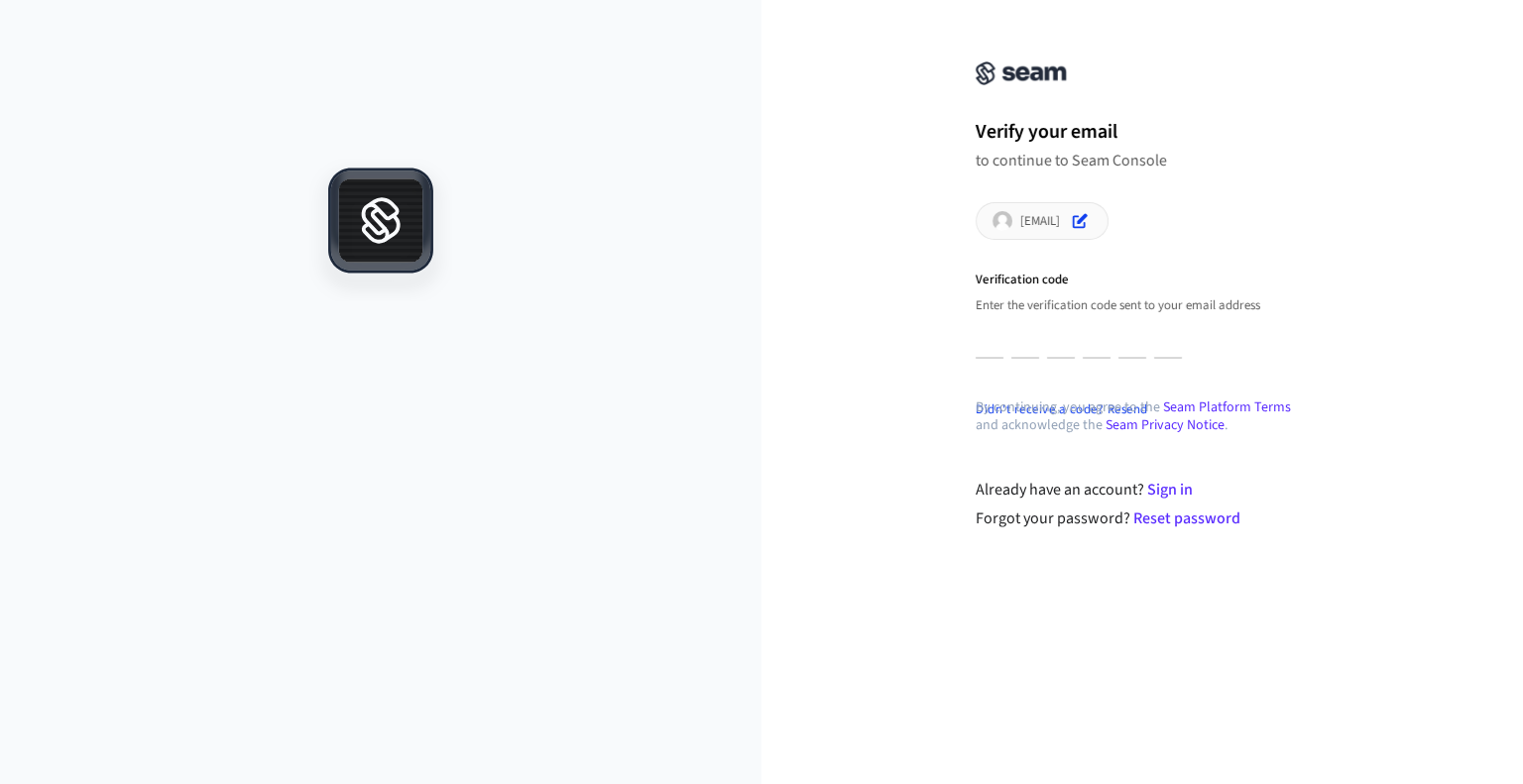 click on "By continuing, you agree to the   Seam Platform Terms   and acknowledge the   Seam Privacy Notice ." at bounding box center [1142, 416] 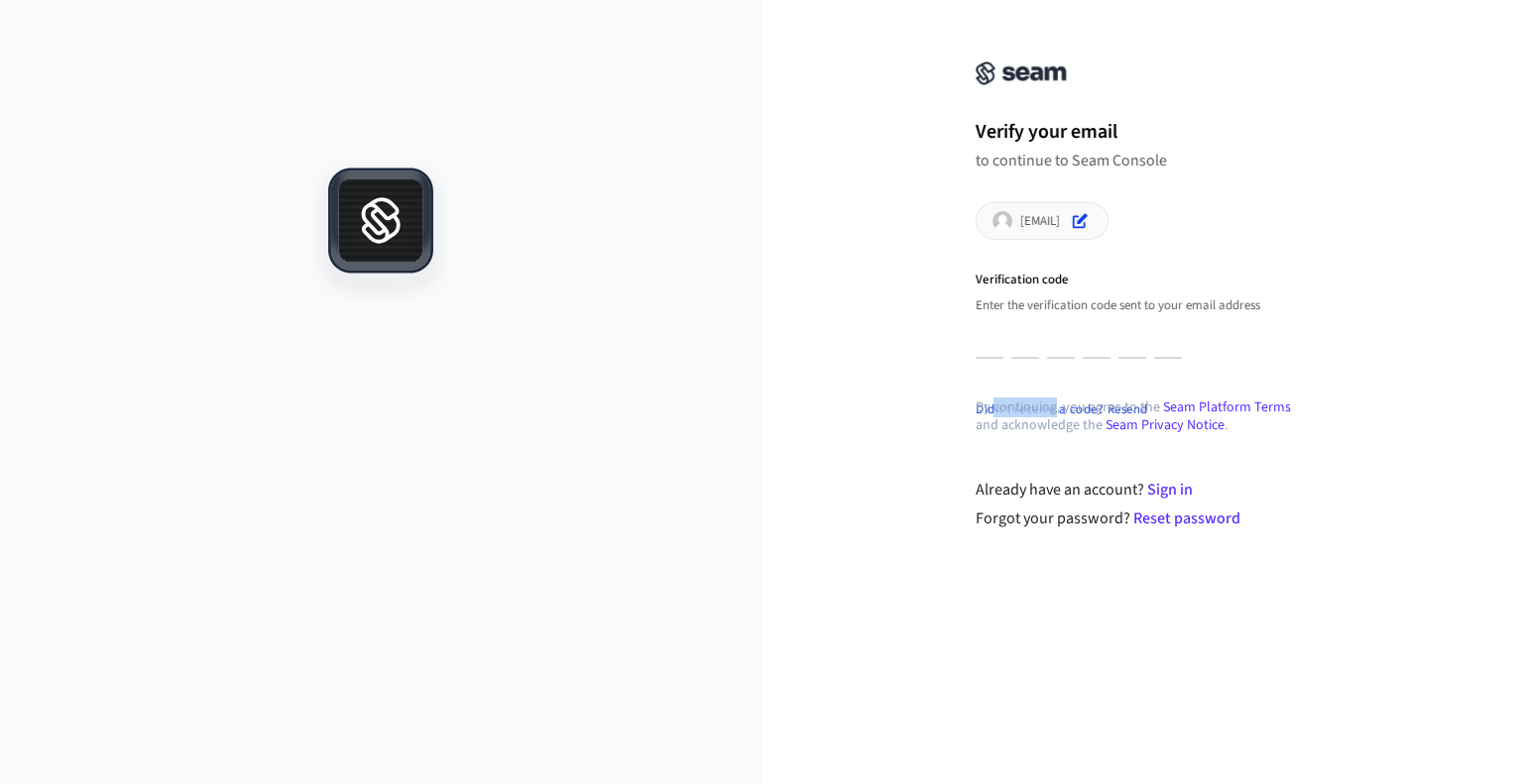 click on "By continuing, you agree to the   Seam Platform Terms   and acknowledge the   Seam Privacy Notice ." at bounding box center [1142, 416] 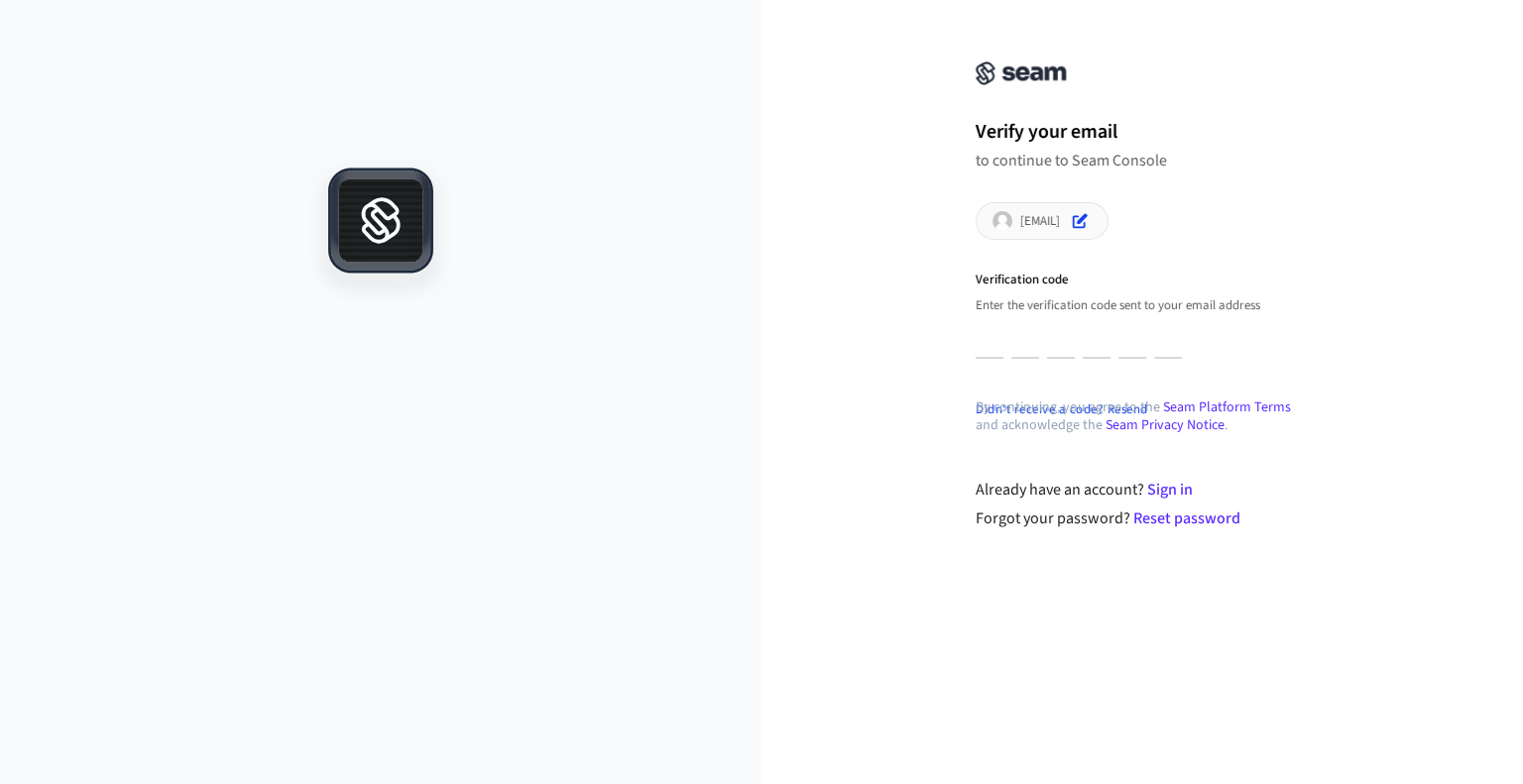 click on "By continuing, you agree to the   Seam Platform Terms   and acknowledge the   Seam Privacy Notice ." at bounding box center [1142, 416] 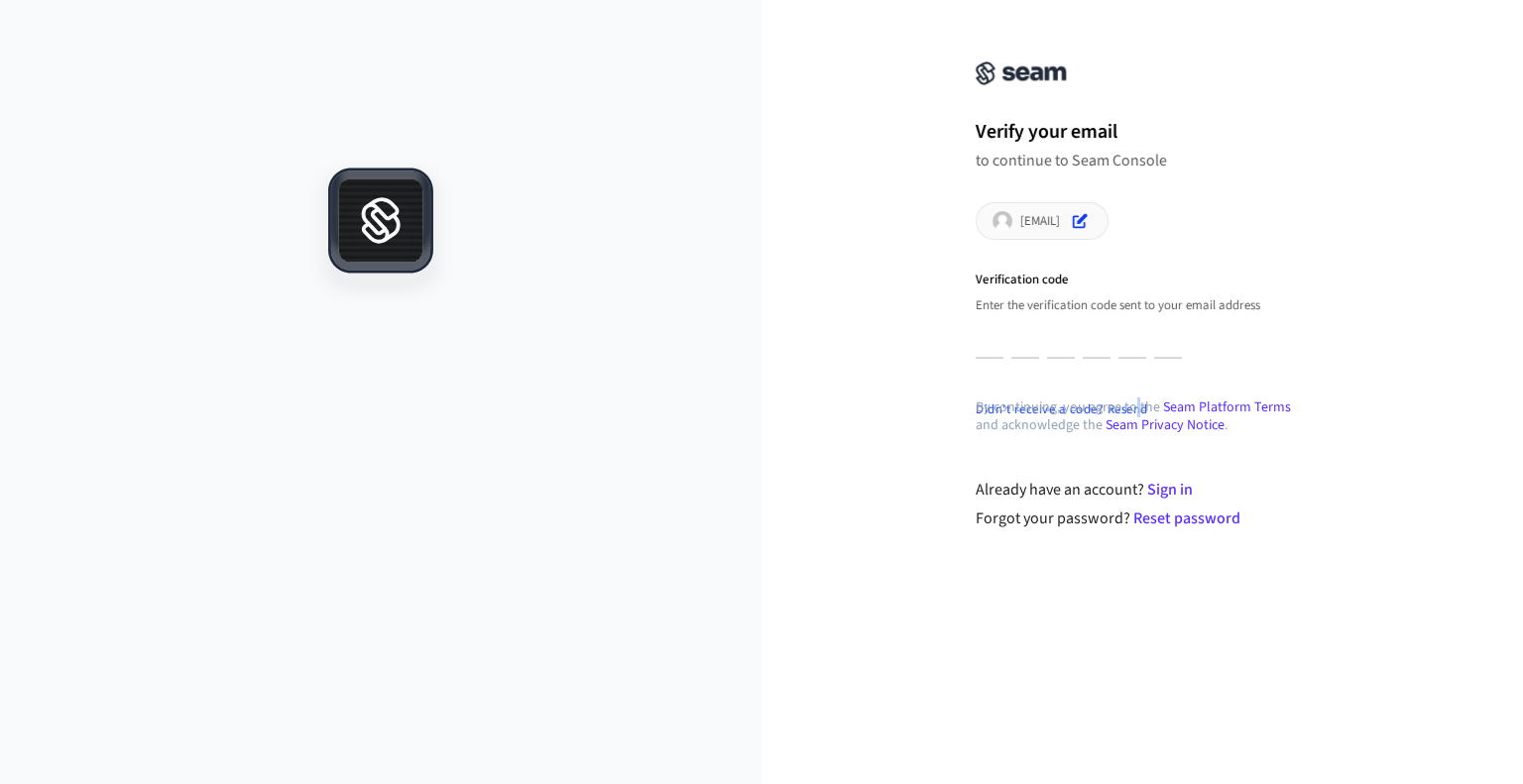 click on "By continuing, you agree to the   Seam Platform Terms   and acknowledge the   Seam Privacy Notice ." at bounding box center (1142, 416) 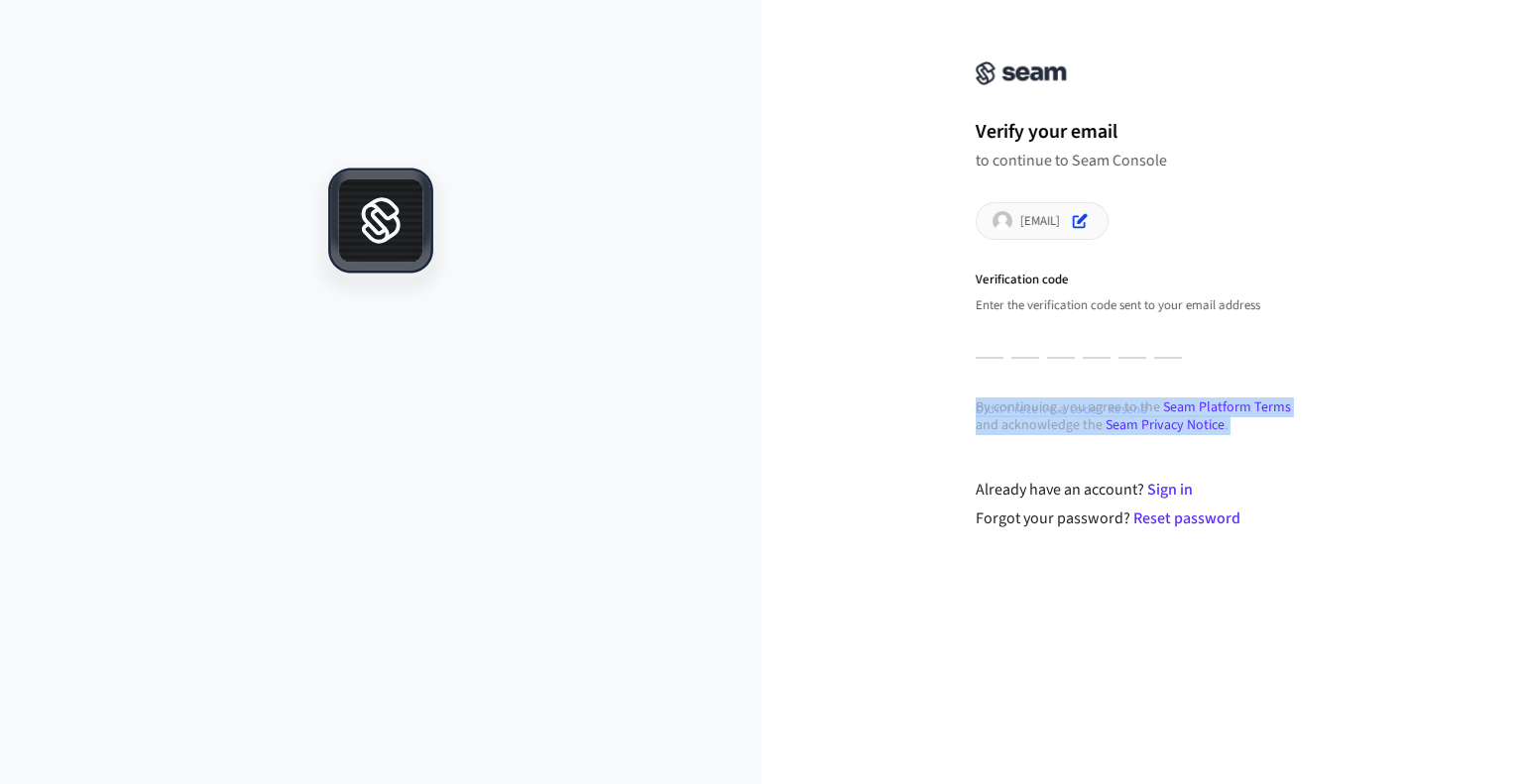 click on "By continuing, you agree to the   Seam Platform Terms   and acknowledge the   Seam Privacy Notice ." at bounding box center [1142, 416] 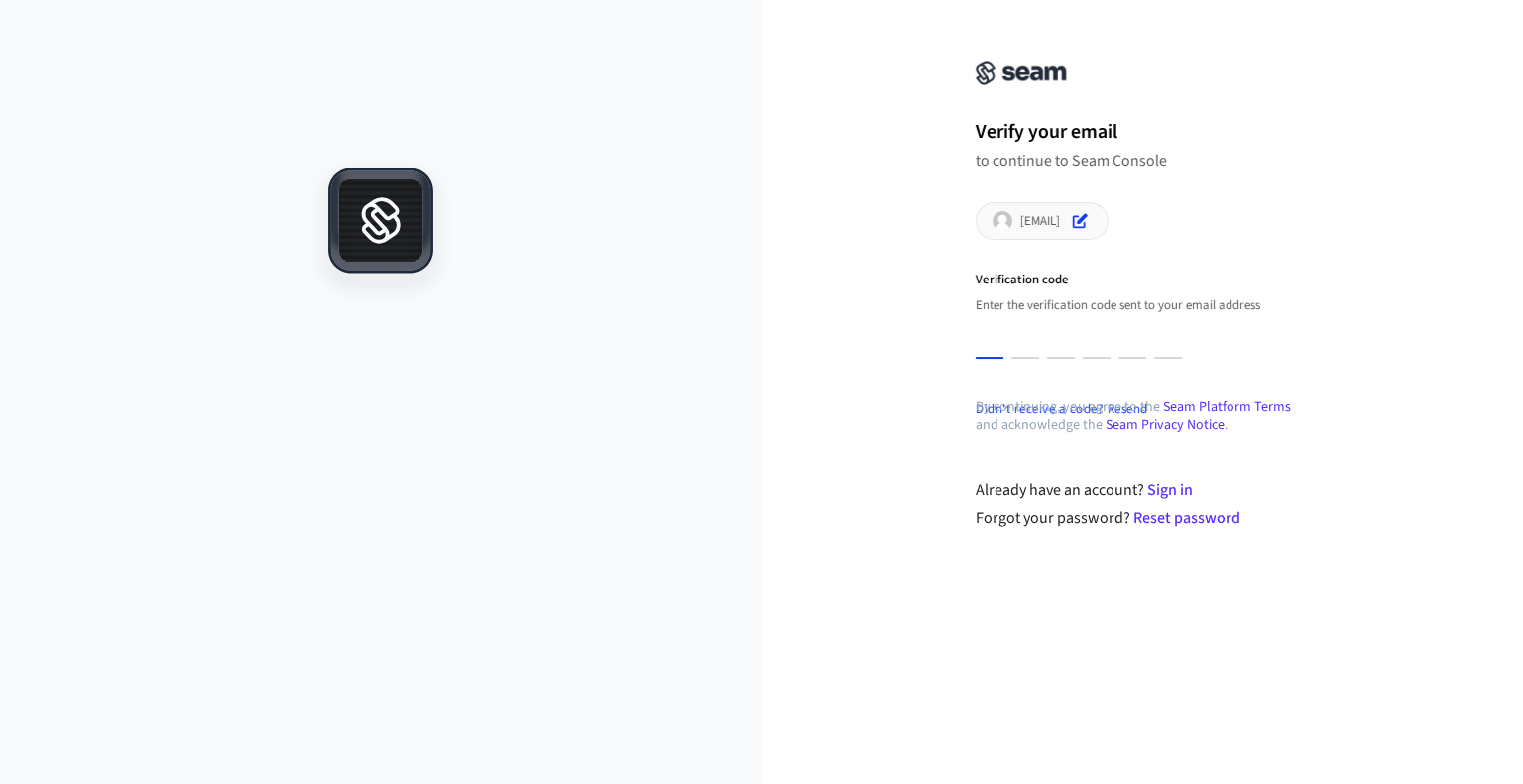 click at bounding box center [990, 340] 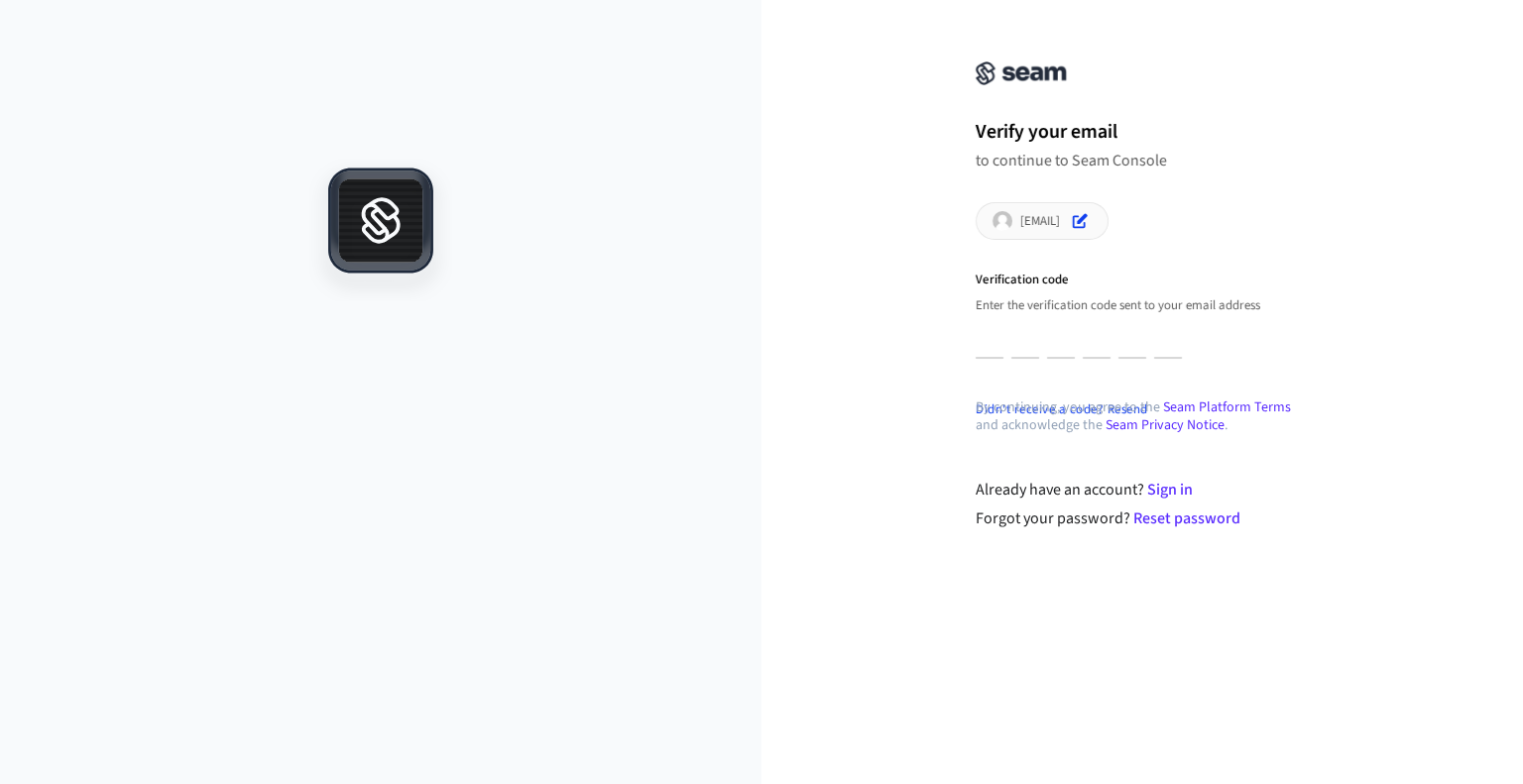 type on "*" 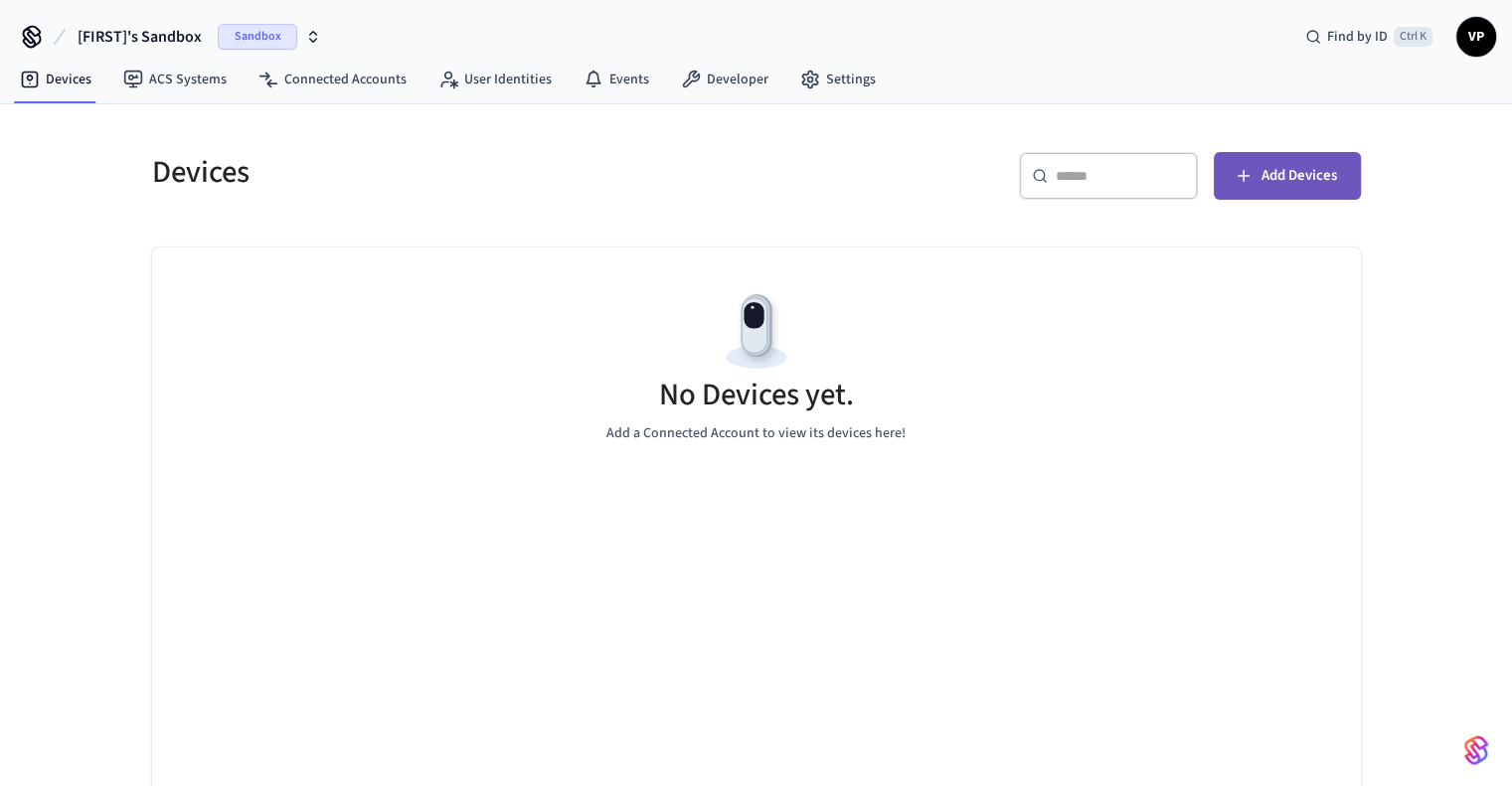 click on "Add Devices" at bounding box center (1299, 176) 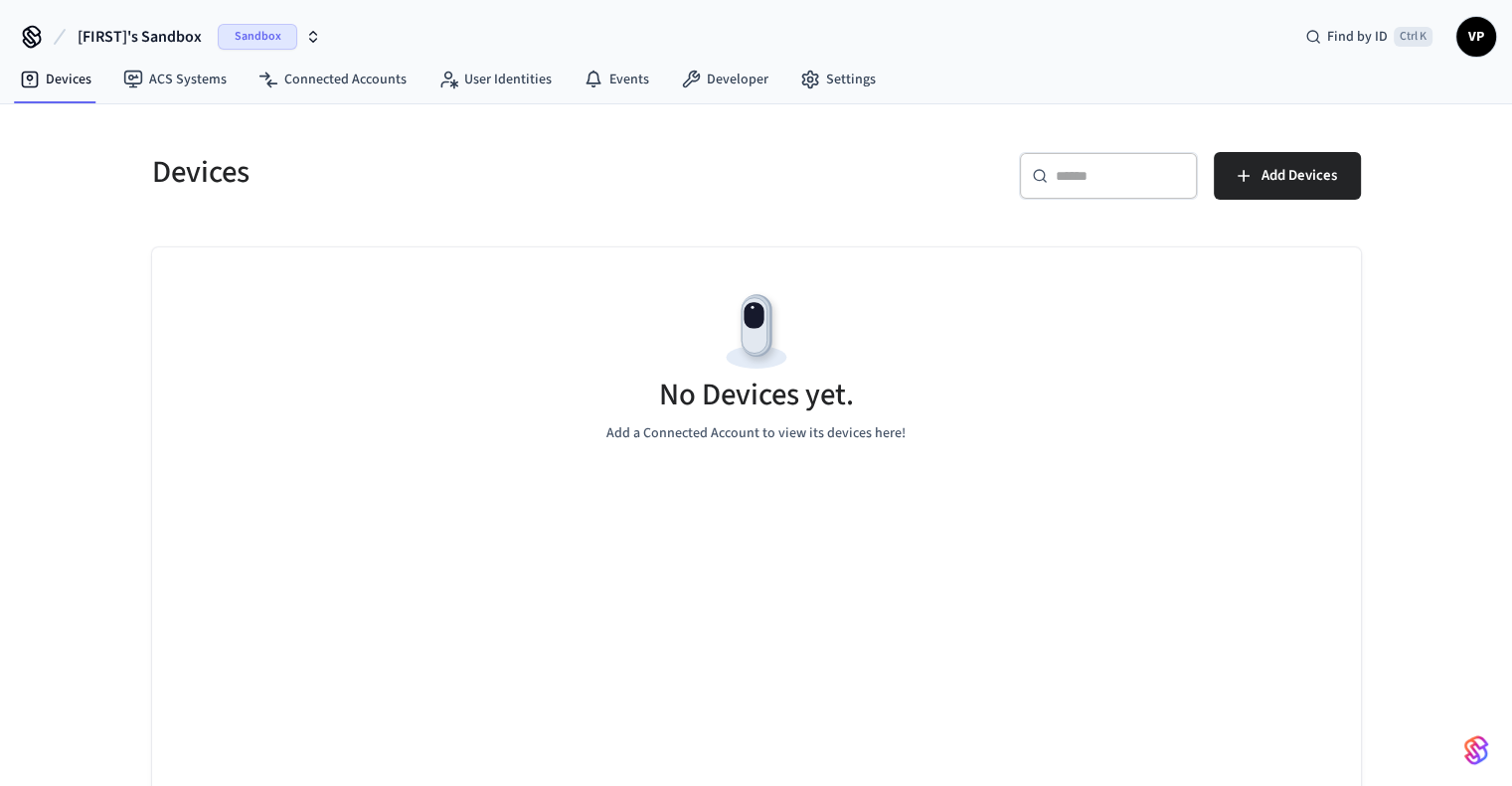 click on "Sandbox" at bounding box center [257, 37] 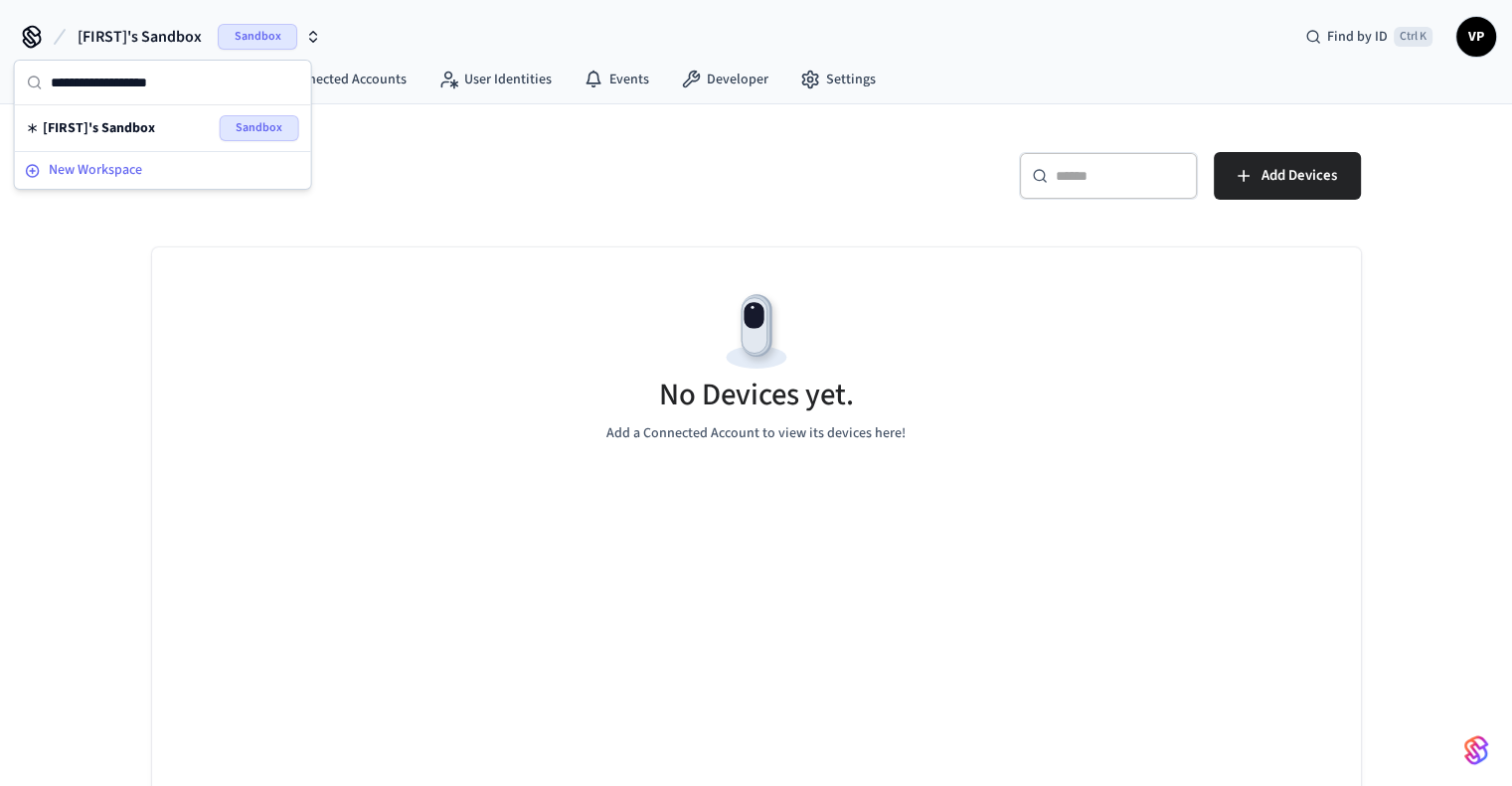 click on "New Workspace" at bounding box center [95, 170] 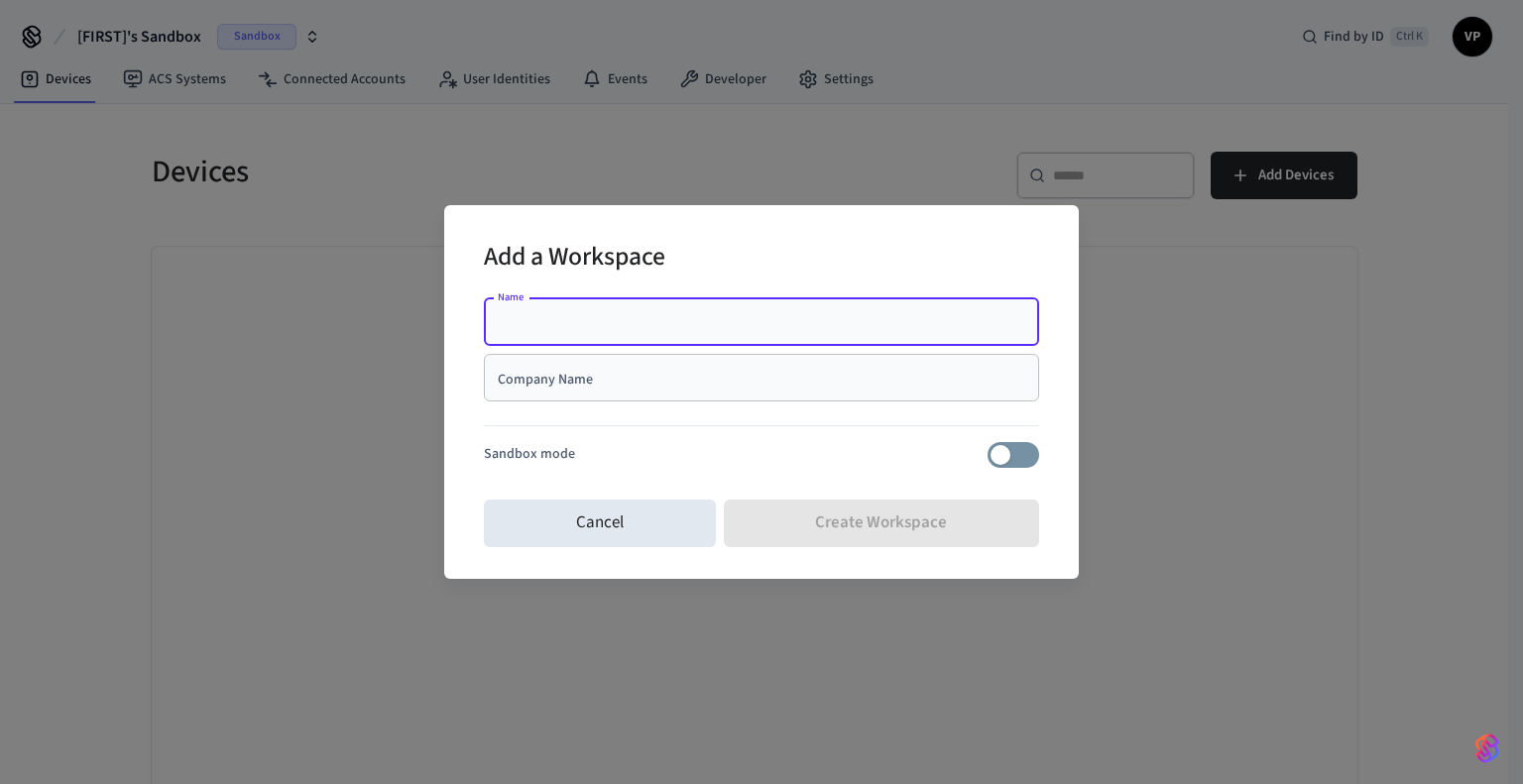 click on "Name" at bounding box center (762, 322) 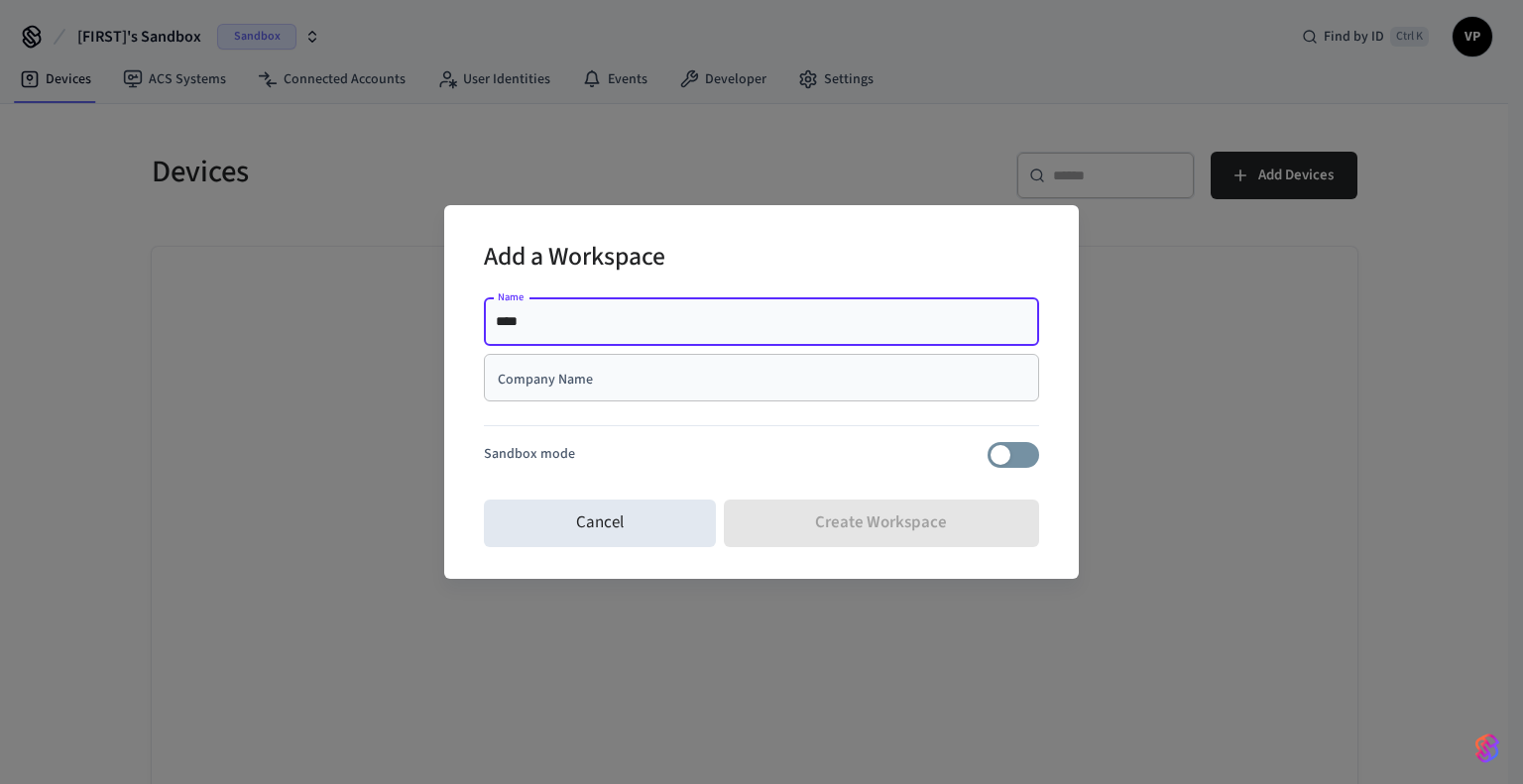 type 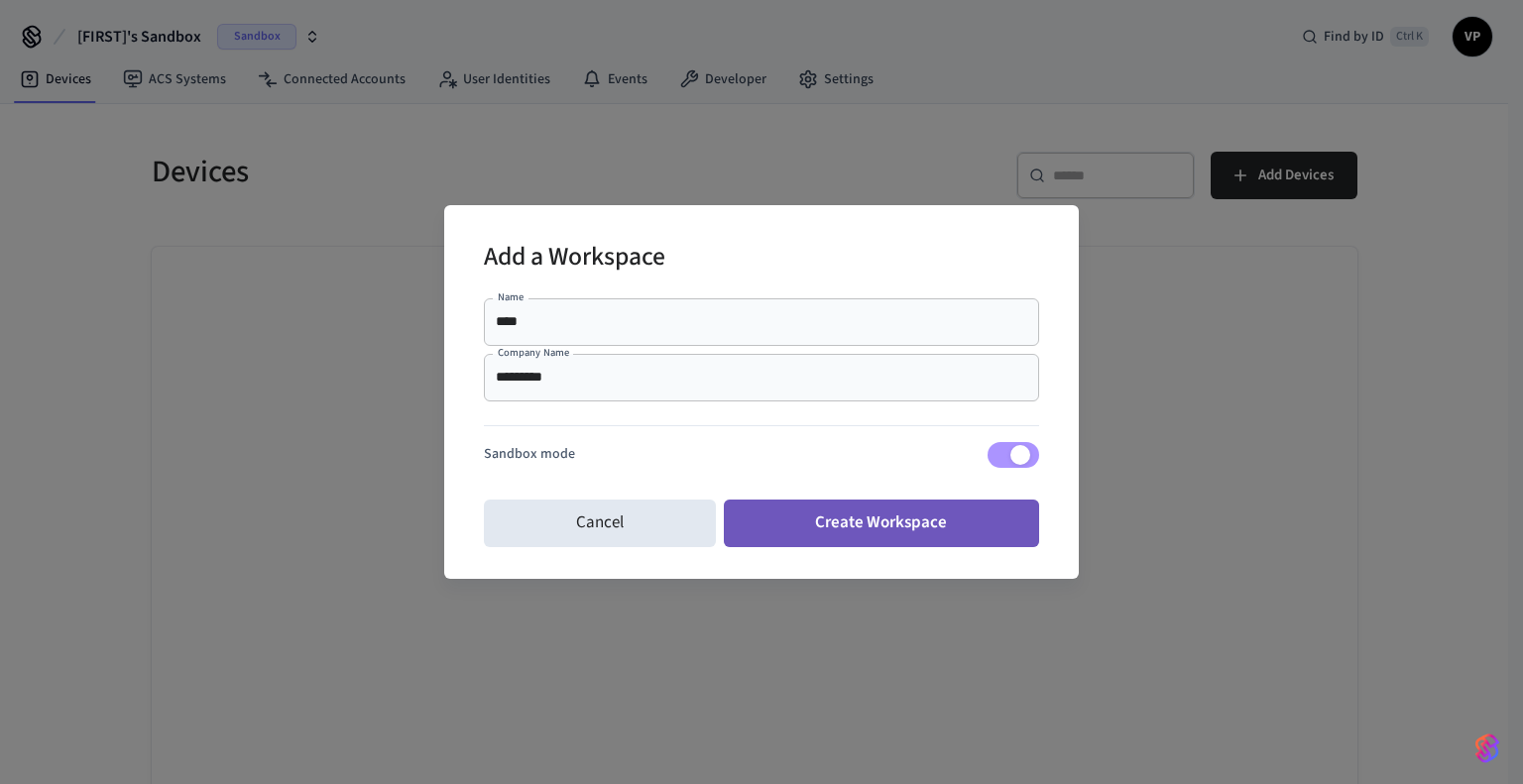 click on "Create Workspace" at bounding box center (881, 523) 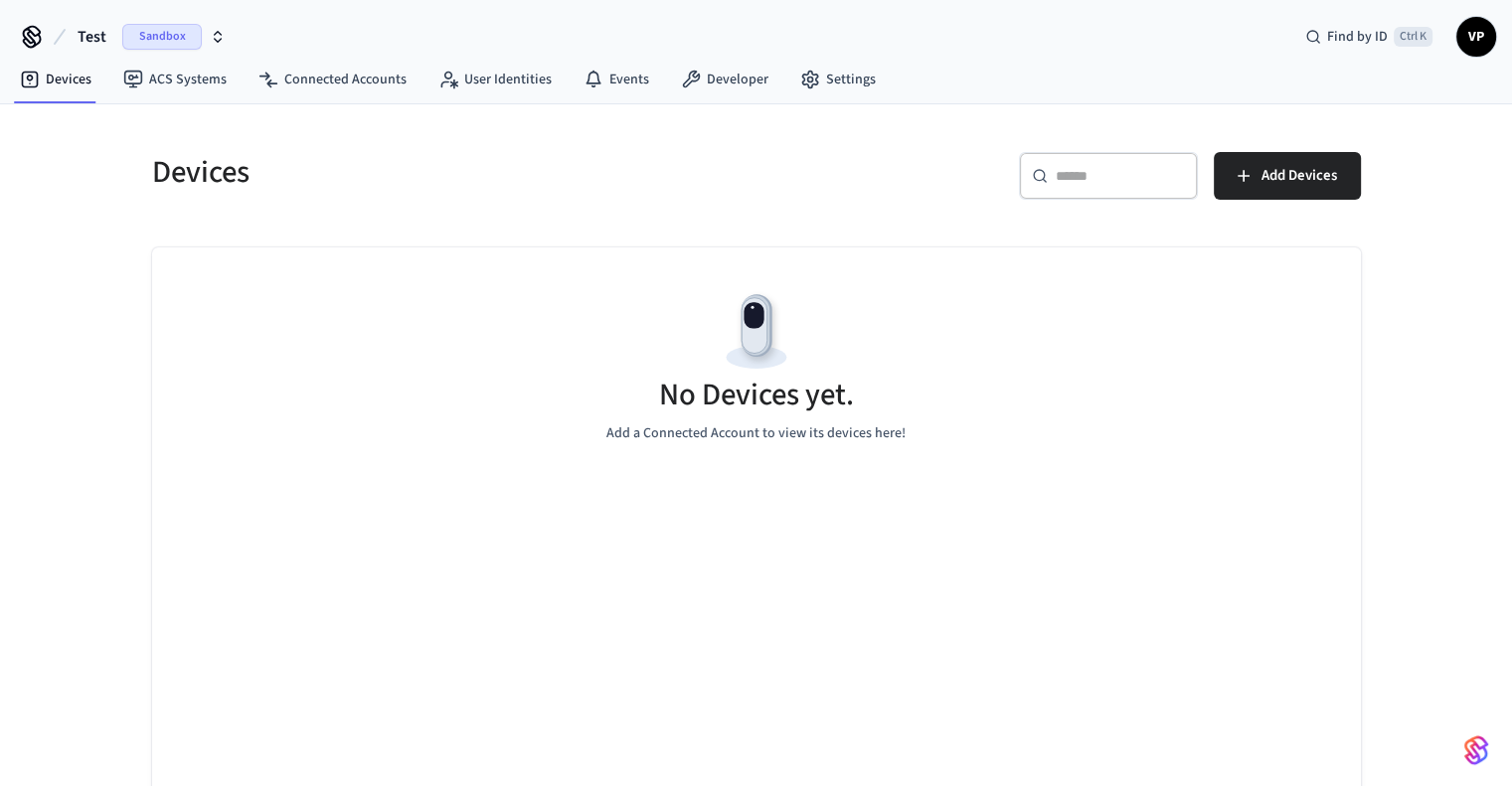 click on "Sandbox" at bounding box center [162, 37] 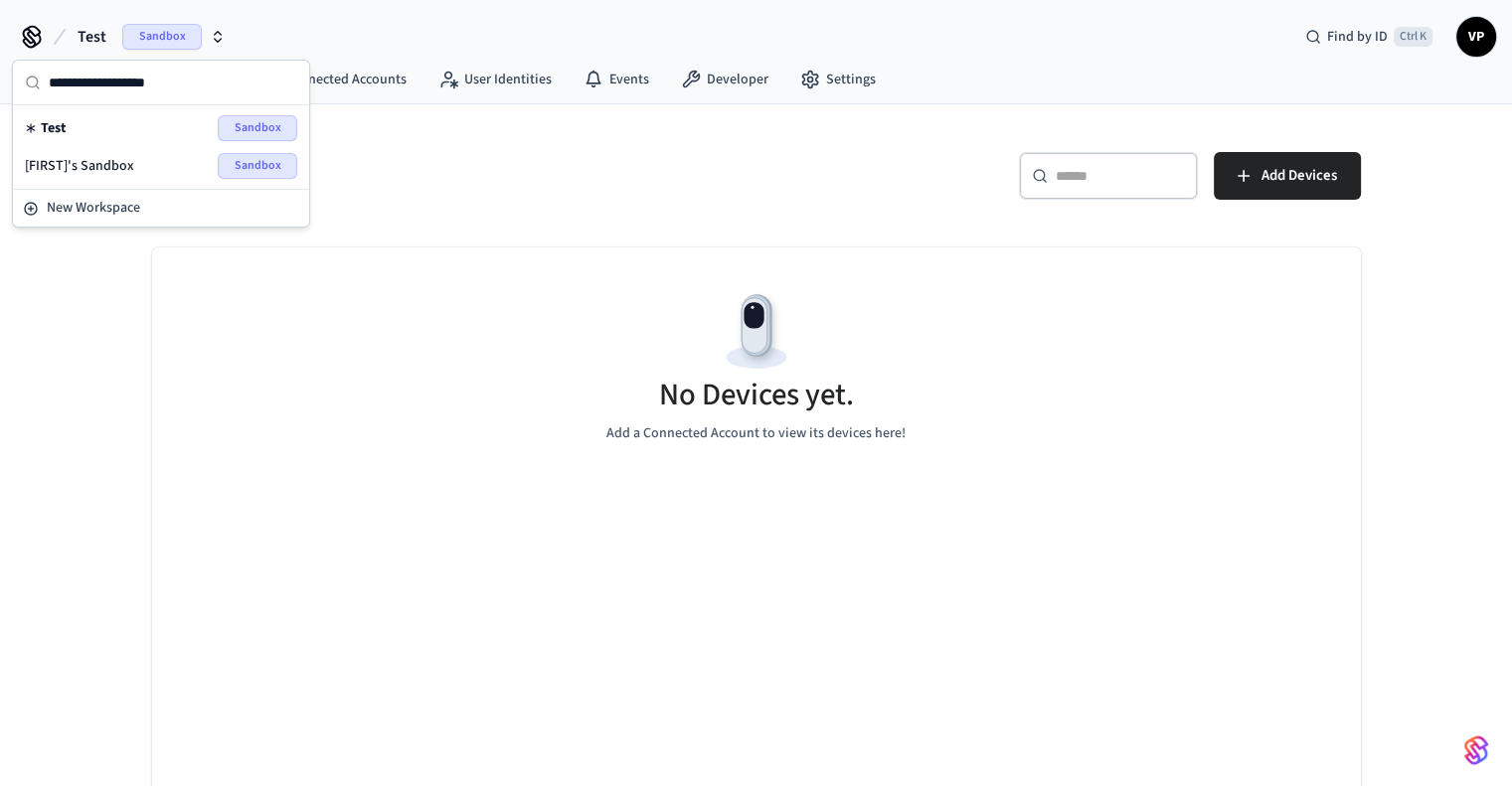 click on "Sandbox" at bounding box center [257, 128] 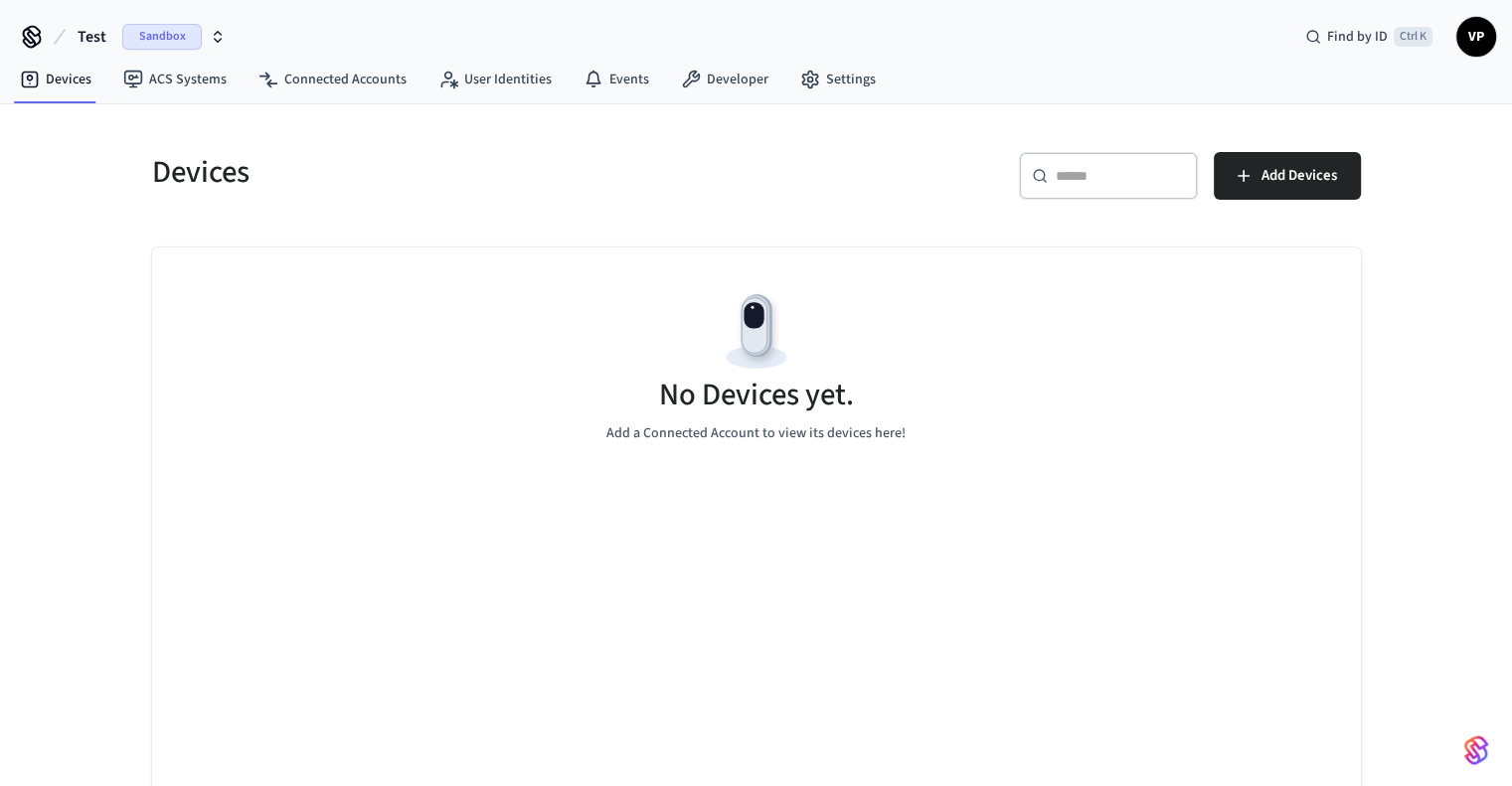 click on "Sandbox" at bounding box center [162, 37] 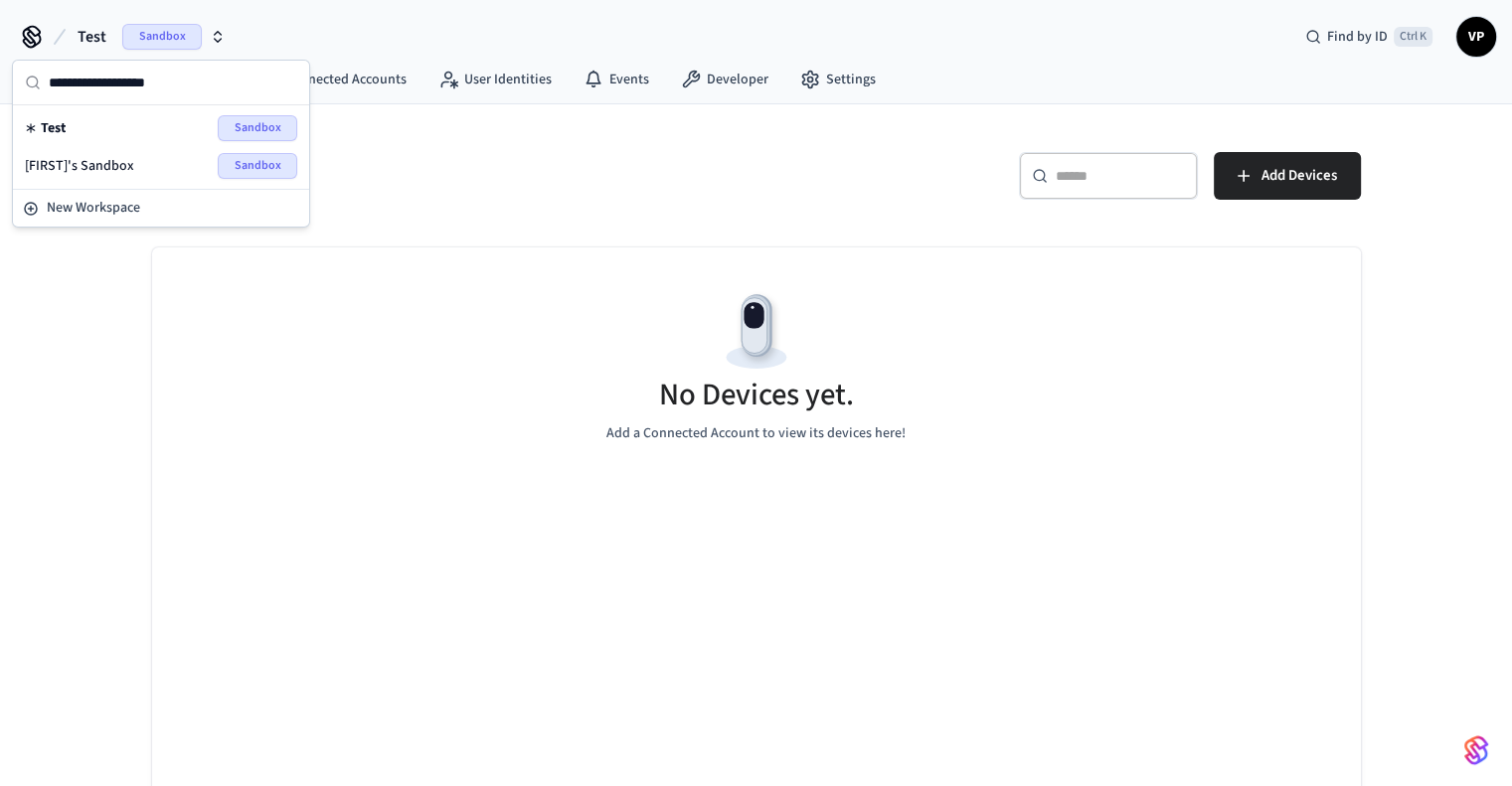 click on "Test" at bounding box center (53, 128) 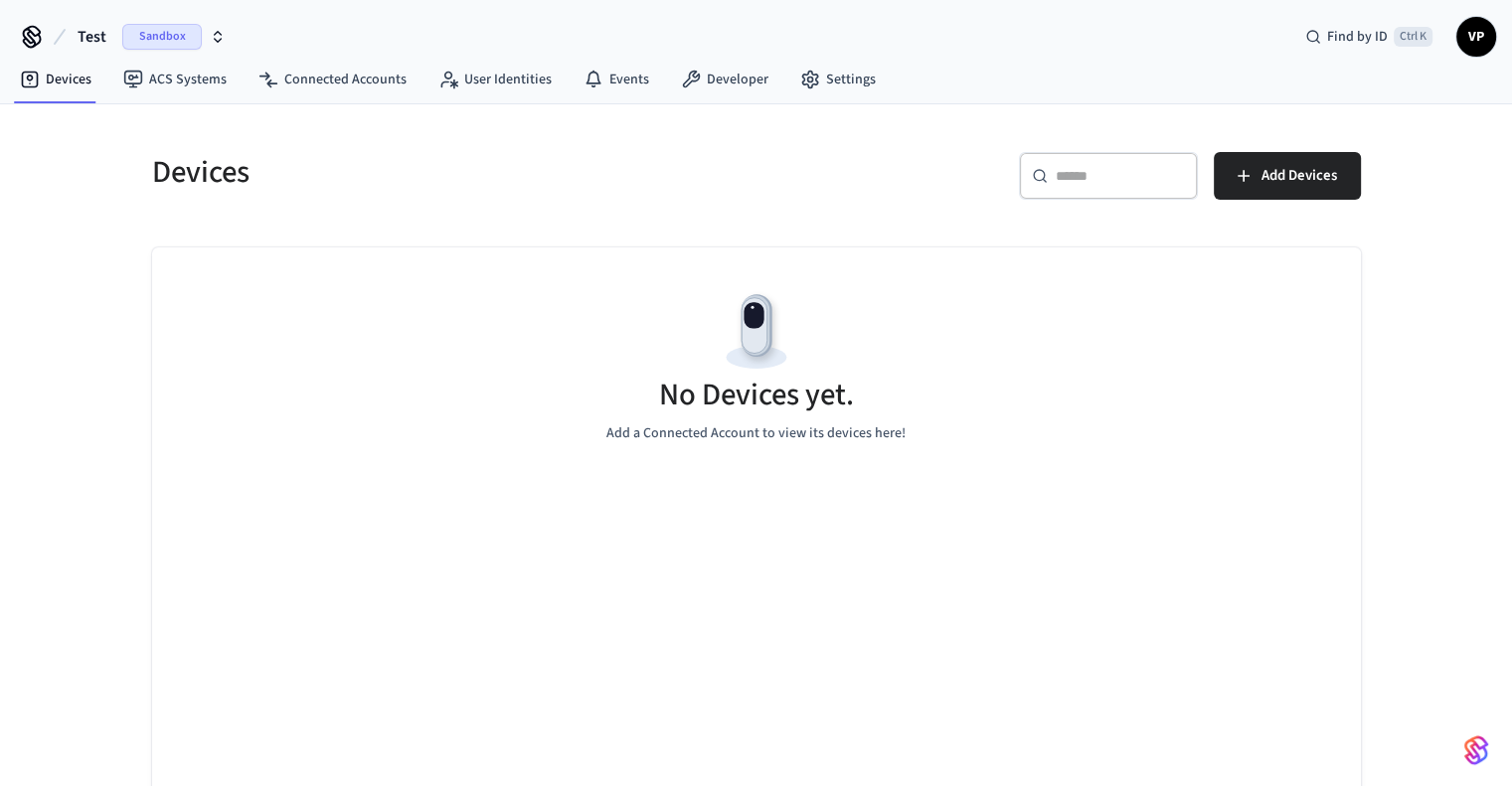 click 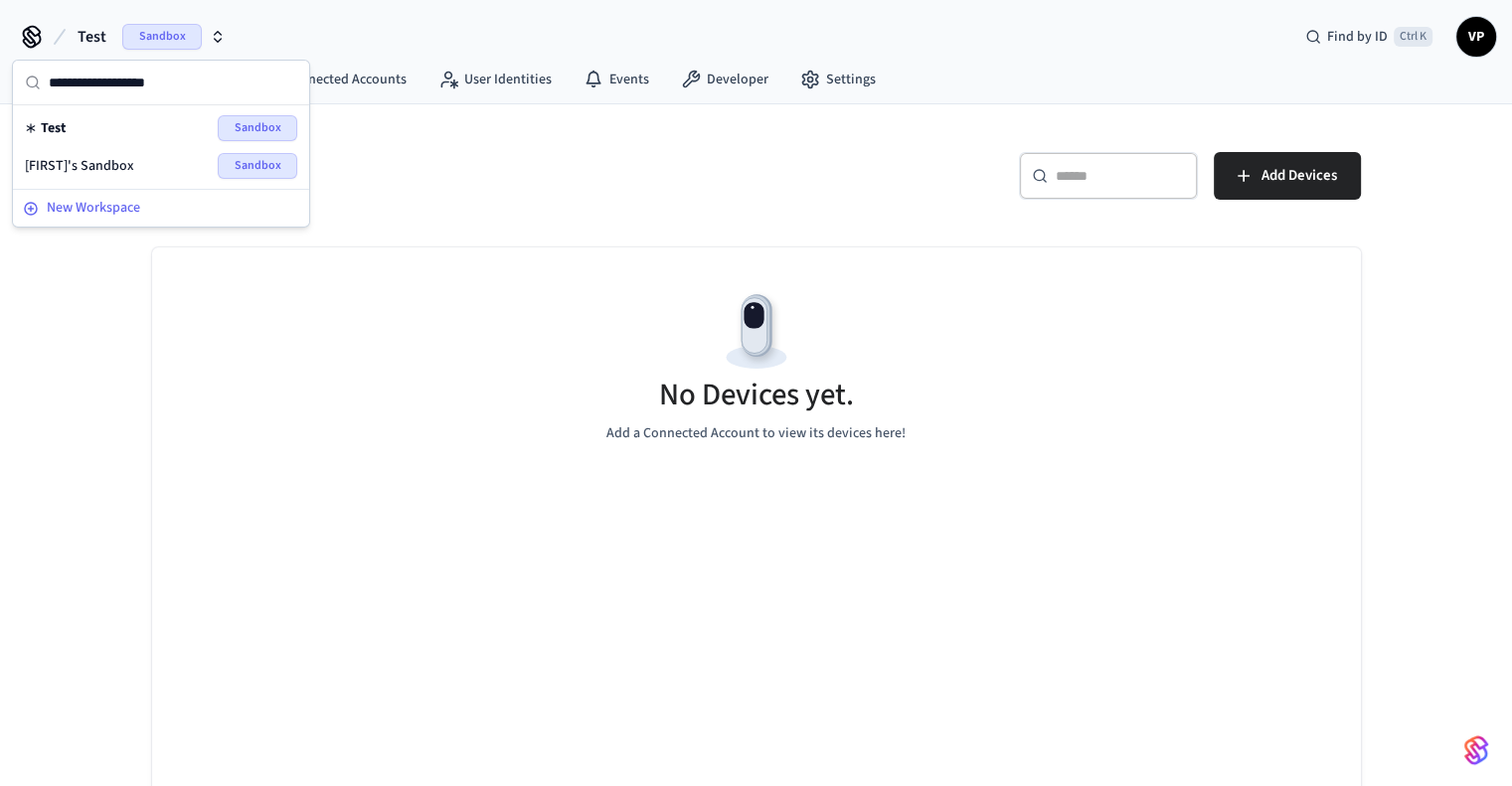 click on "New Workspace" at bounding box center [93, 208] 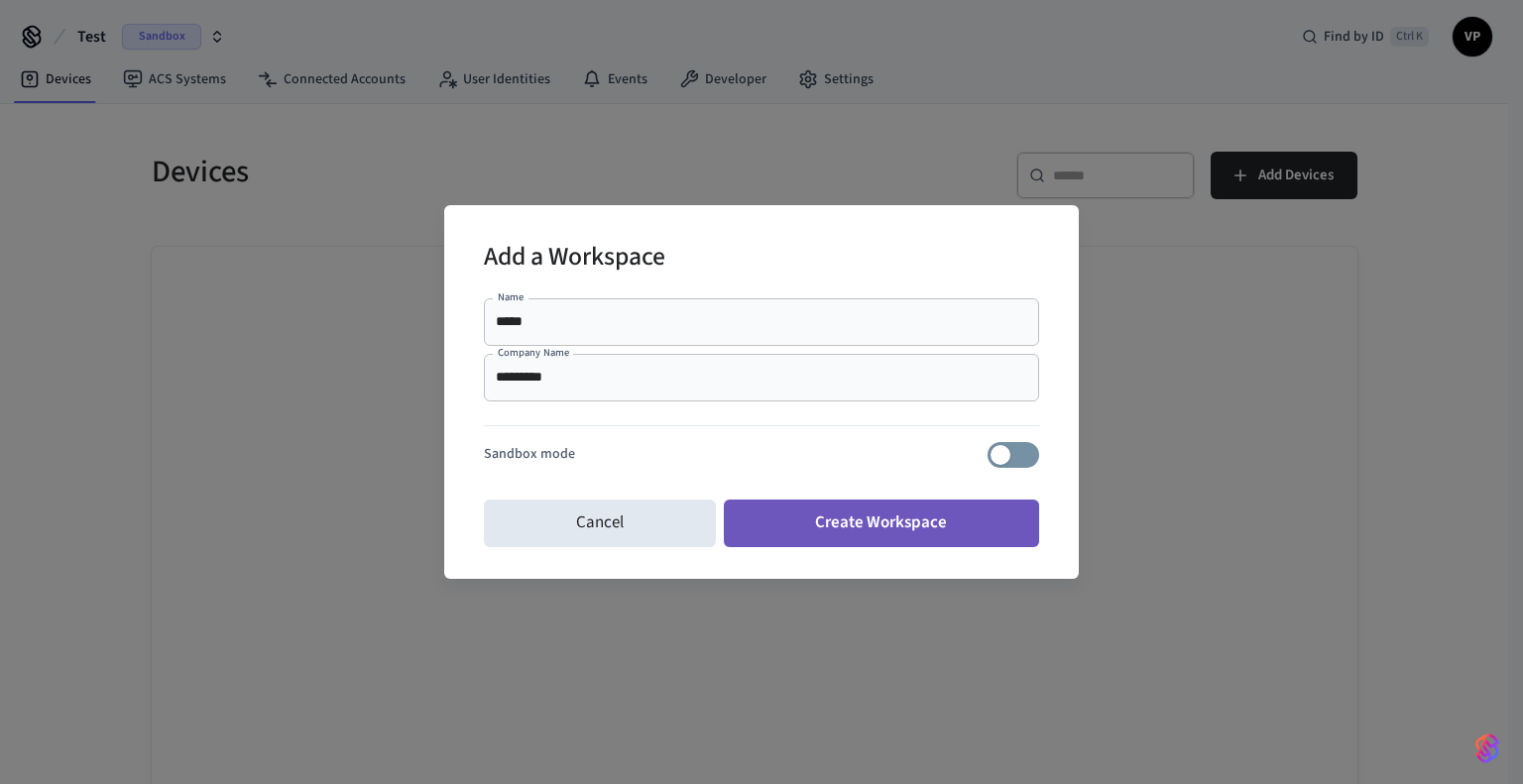 click on "Create Workspace" at bounding box center (881, 523) 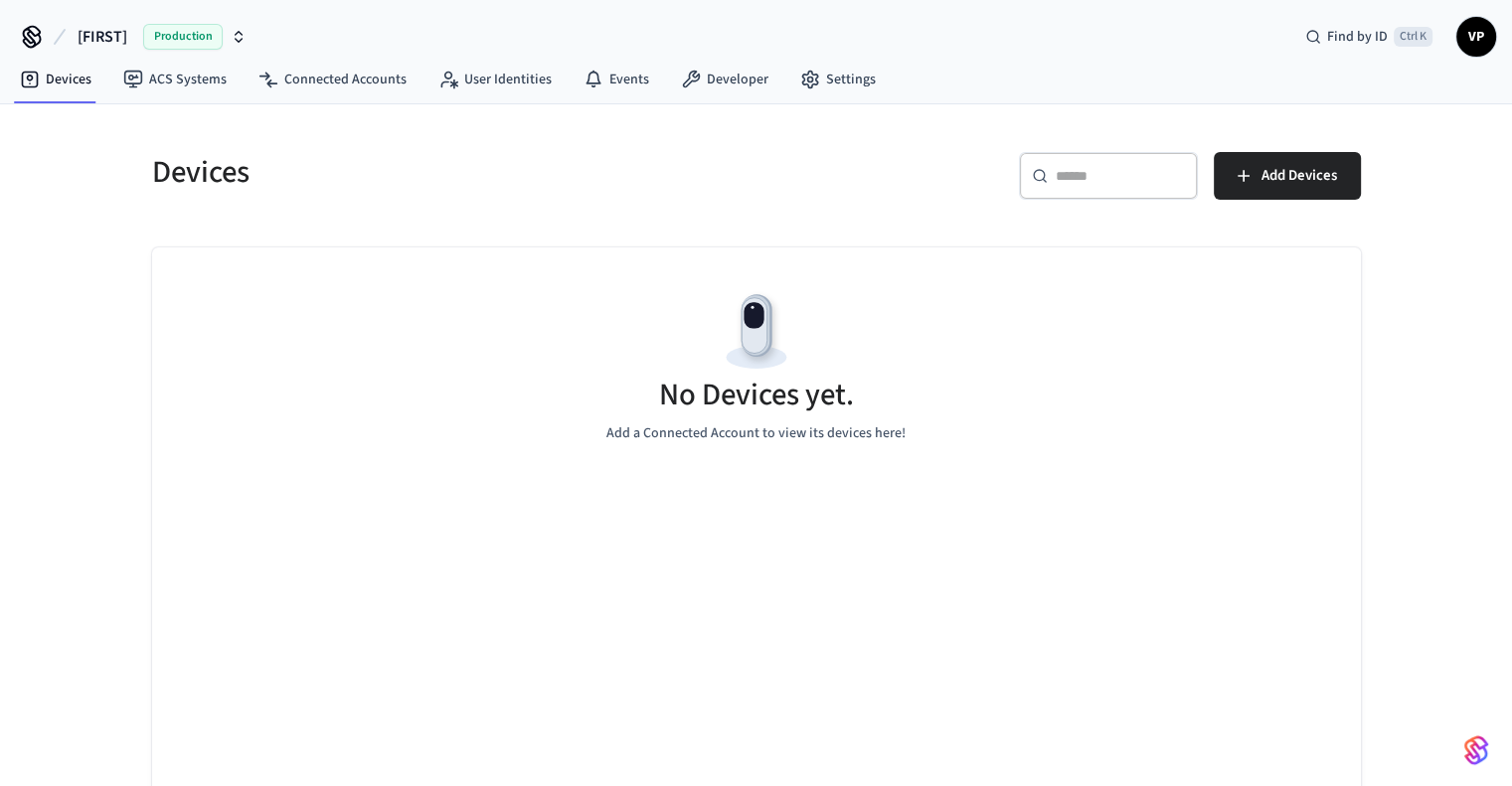 click on "Production" at bounding box center [183, 37] 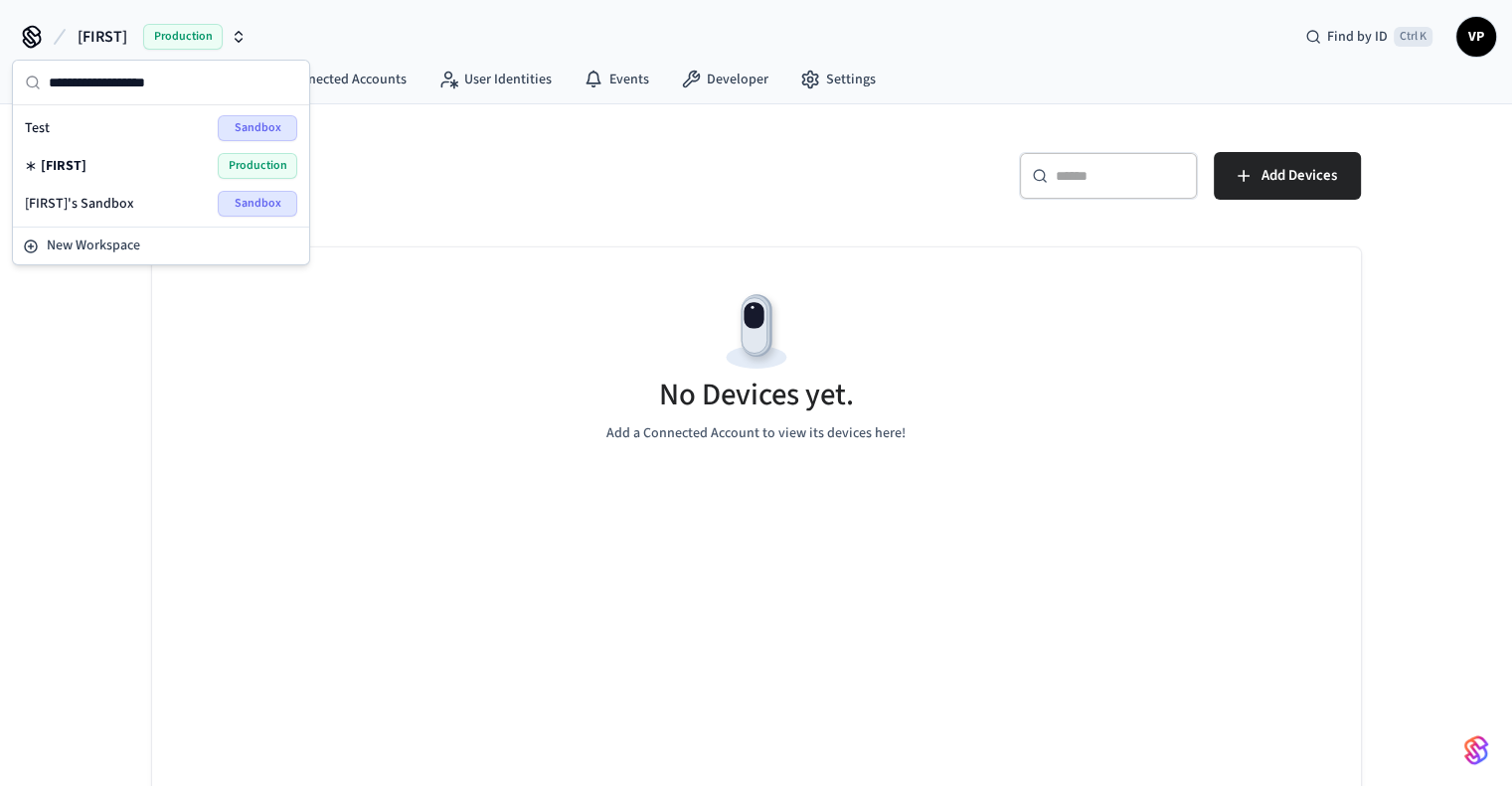 click on "Devices" at bounding box center [436, 172] 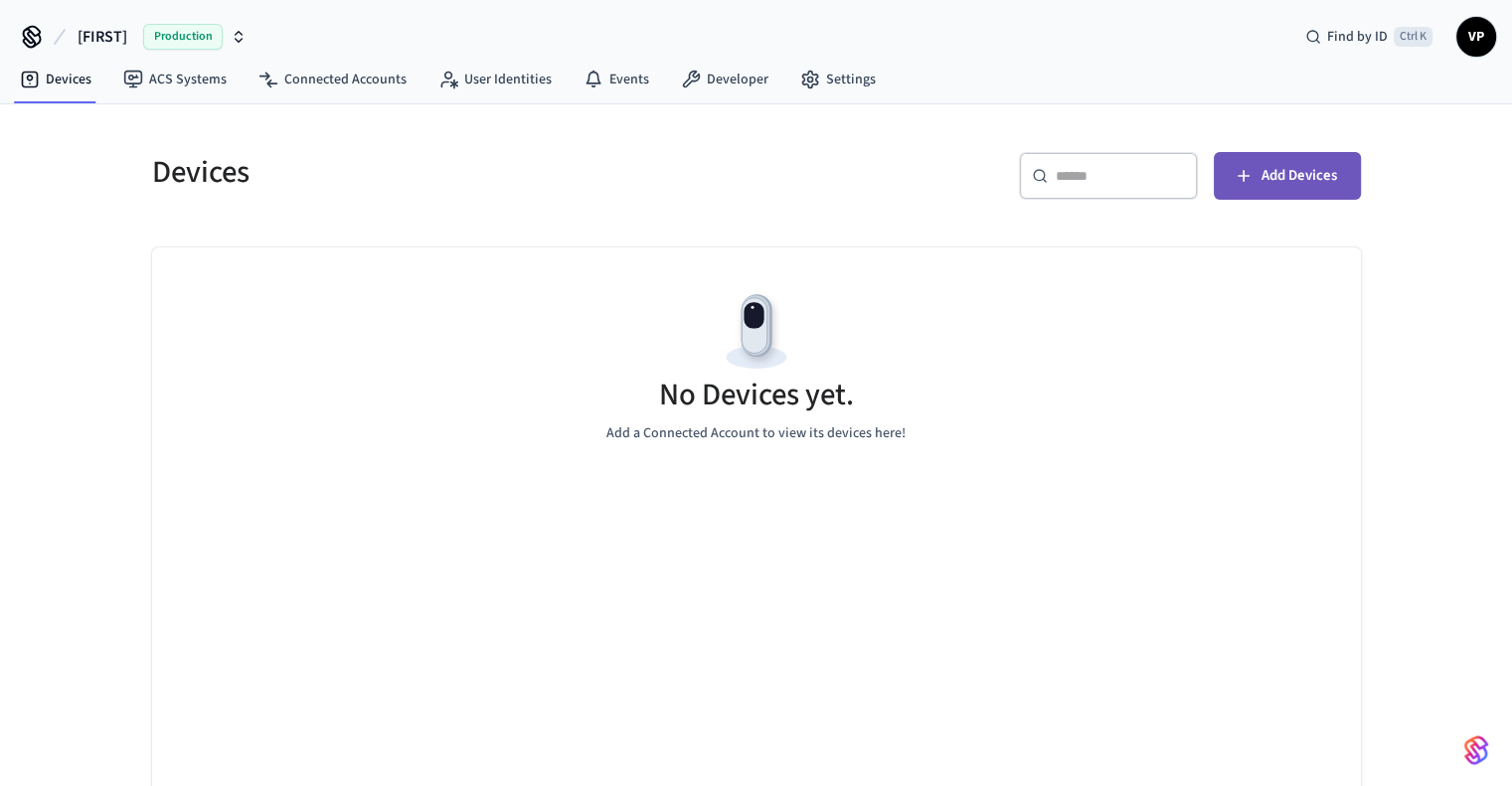 click on "Add Devices" at bounding box center [1299, 176] 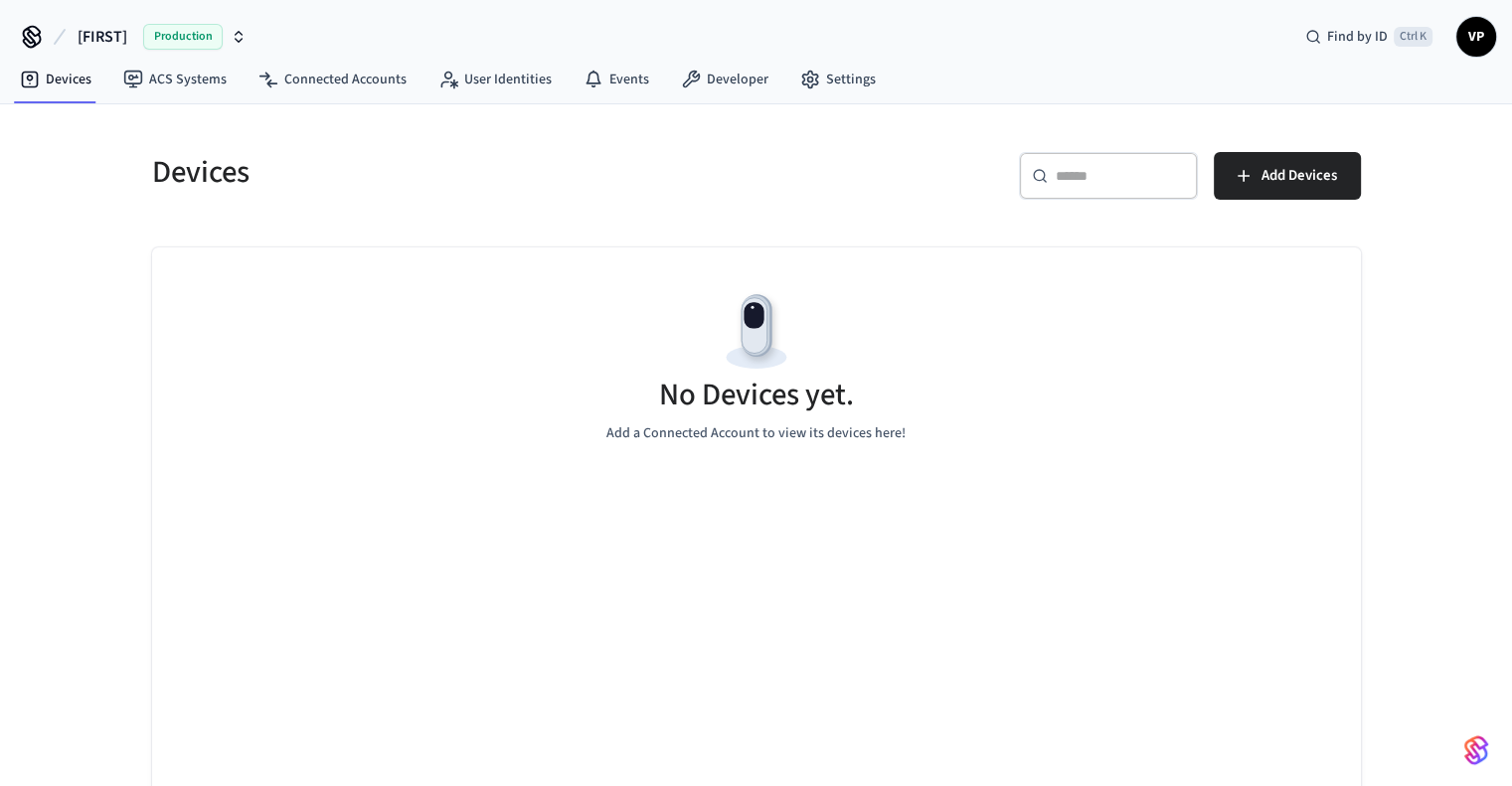 click on "Production" at bounding box center (183, 37) 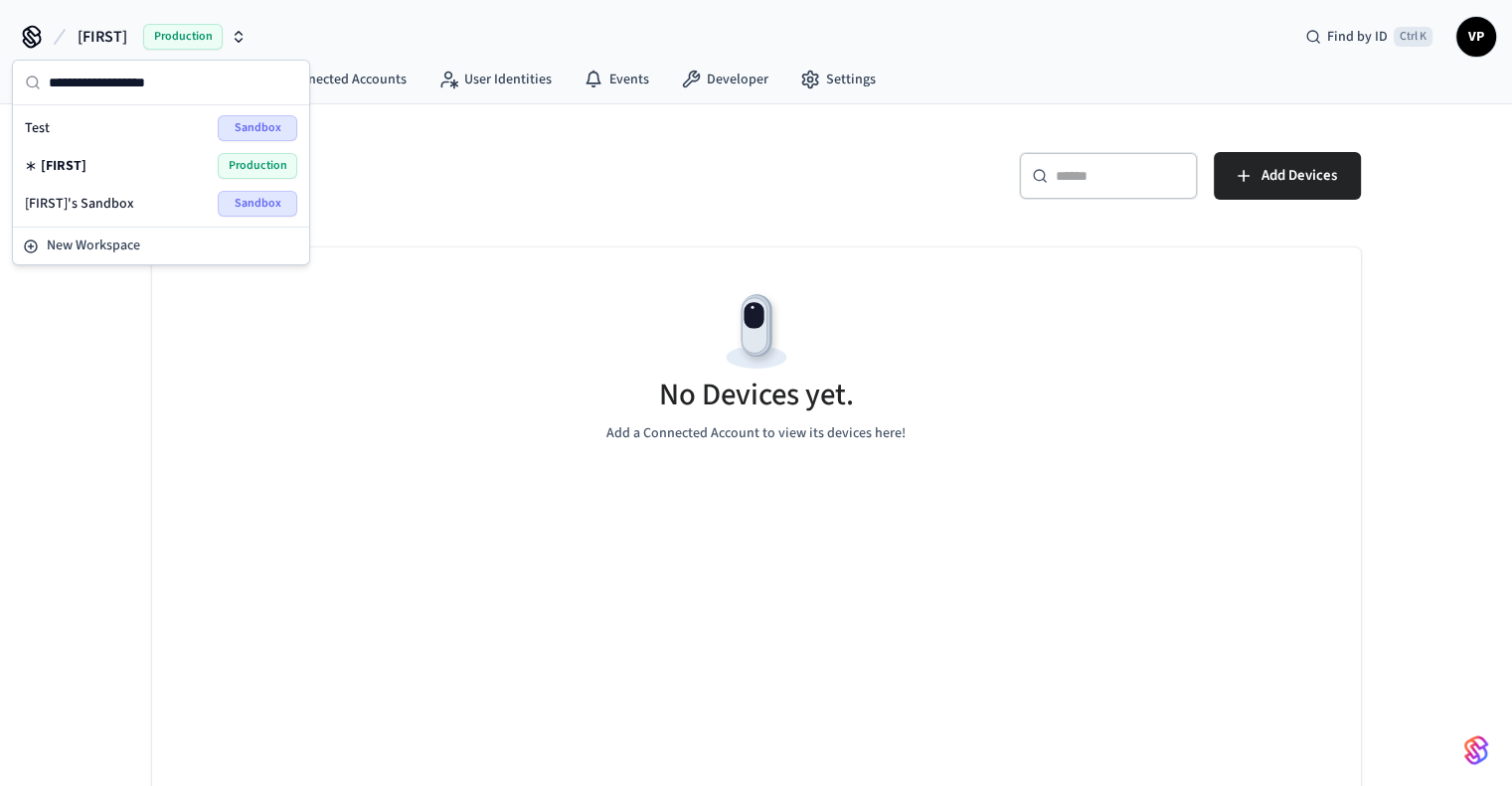 click on "Test Sandbox" at bounding box center [161, 128] 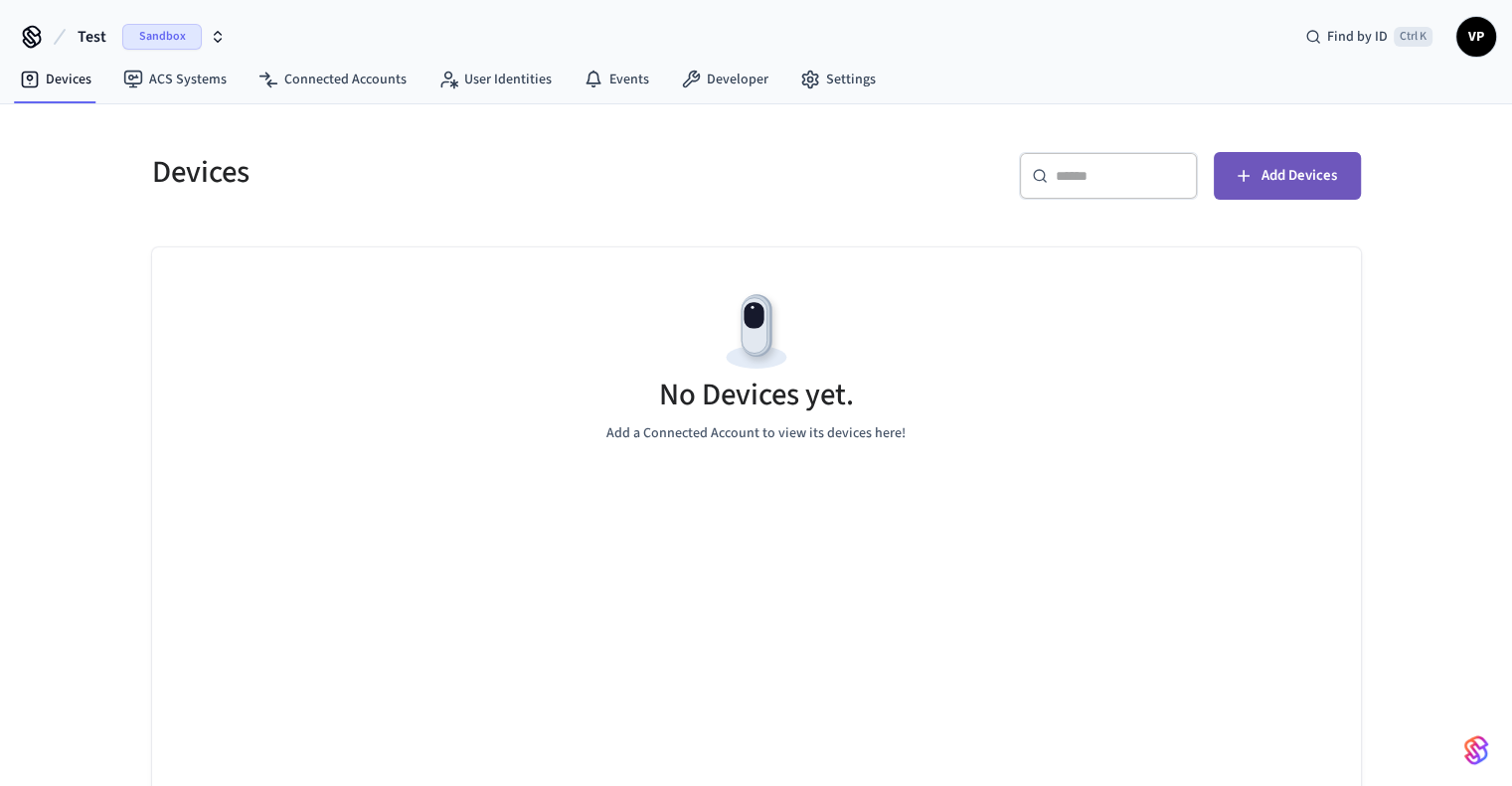click on "Add Devices" at bounding box center [1299, 176] 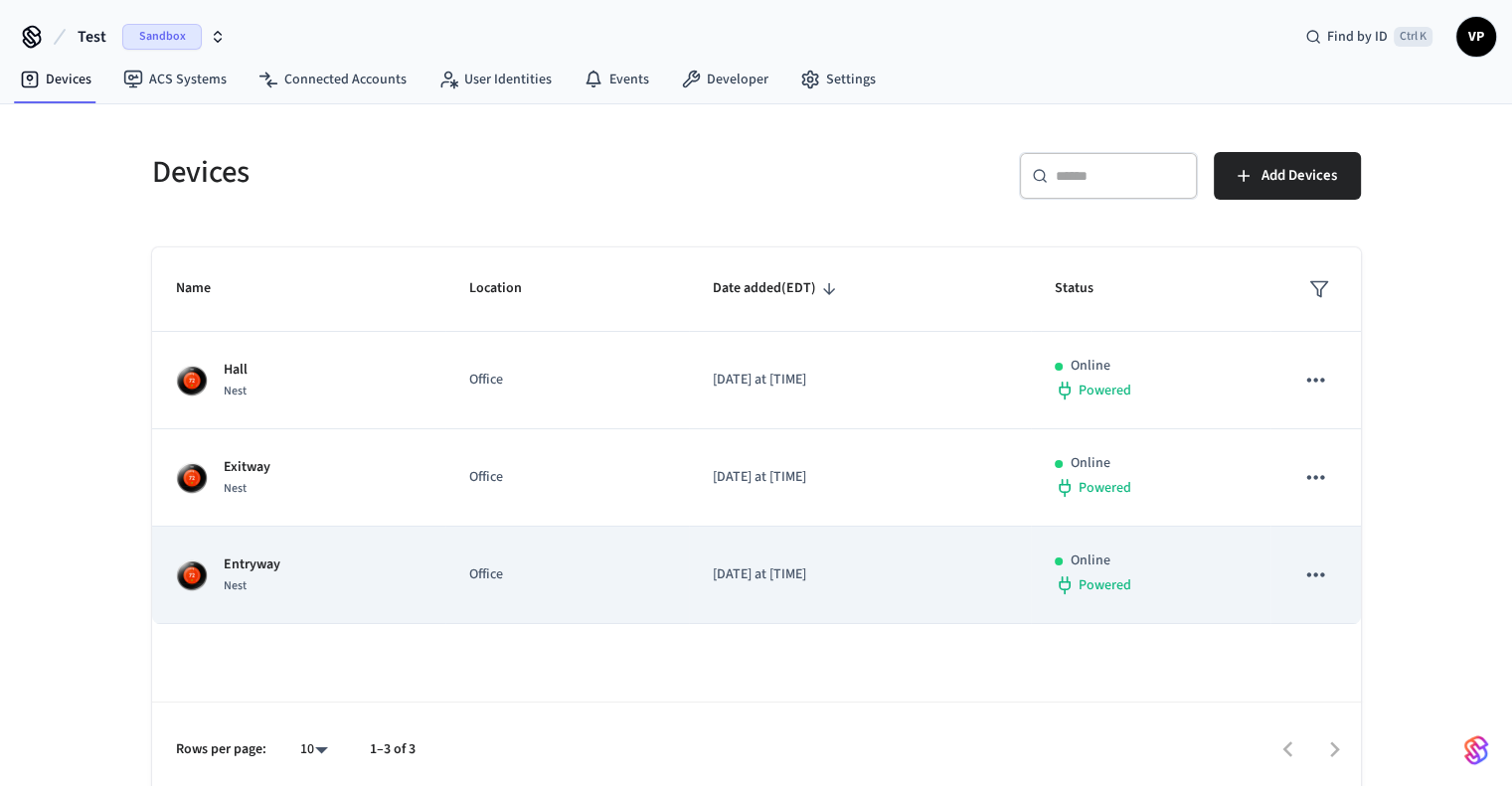 scroll, scrollTop: 11, scrollLeft: 0, axis: vertical 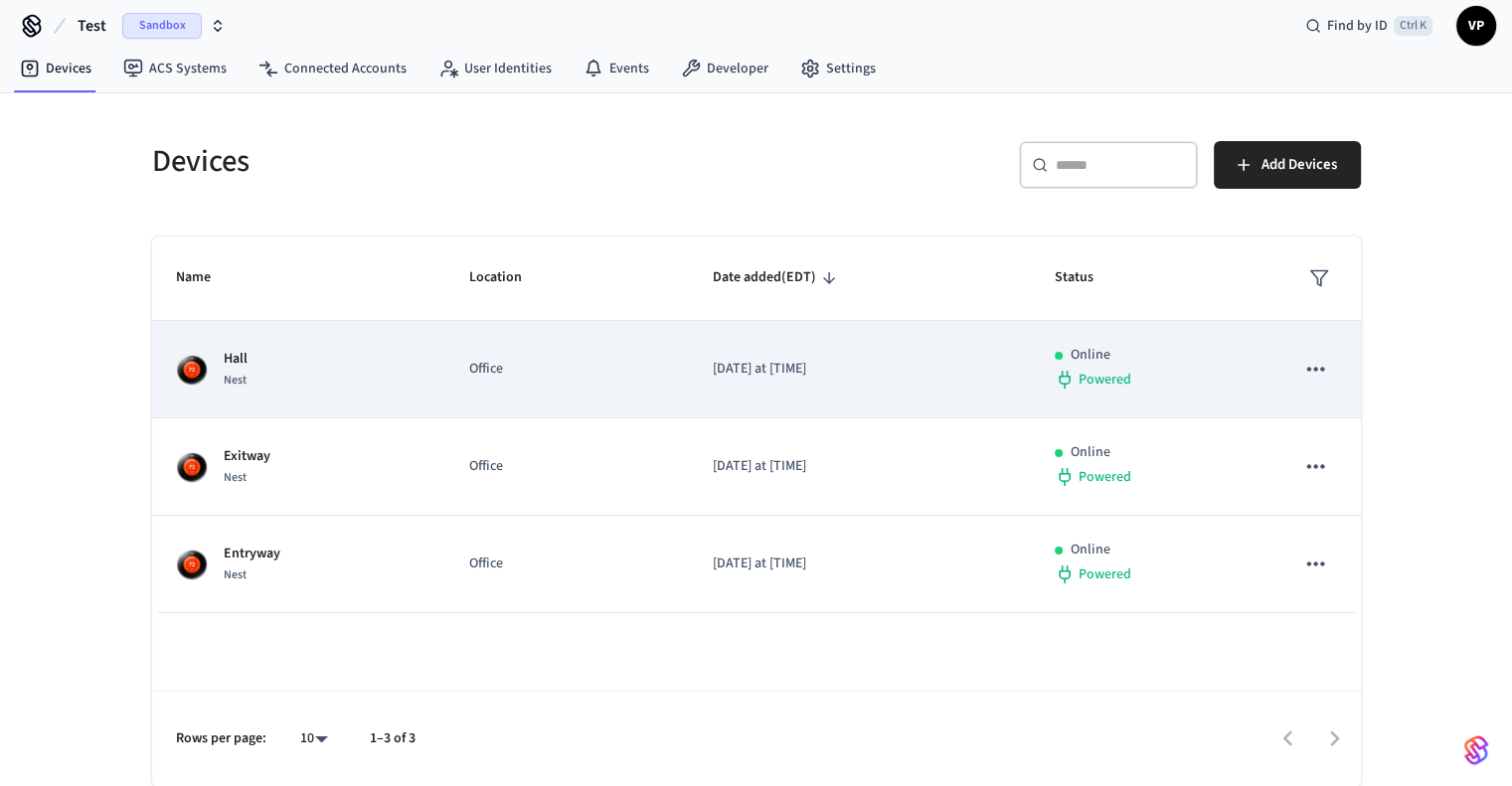 click on "[DATE] at [TIME]" at bounding box center [860, 369] 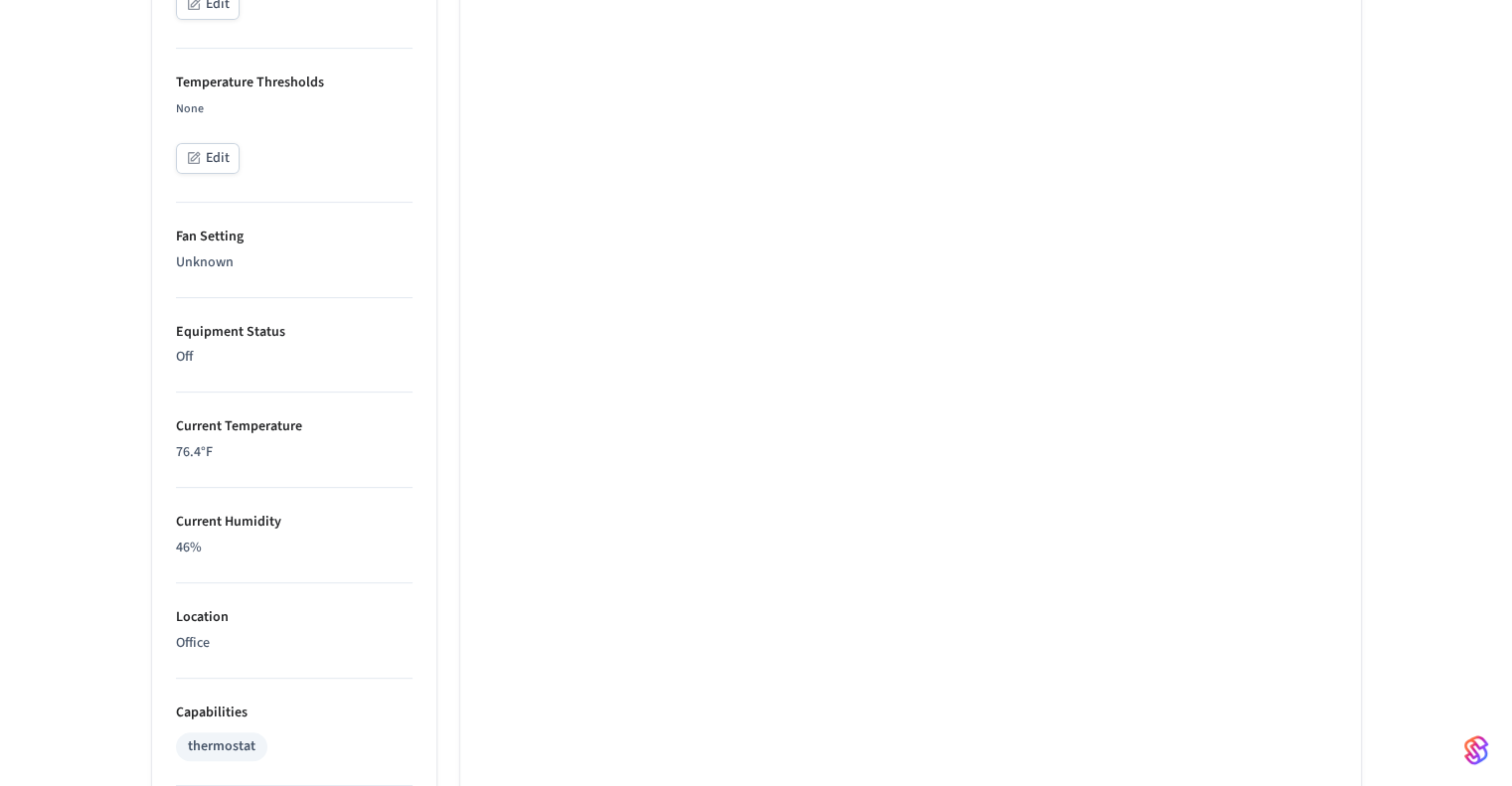 scroll, scrollTop: 1051, scrollLeft: 0, axis: vertical 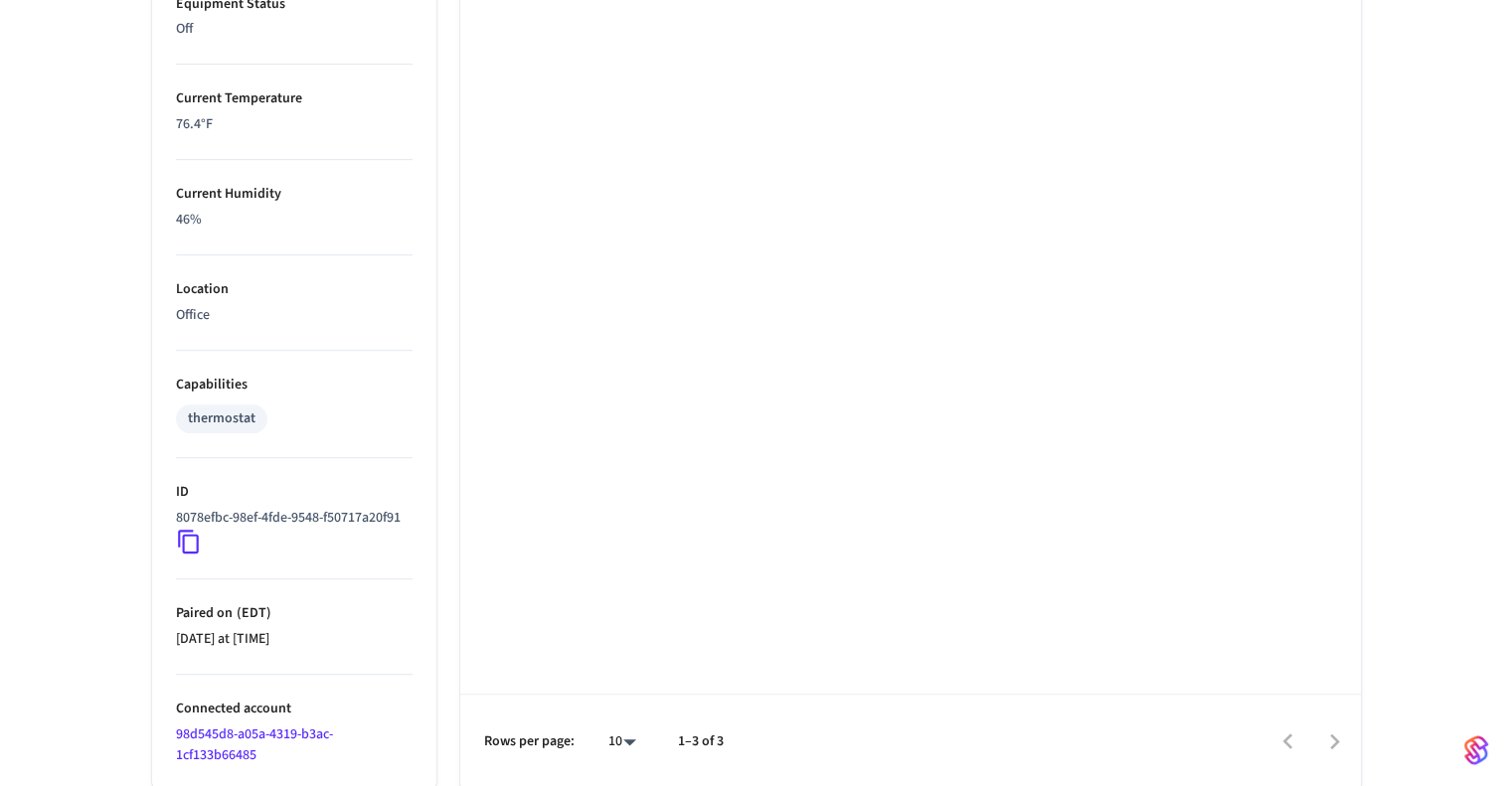 click on "98d545d8-a05a-4319-b3ac-1cf133b66485" at bounding box center [254, 744] 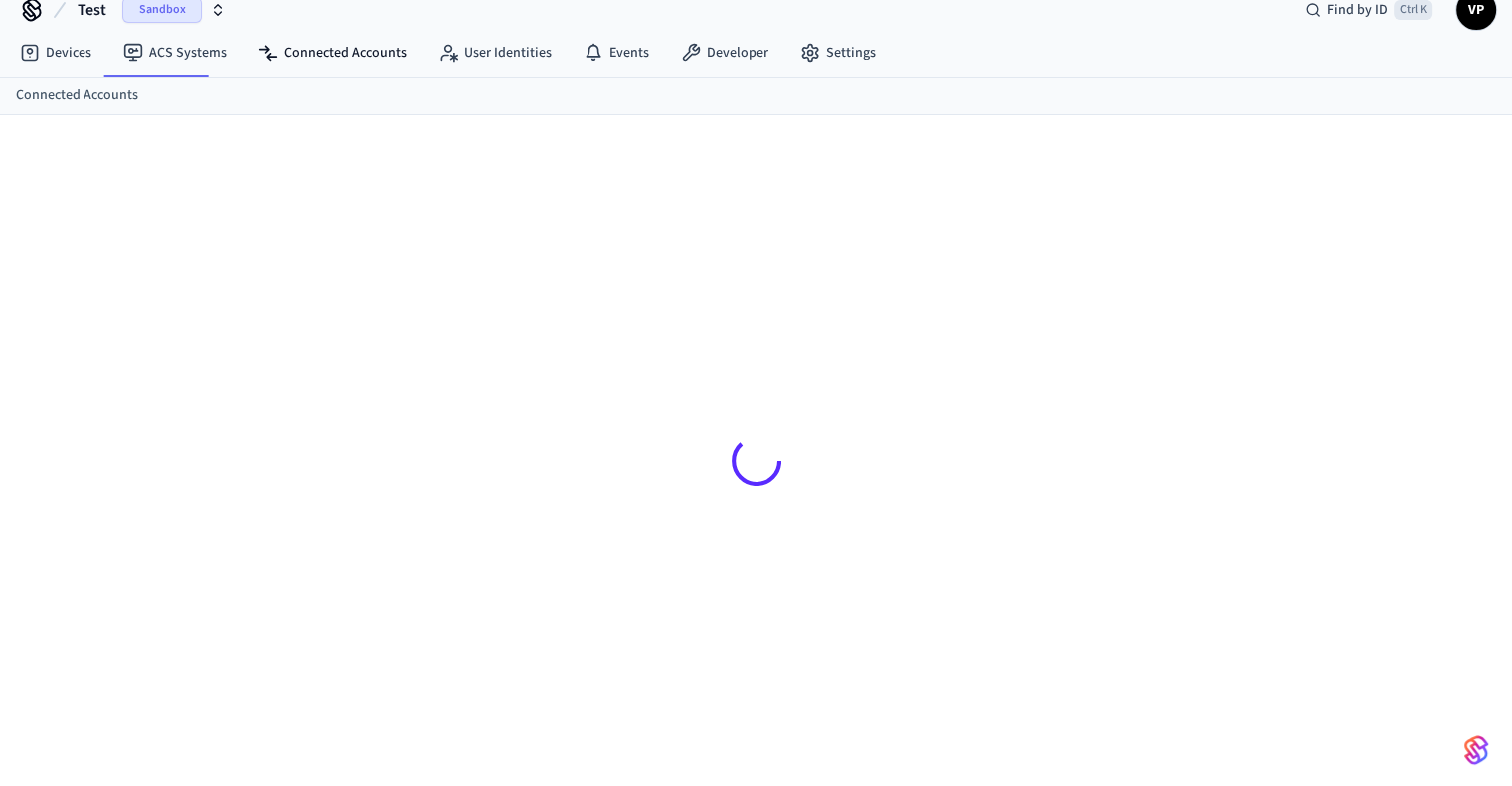 scroll, scrollTop: 0, scrollLeft: 0, axis: both 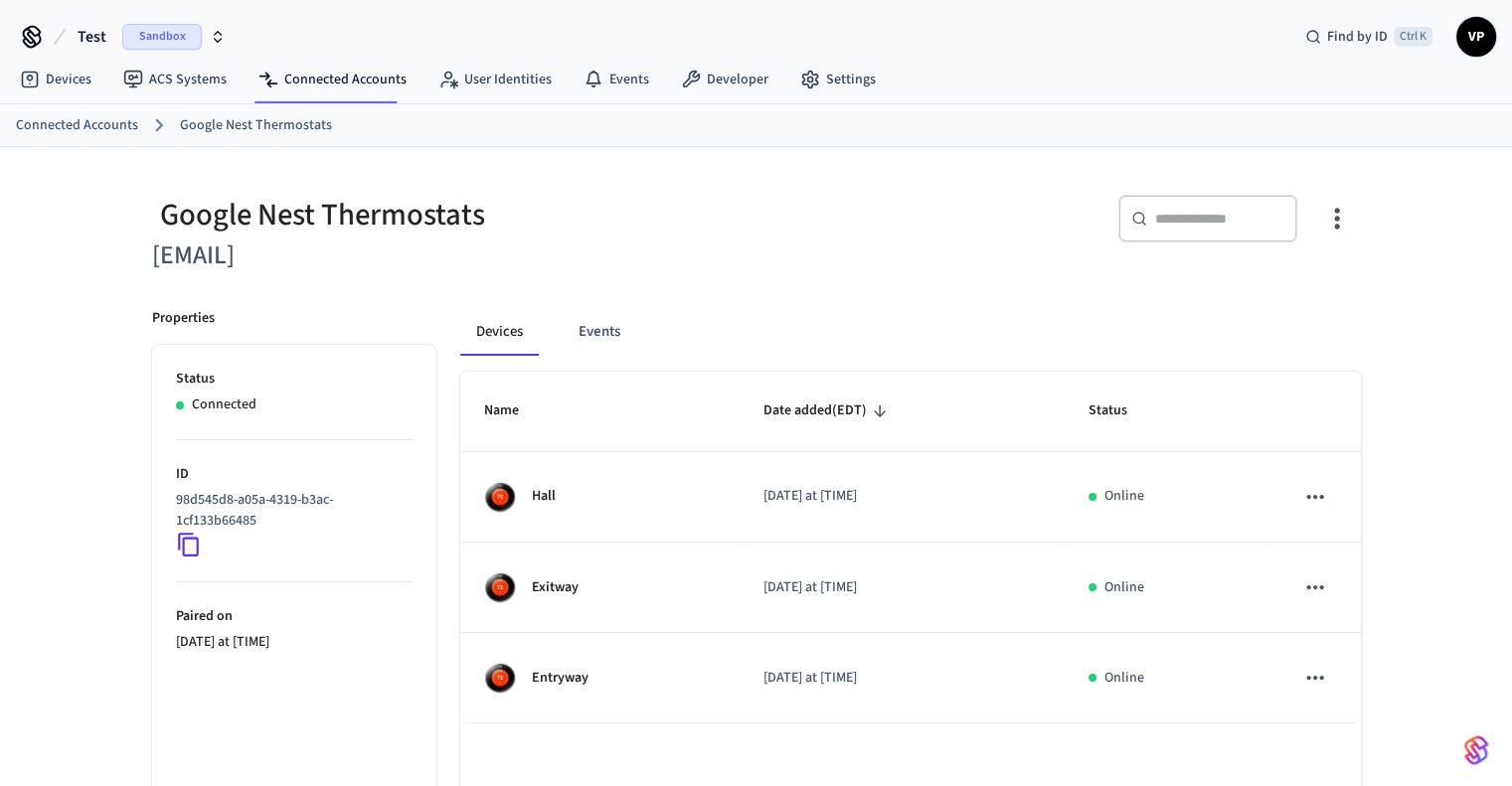 click on "Devices" at bounding box center (499, 332) 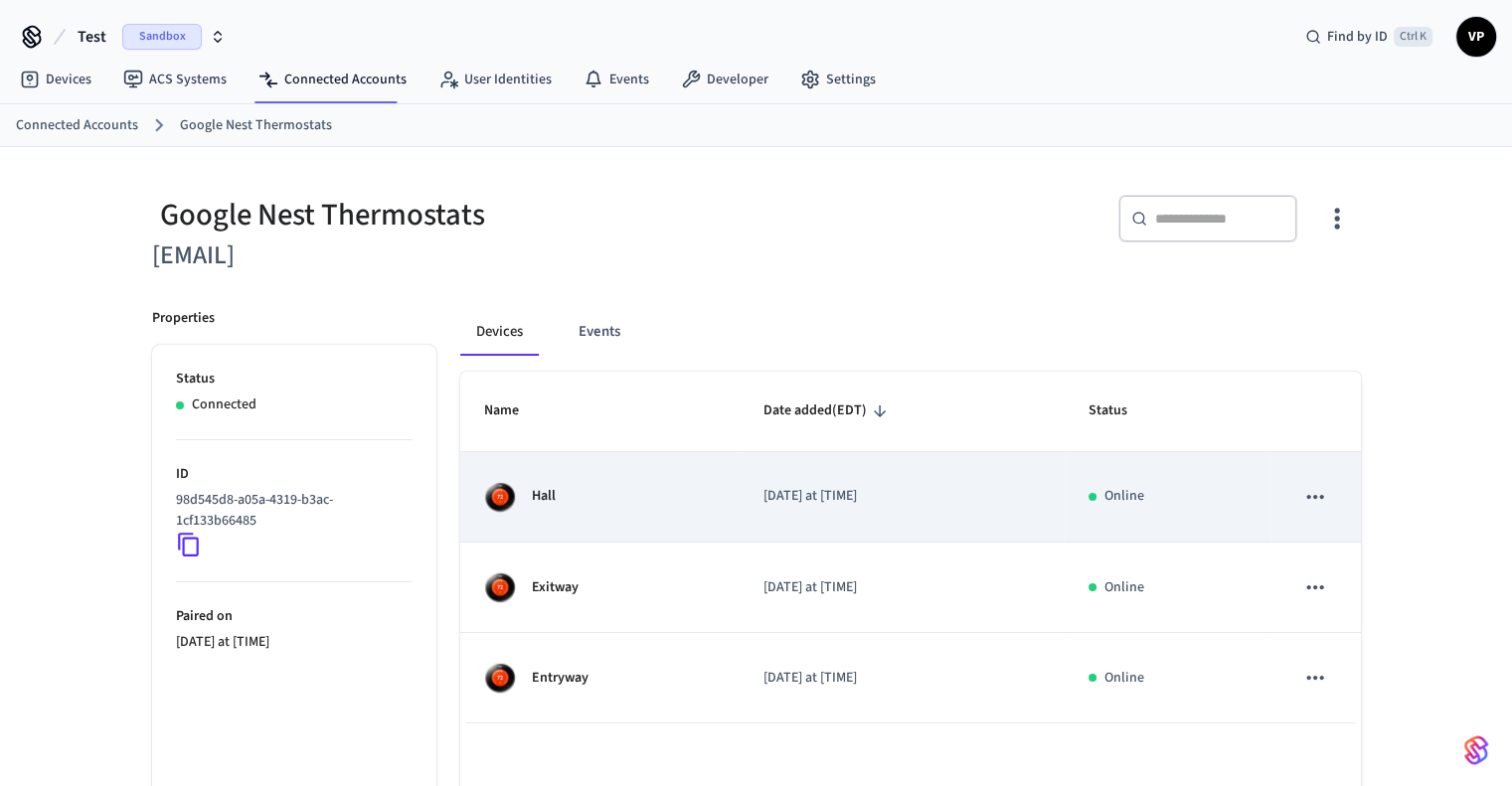 click on "Hall" at bounding box center [544, 496] 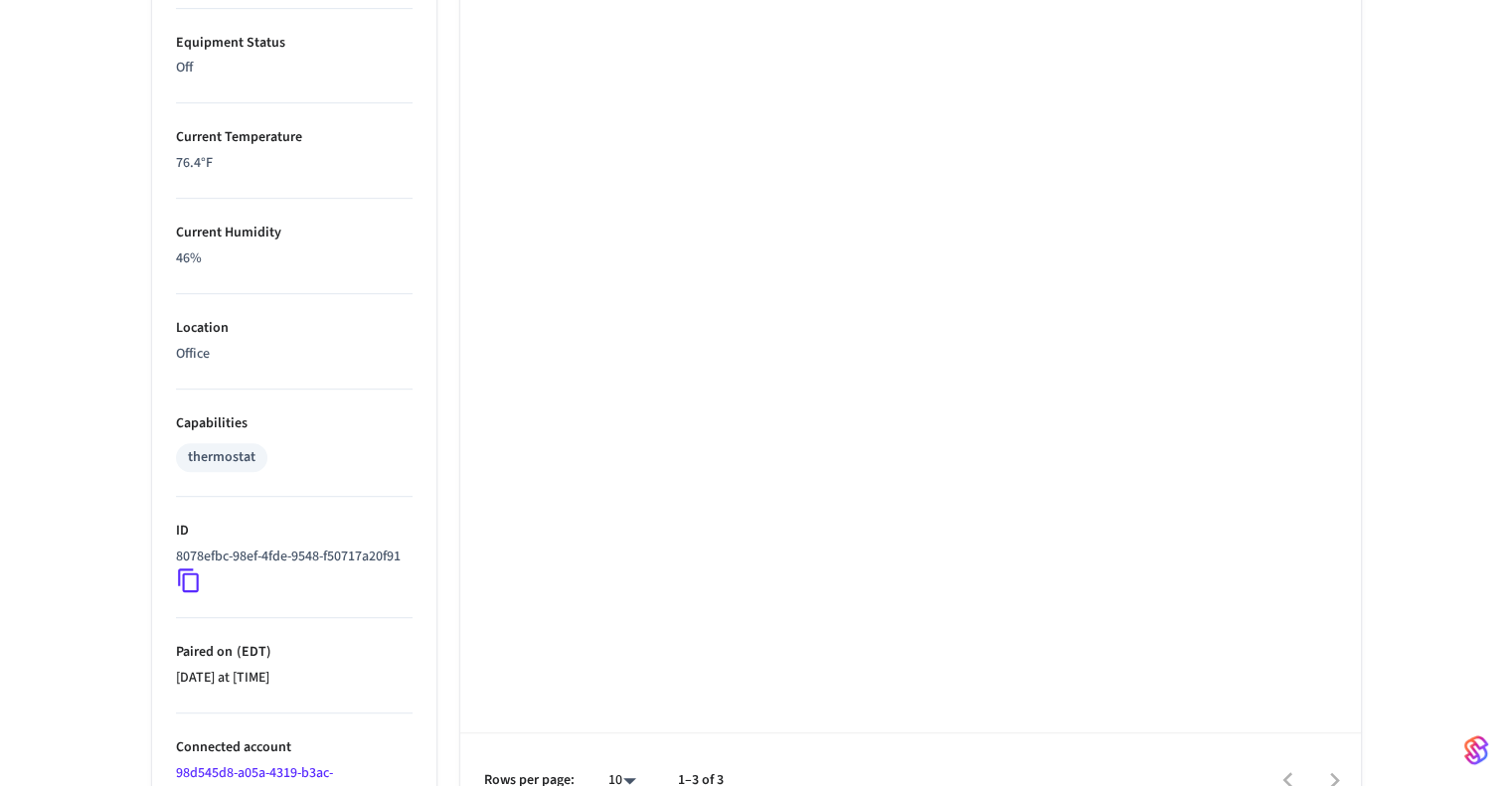 scroll, scrollTop: 1051, scrollLeft: 0, axis: vertical 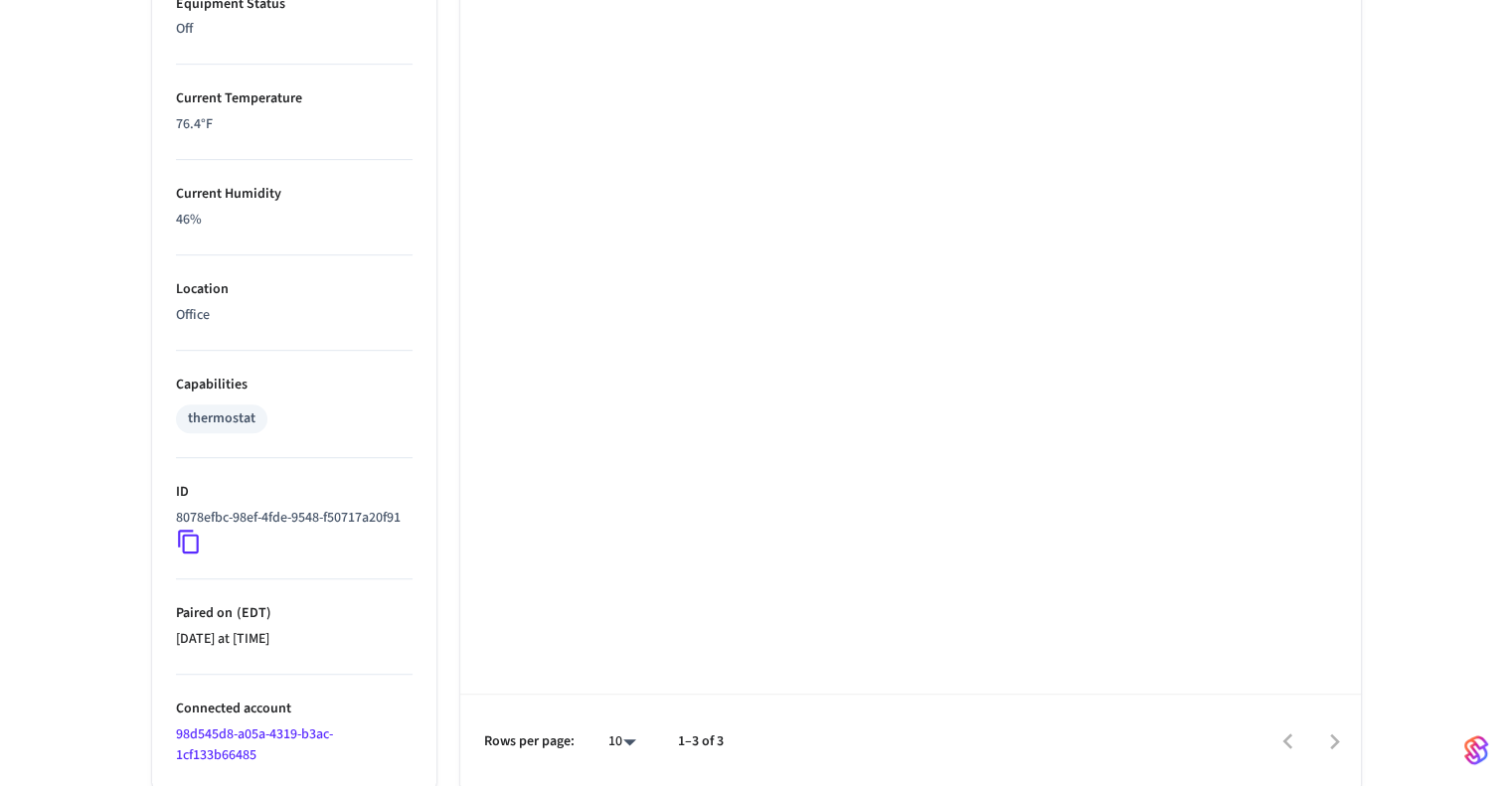 click 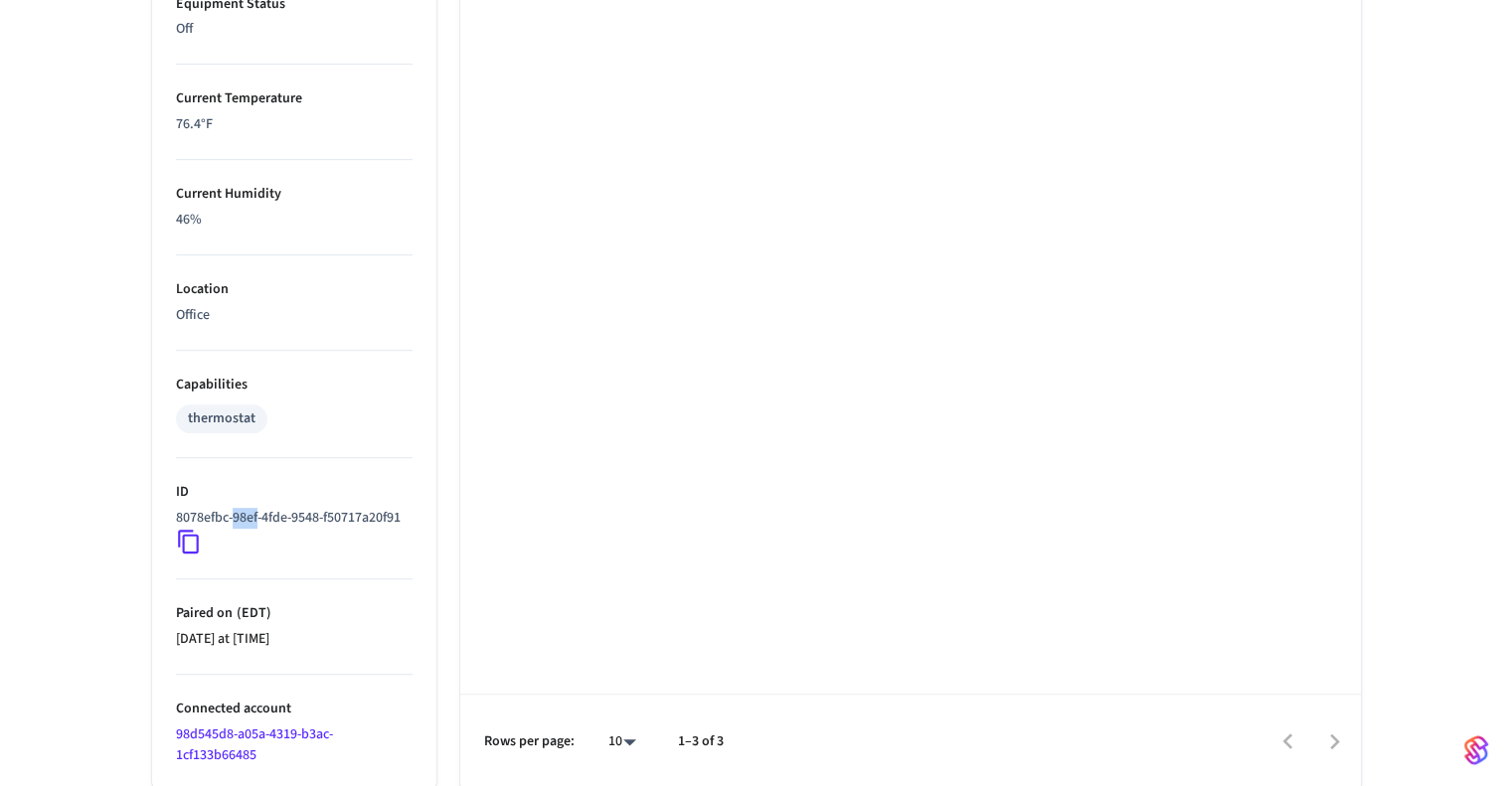 click on "8078efbc-98ef-4fde-9548-f50717a20f91" at bounding box center (288, 518) 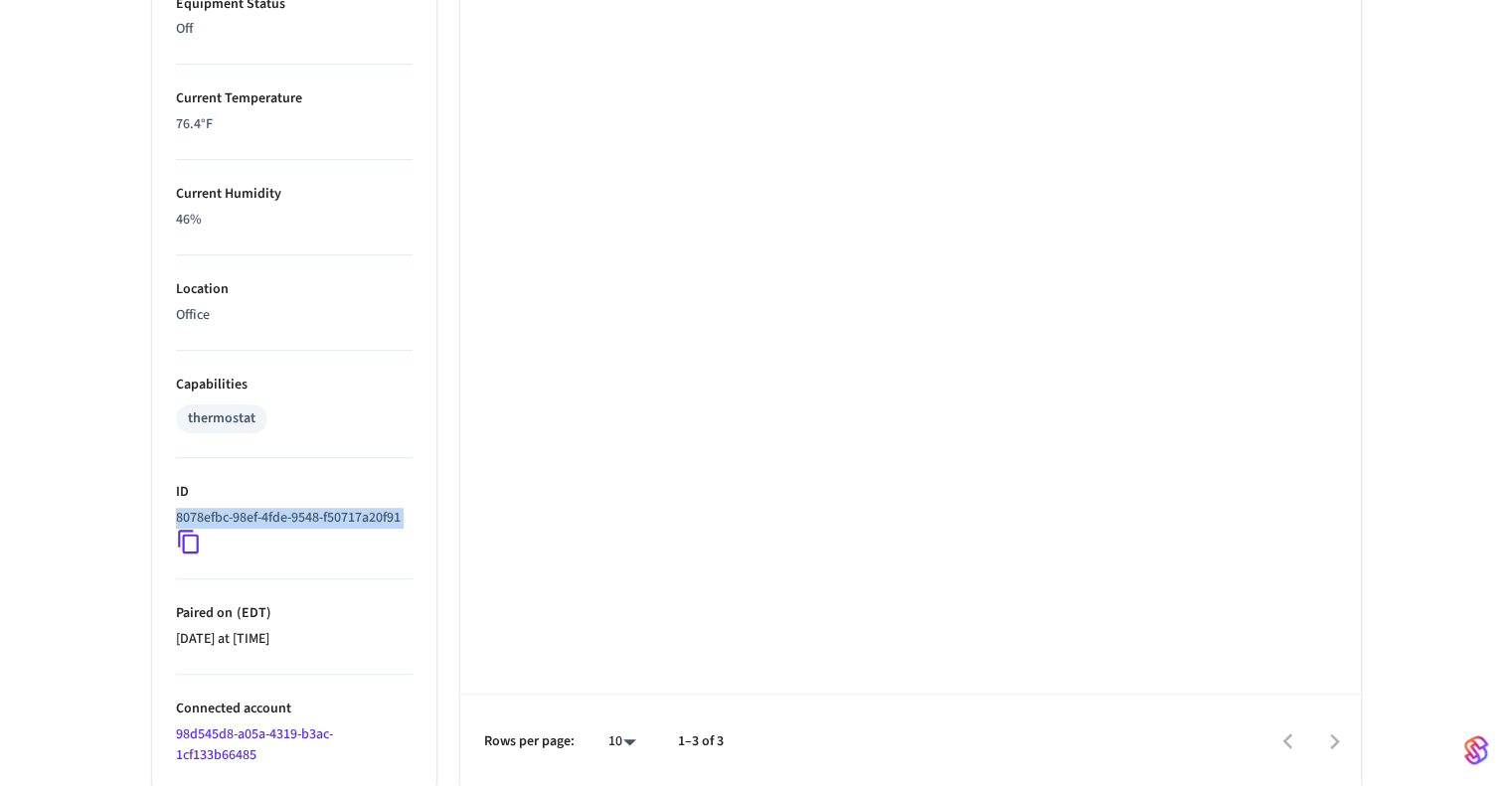 click on "8078efbc-98ef-4fde-9548-f50717a20f91" at bounding box center (288, 518) 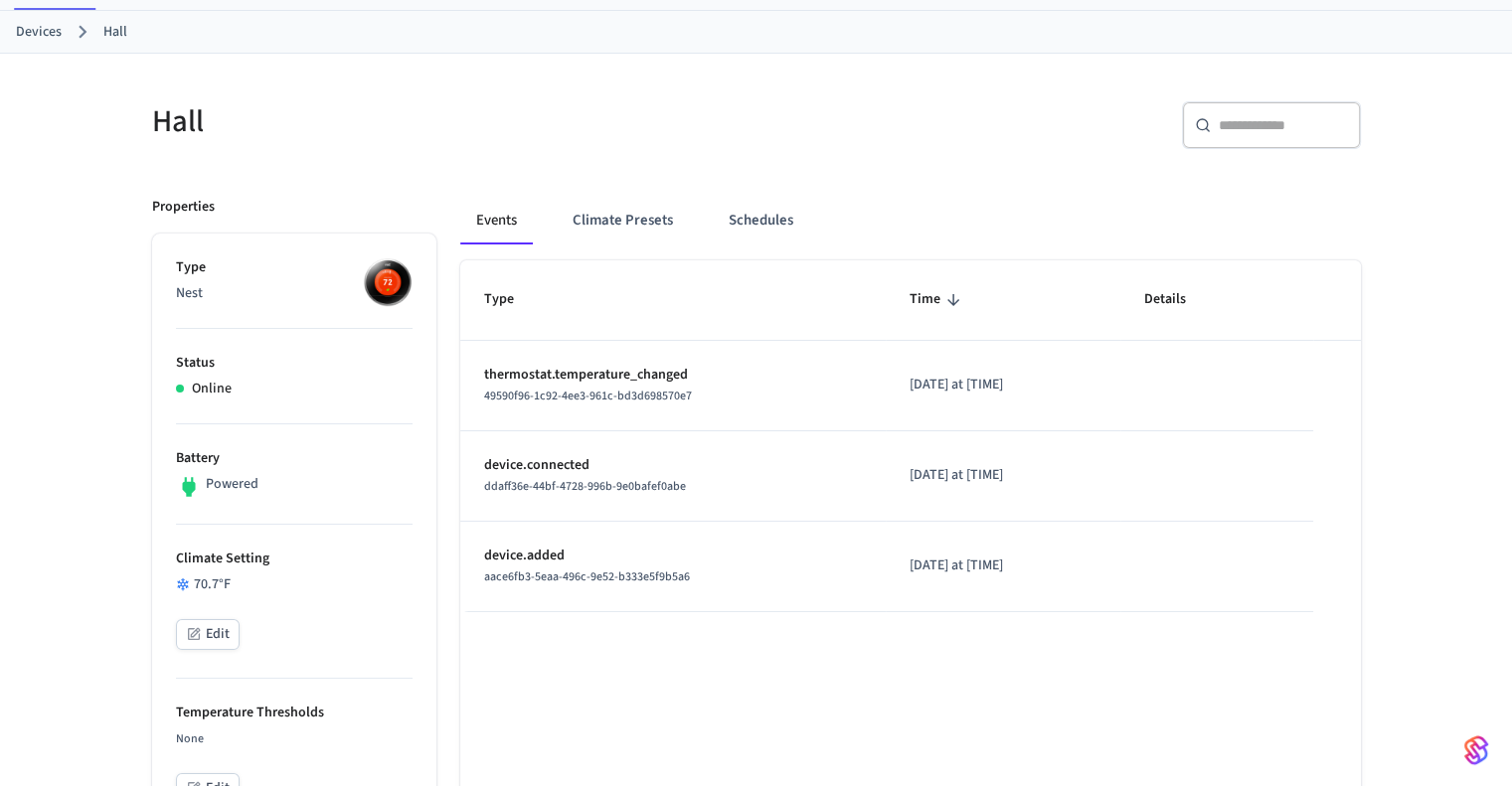 scroll, scrollTop: 0, scrollLeft: 0, axis: both 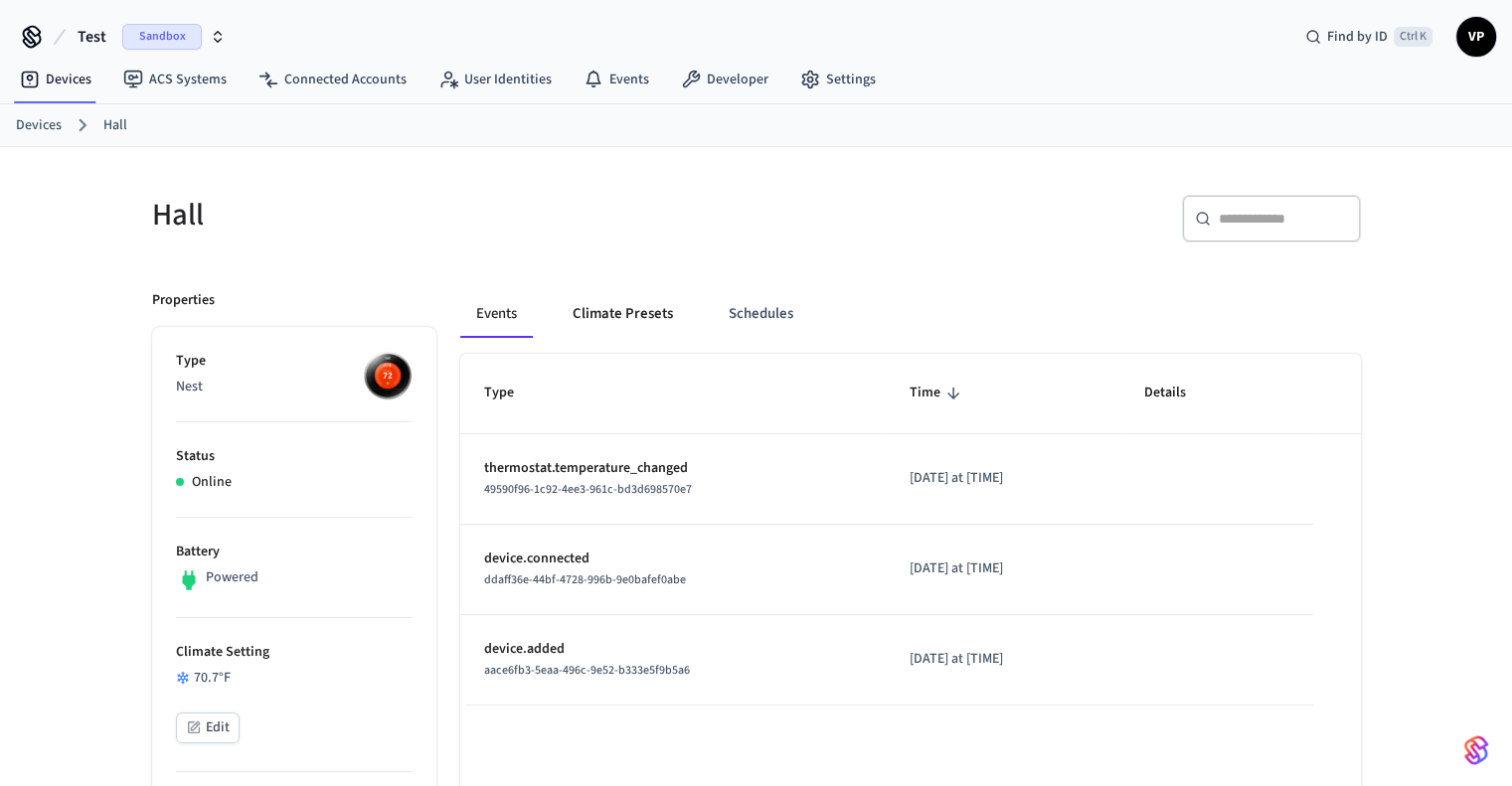 click on "Climate Presets" at bounding box center [622, 314] 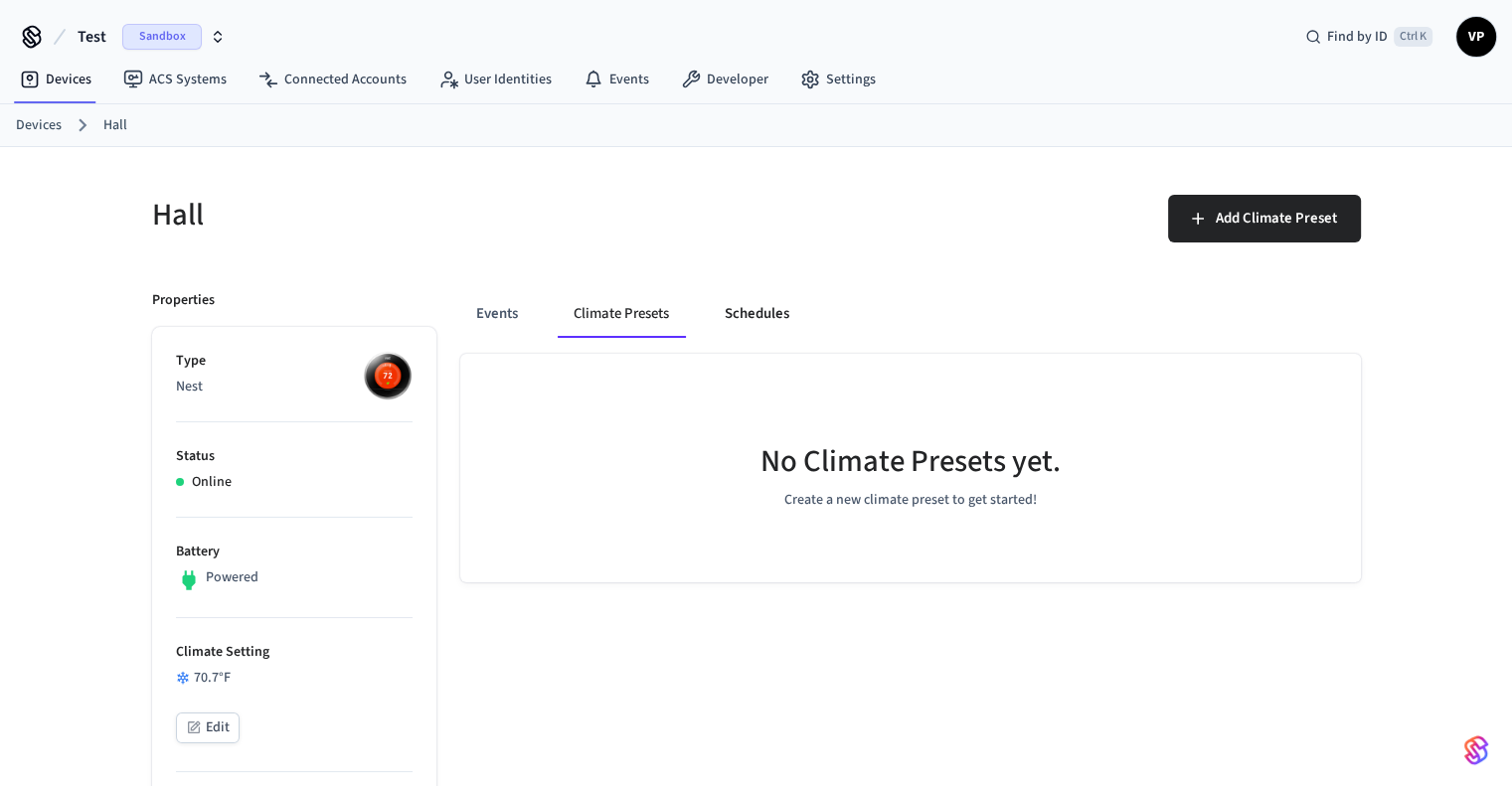 click on "Schedules" at bounding box center (756, 314) 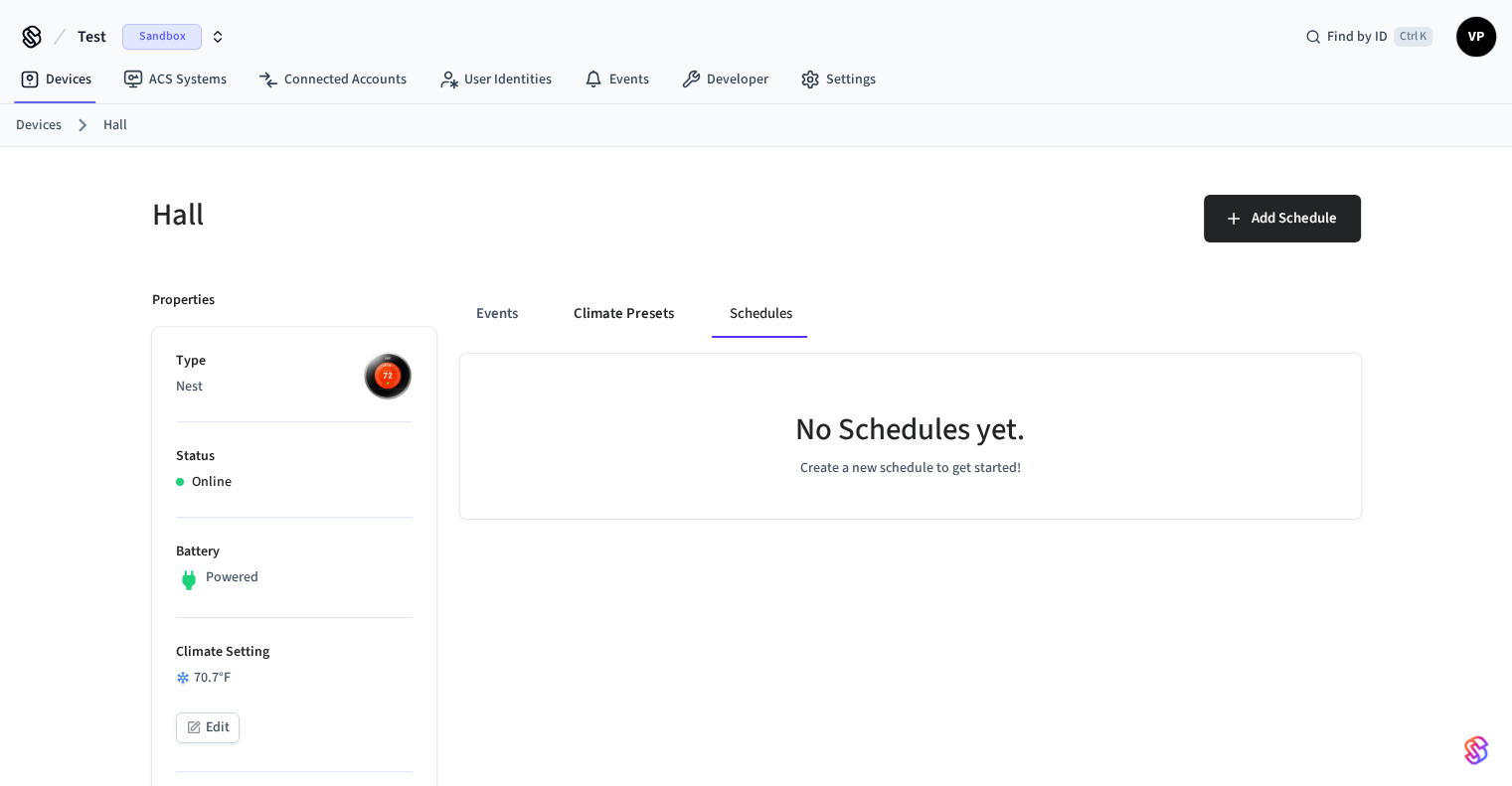 click on "Climate Presets" at bounding box center [623, 314] 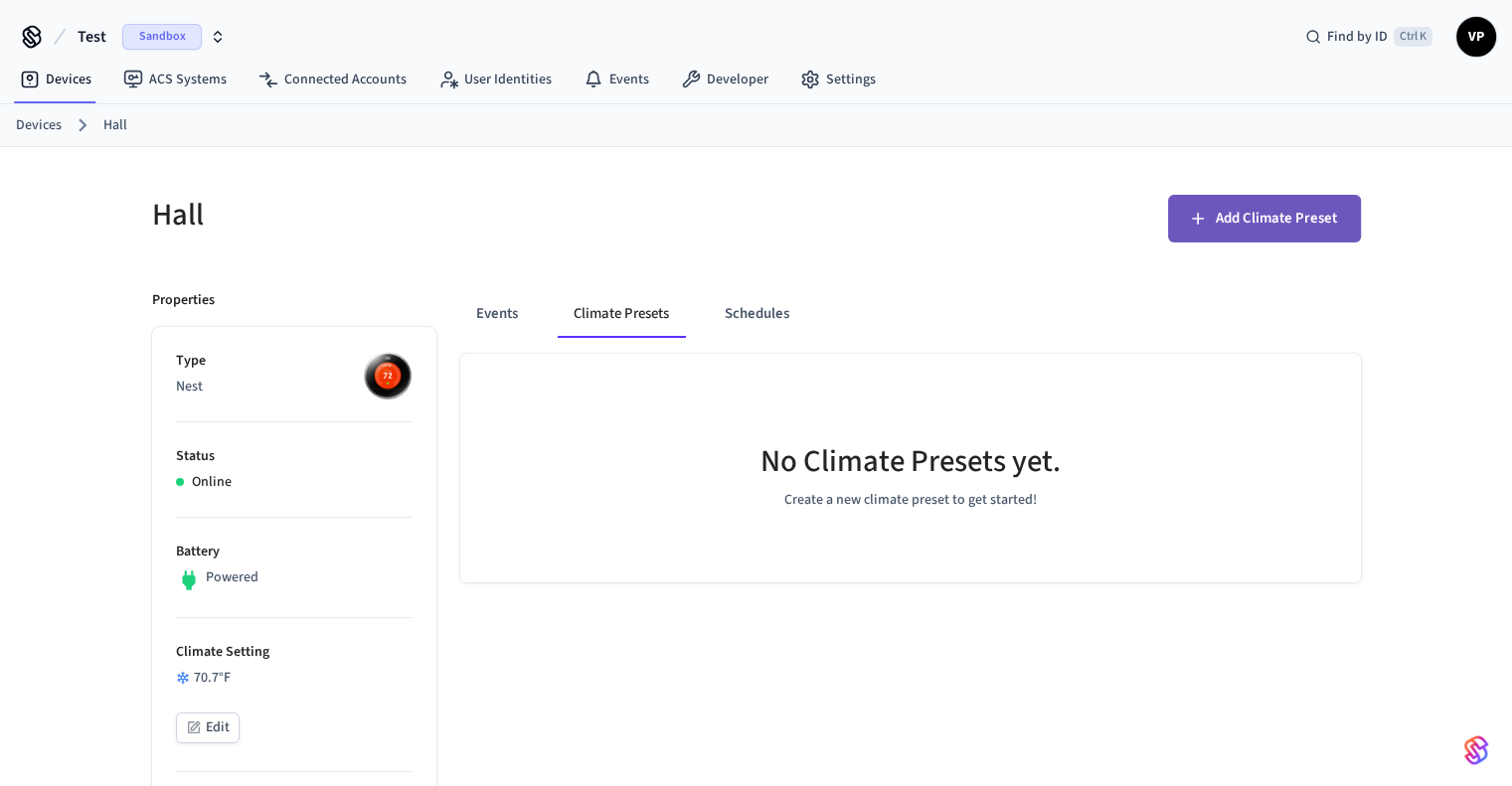 click on "Add Climate Preset" at bounding box center (1276, 219) 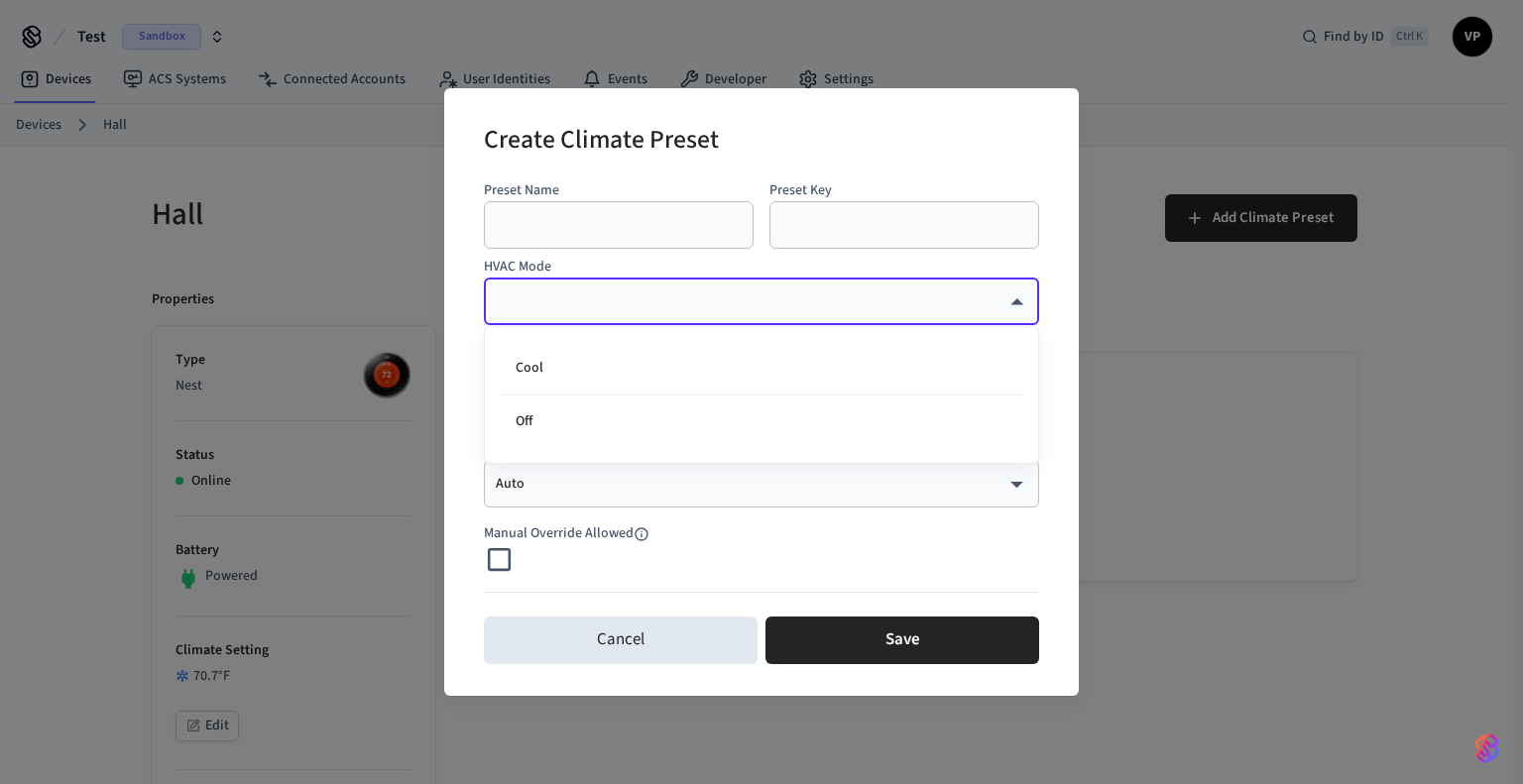 click on "Test Sandbox Find by ID Ctrl K VP Devices ACS Systems Connected Accounts User Identities Events Developer Settings Devices Hall Hall Add Climate Preset Properties Type Nest Status Online Battery Powered Climate Setting 70.7°F Edit Temperature Thresholds None Edit Fan Setting Unknown Equipment Status Off Current Temperature 76.4°F Current Humidity 46% Location Office Capabilities thermostat ID 8078efbc-98ef-4fde-9548-f50717a20f91 Paired on ( EDT ) [DATE] at [TIME] Connected account 98d545d8-a05a-4319-b3ac-1cf133b66485 Events Climate Presets Schedules No Climate Presets yet. Create a new climate preset to get started! 25 /devices/list 22 /devices/unmanaged/list 4 /connect_webviews/create 2 /devices/get 1 /acs/systems/list Hall | Devices | Seam Activate Set as Fallback Edit Delete Create Climate Preset Preset Name ​ Preset Key ​ HVAC Mode ​ ********* ​ Desired temperature range 64 75 Fan Mode Auto **** ​ Manual Override Allowed Cancel Save Cool Off" at bounding box center (762, 918) 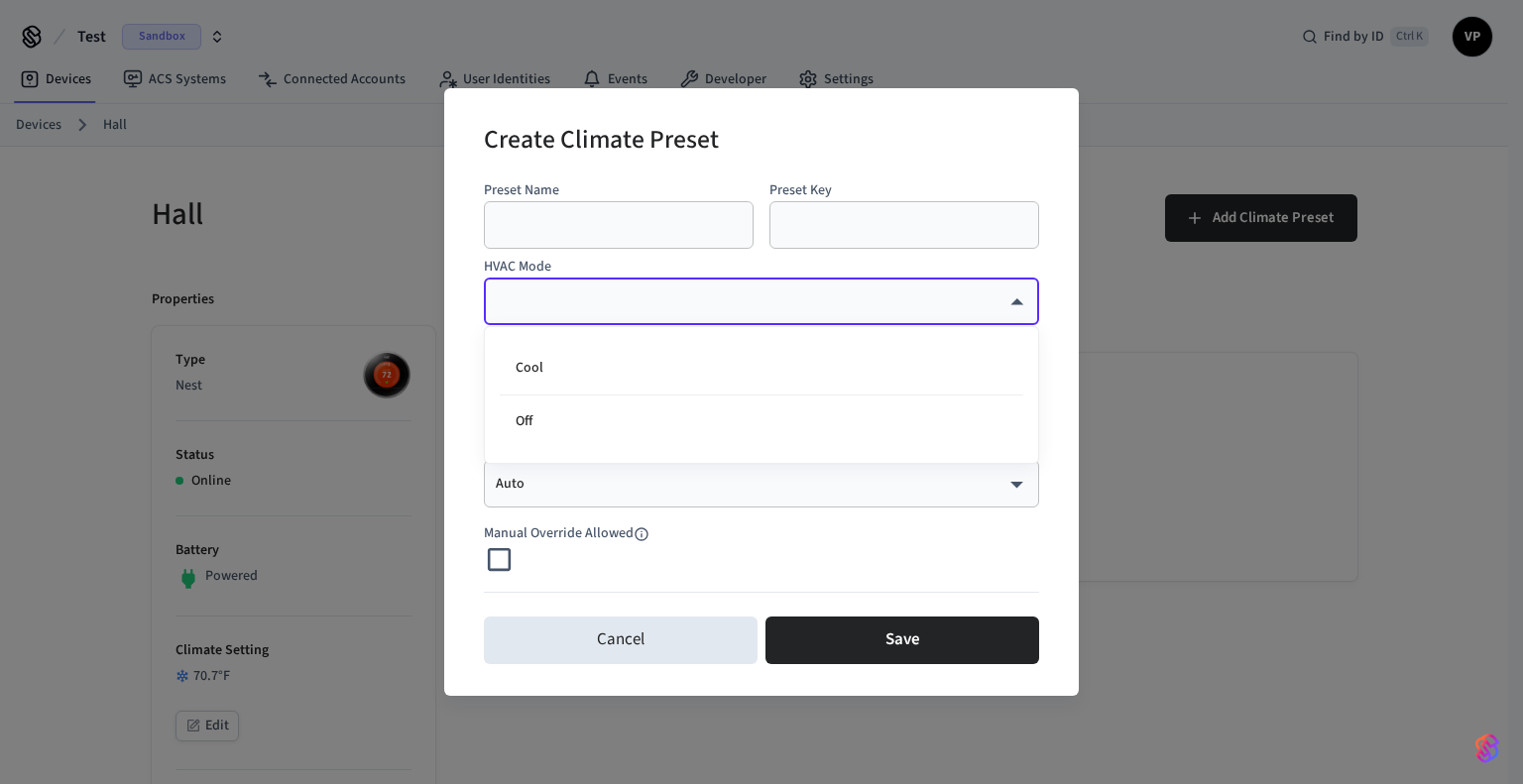 click at bounding box center (762, 392) 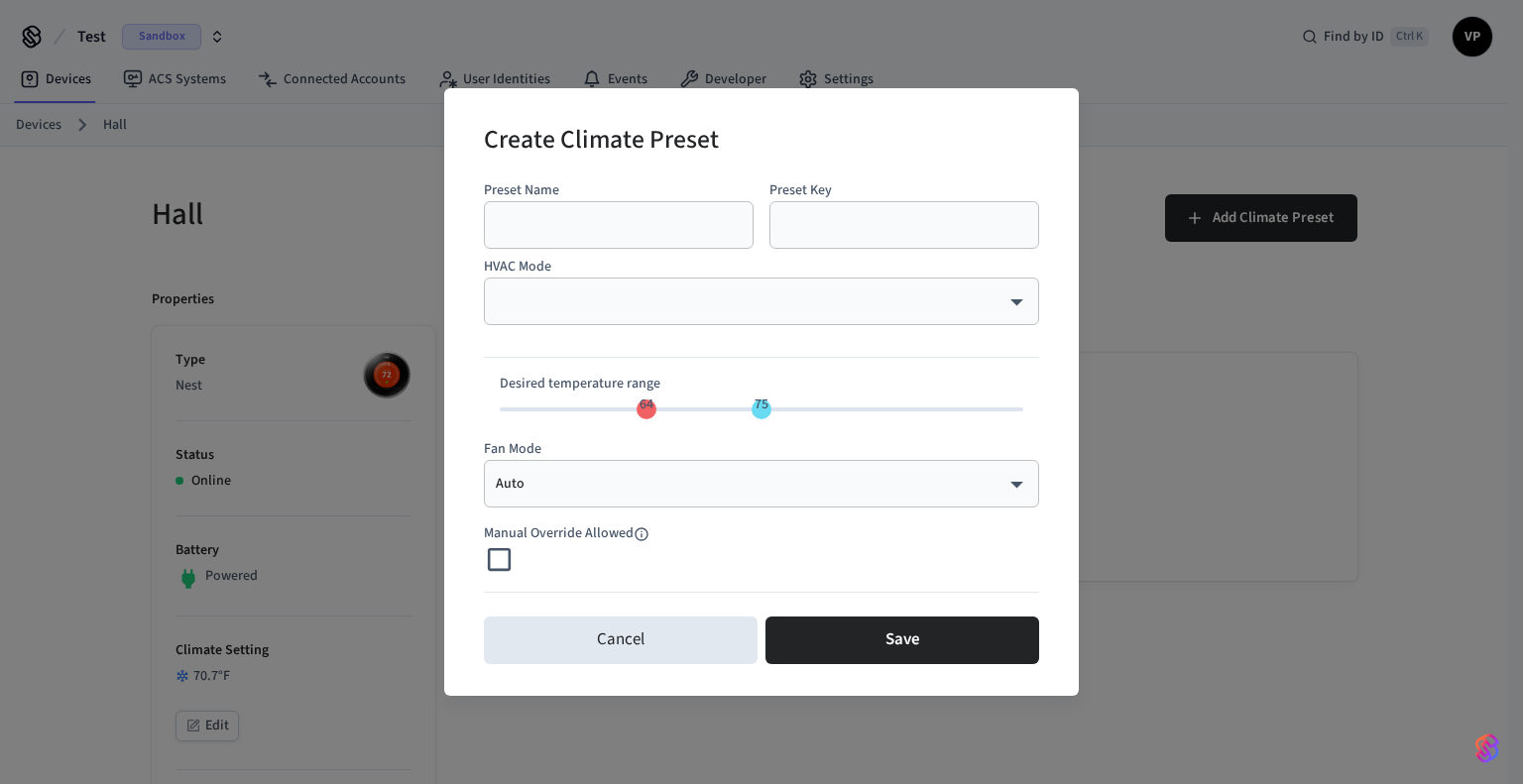 click on "Auto **** ​" at bounding box center [762, 484] 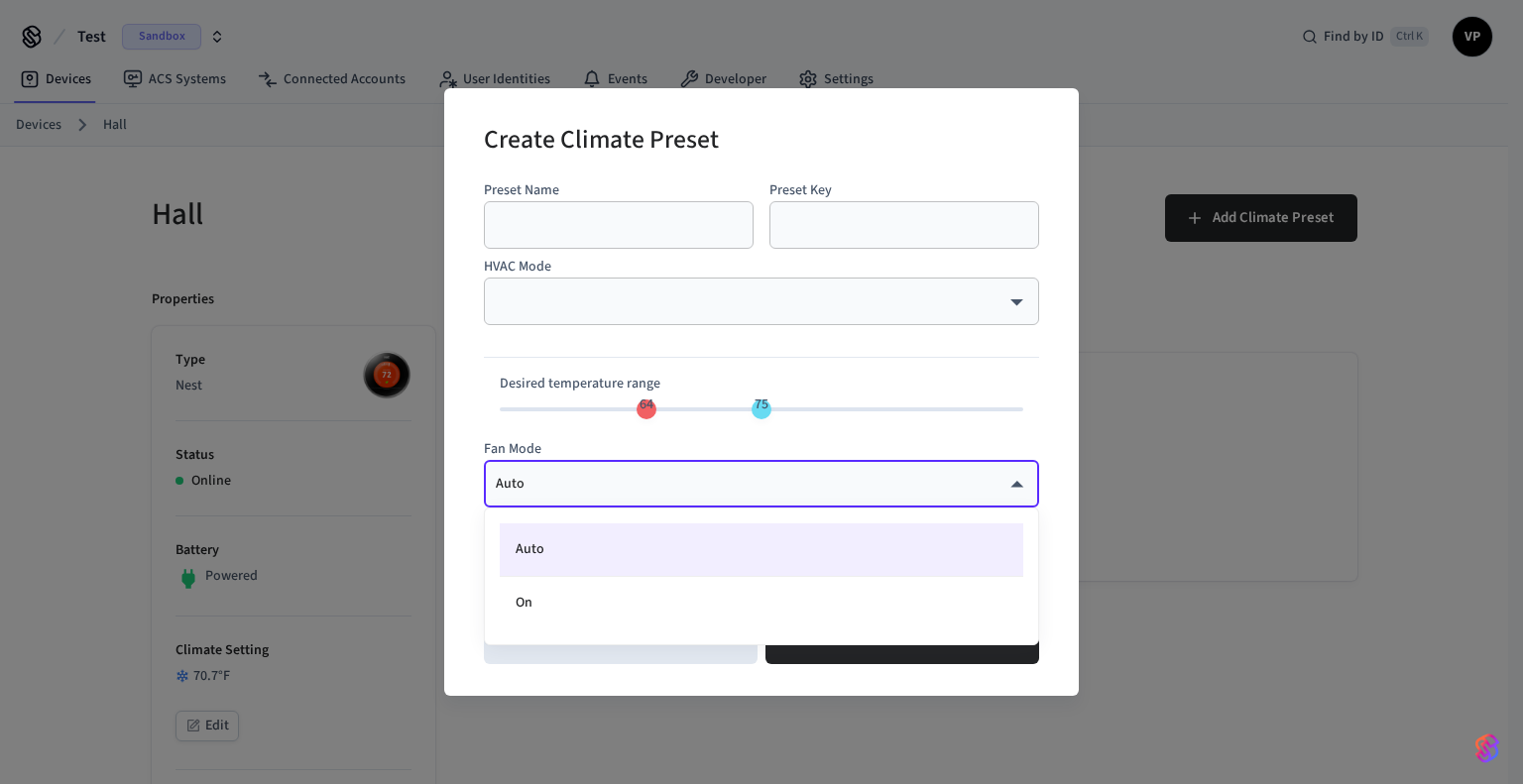 click on "Test Sandbox Find by ID Ctrl K VP Devices ACS Systems Connected Accounts User Identities Events Developer Settings Devices Hall Hall Add Climate Preset Properties Type Nest Status Online Battery Powered Climate Setting 70.7°F Edit Temperature Thresholds None Edit Fan Setting Unknown Equipment Status Off Current Temperature 76.4°F Current Humidity 46% Location Office Capabilities thermostat ID 8078efbc-98ef-4fde-9548-f50717a20f91 Paired on ( EDT ) [DATE] at [TIME] Connected account 98d545d8-a05a-4319-b3ac-1cf133b66485 Events Climate Presets Schedules No Climate Presets yet. Create a new climate preset to get started! 25 /devices/list 22 /devices/unmanaged/list 4 /connect_webviews/create 2 /devices/get 1 /acs/systems/list Hall | Devices | Seam Activate Set as Fallback Edit Delete Create Climate Preset Preset Name ​ Preset Key ​ HVAC Mode ​ ********* ​ Desired temperature range 64 75 Fan Mode Auto **** ​ Manual Override Allowed Cancel Save Auto On" at bounding box center [762, 918] 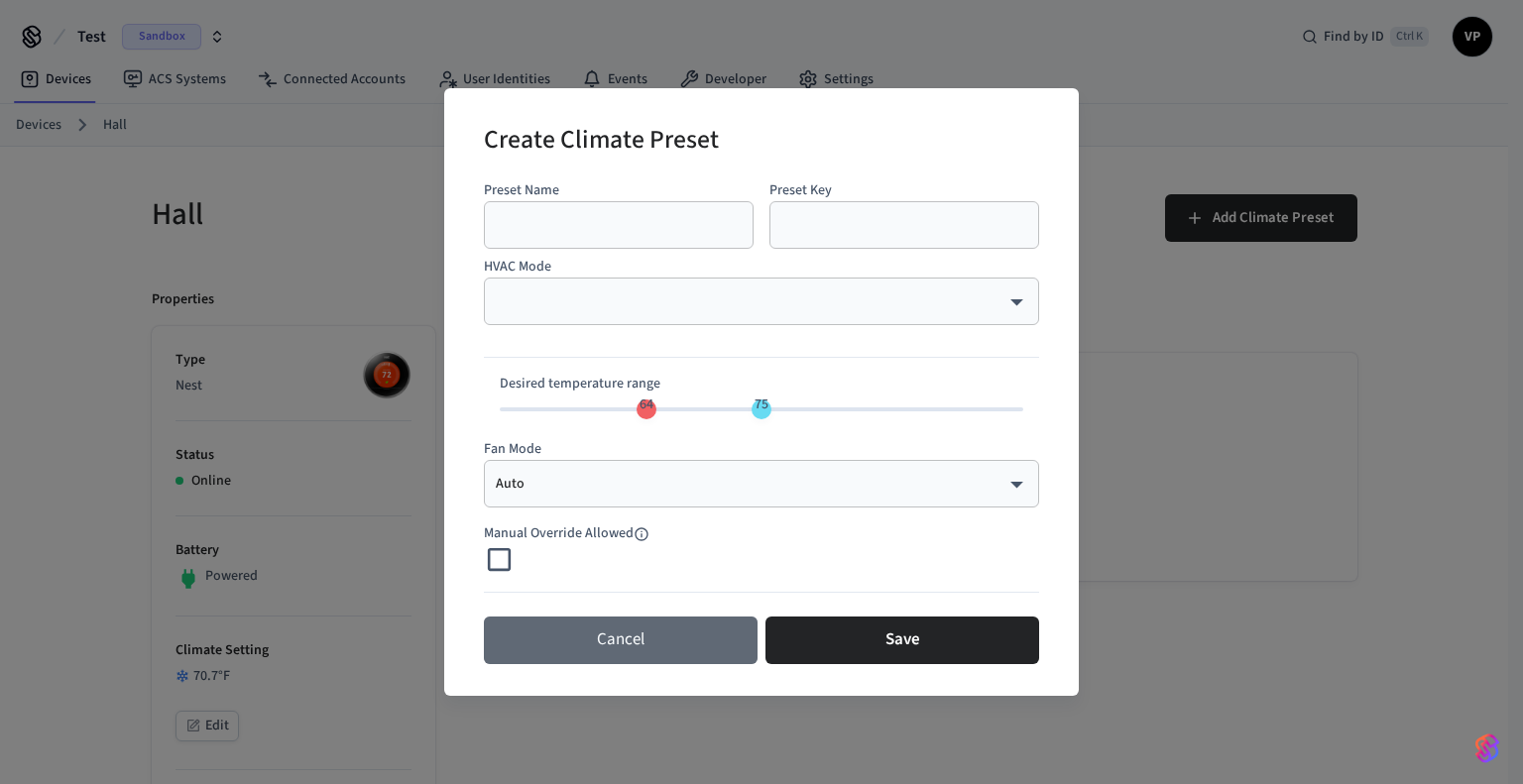 click on "Cancel" at bounding box center (621, 640) 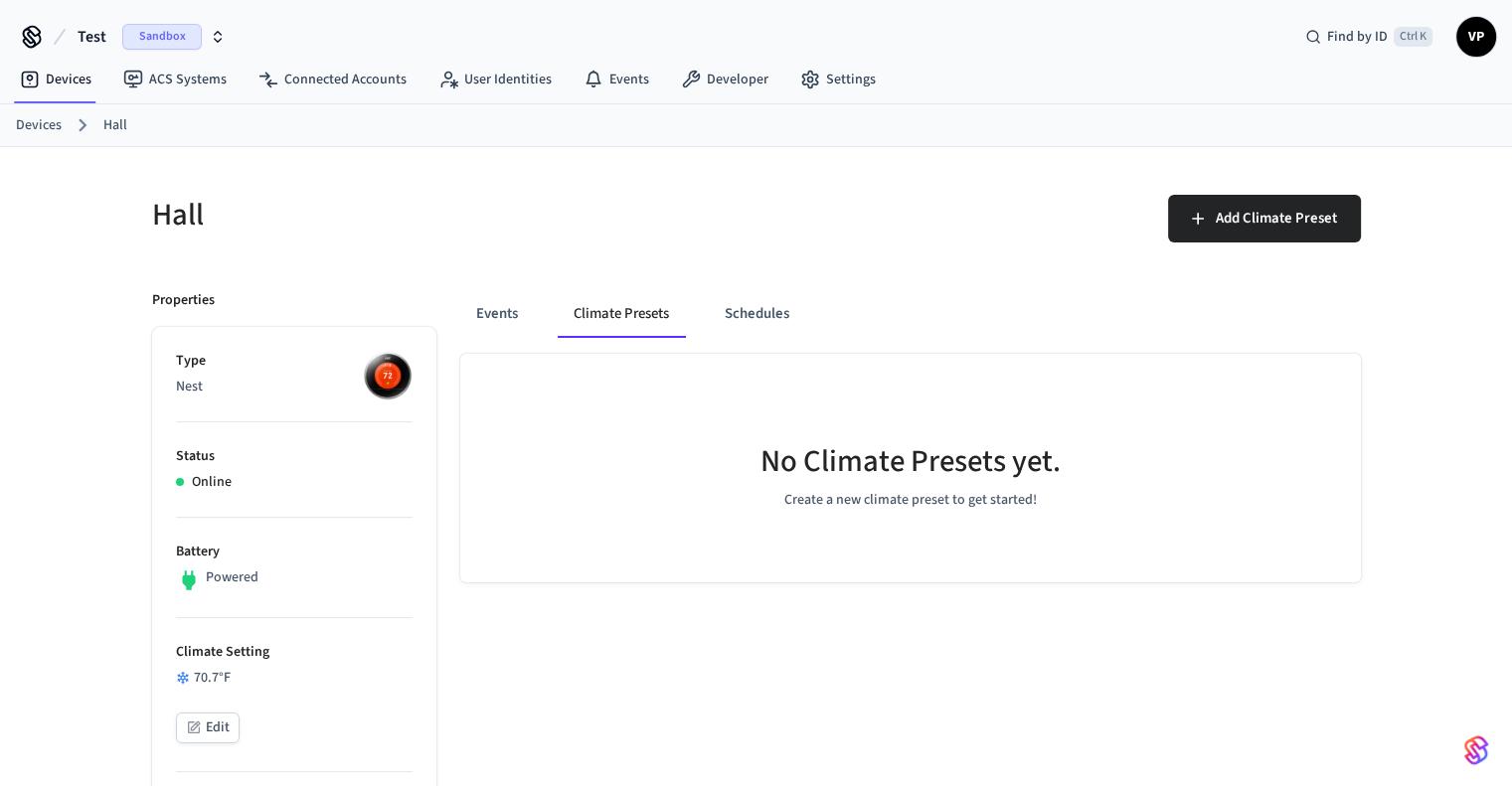 click on "Test" at bounding box center (91, 37) 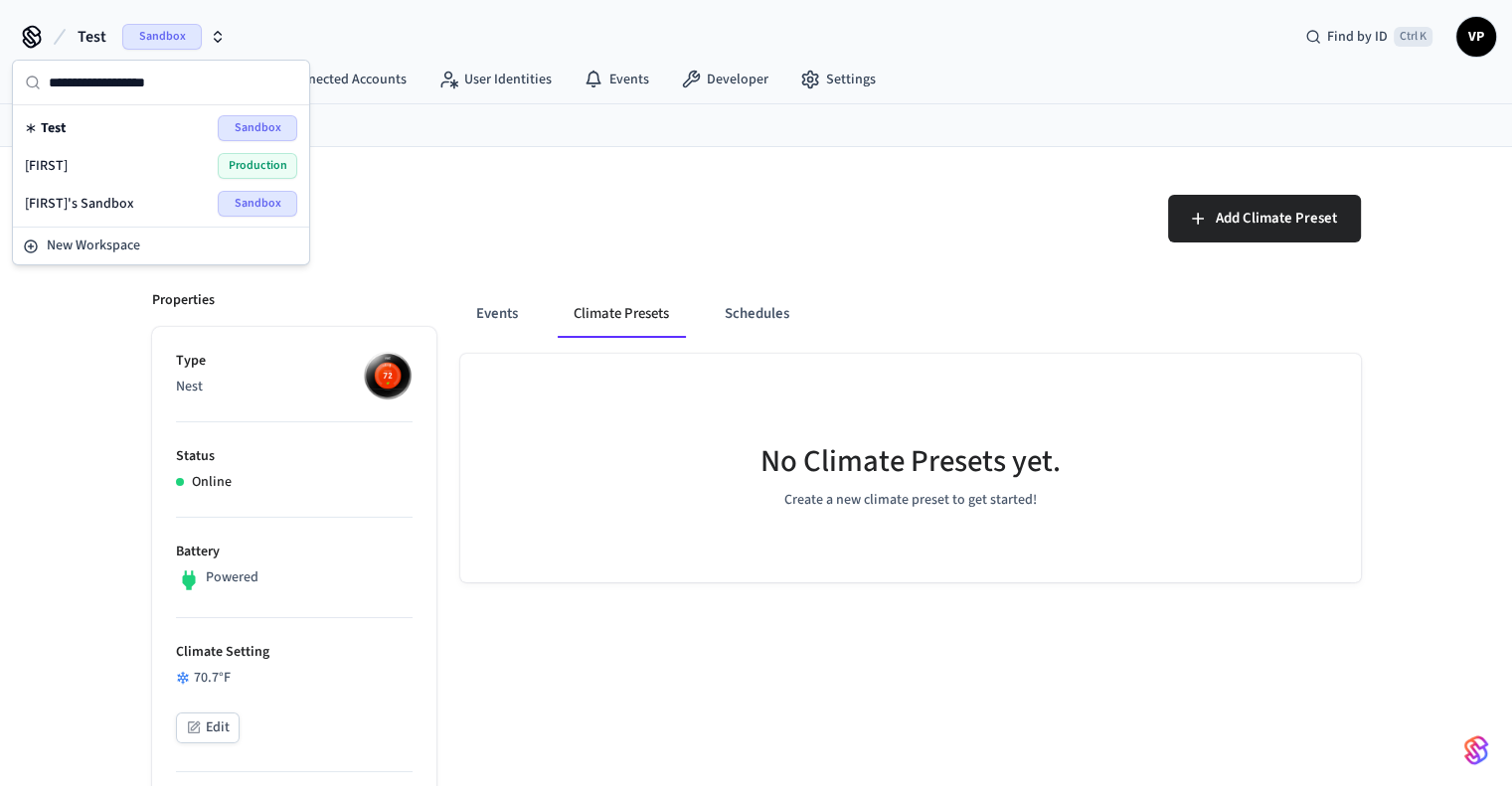 click on "Sandbox" at bounding box center [257, 128] 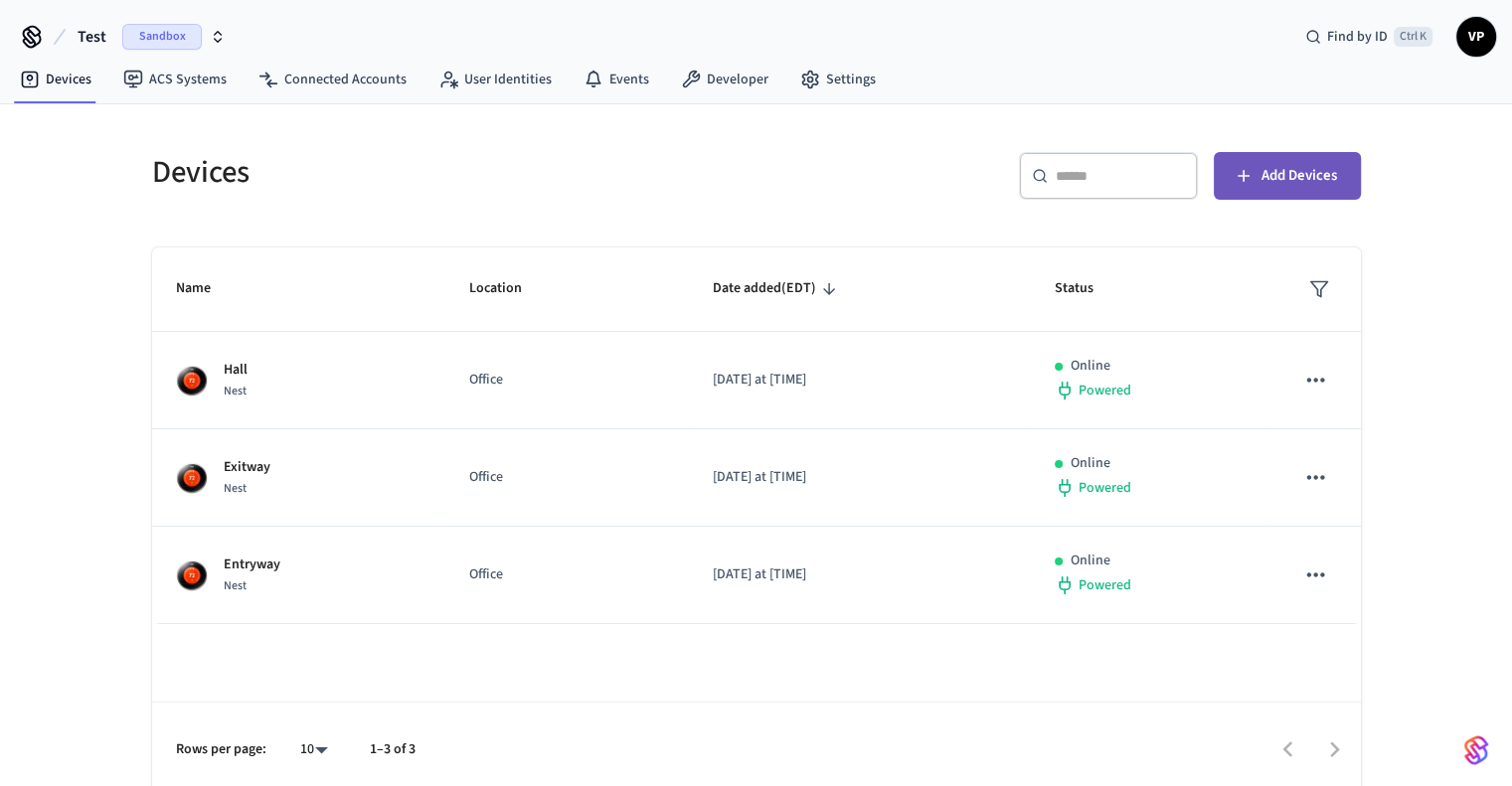 click on "Add Devices" at bounding box center [1299, 176] 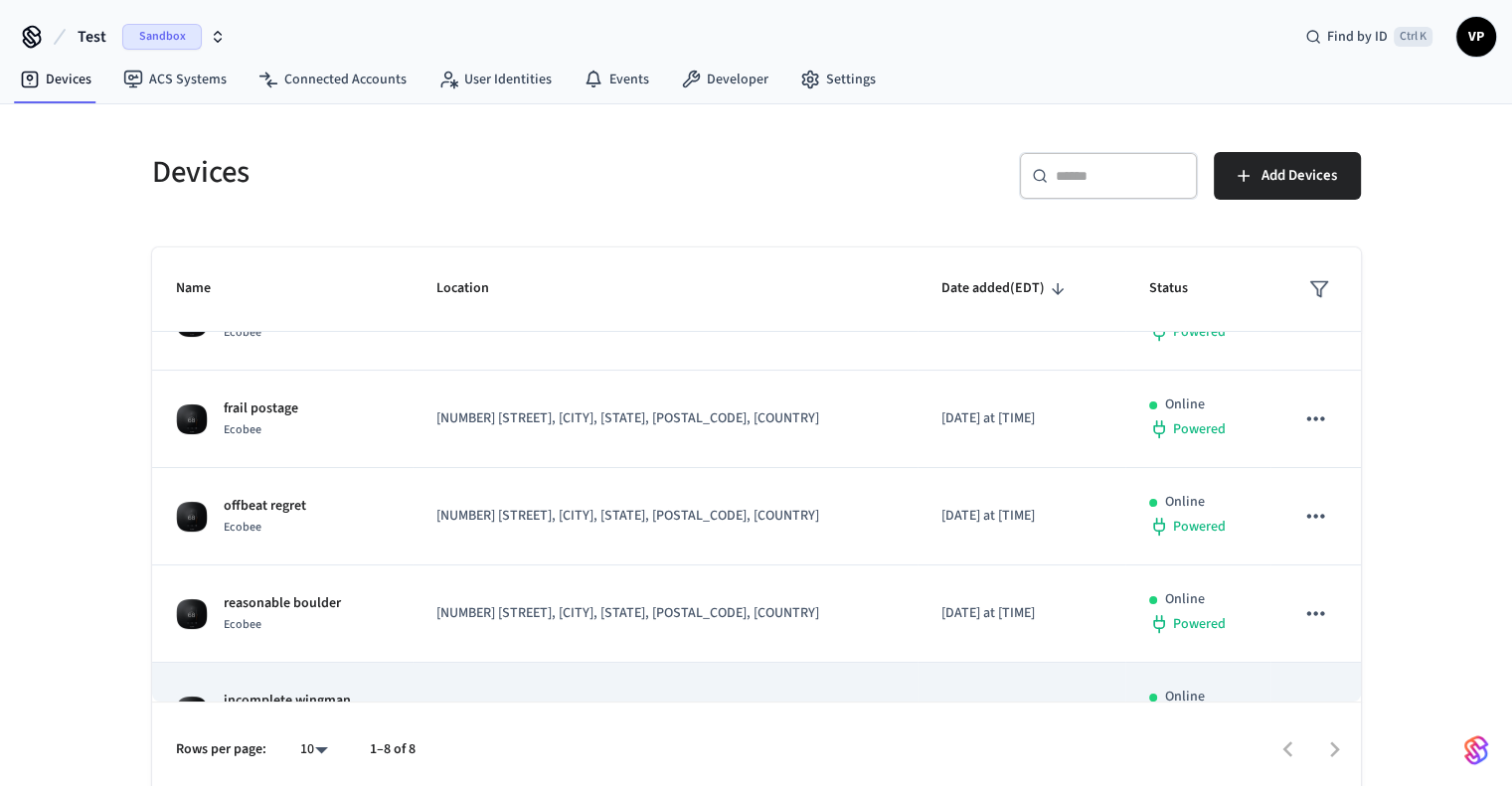 scroll, scrollTop: 0, scrollLeft: 0, axis: both 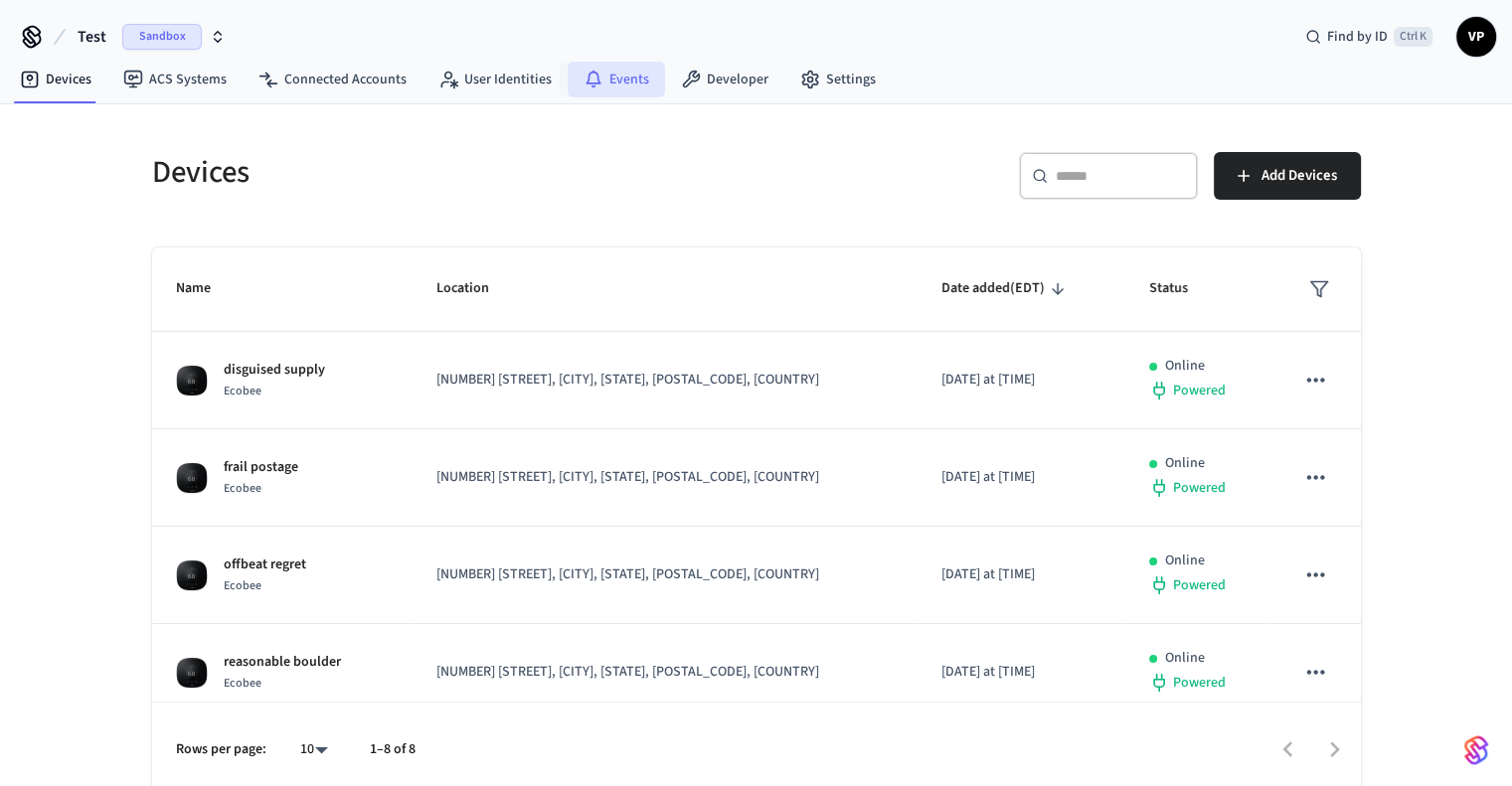 click on "Events" at bounding box center (616, 79) 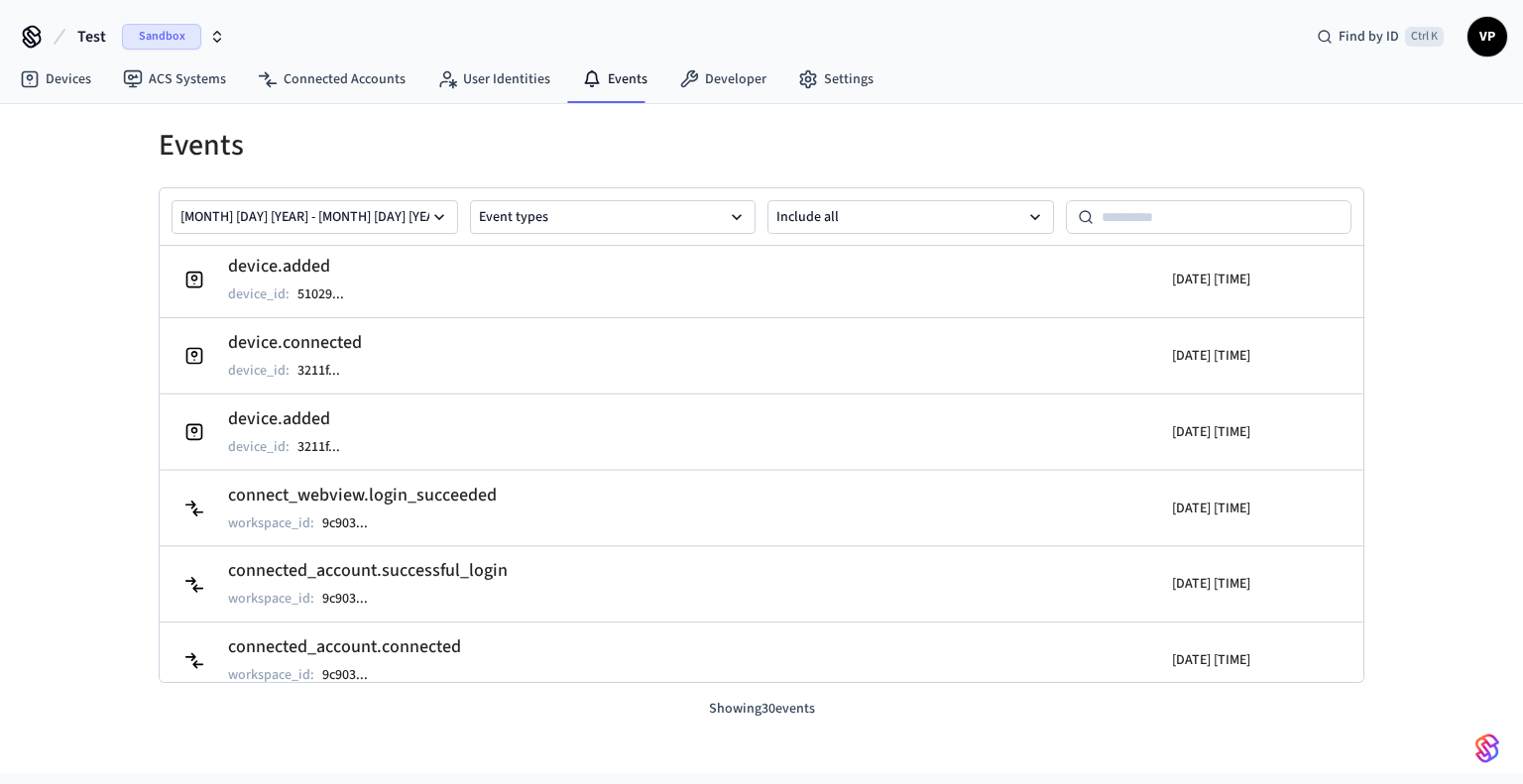 scroll, scrollTop: 1786, scrollLeft: 0, axis: vertical 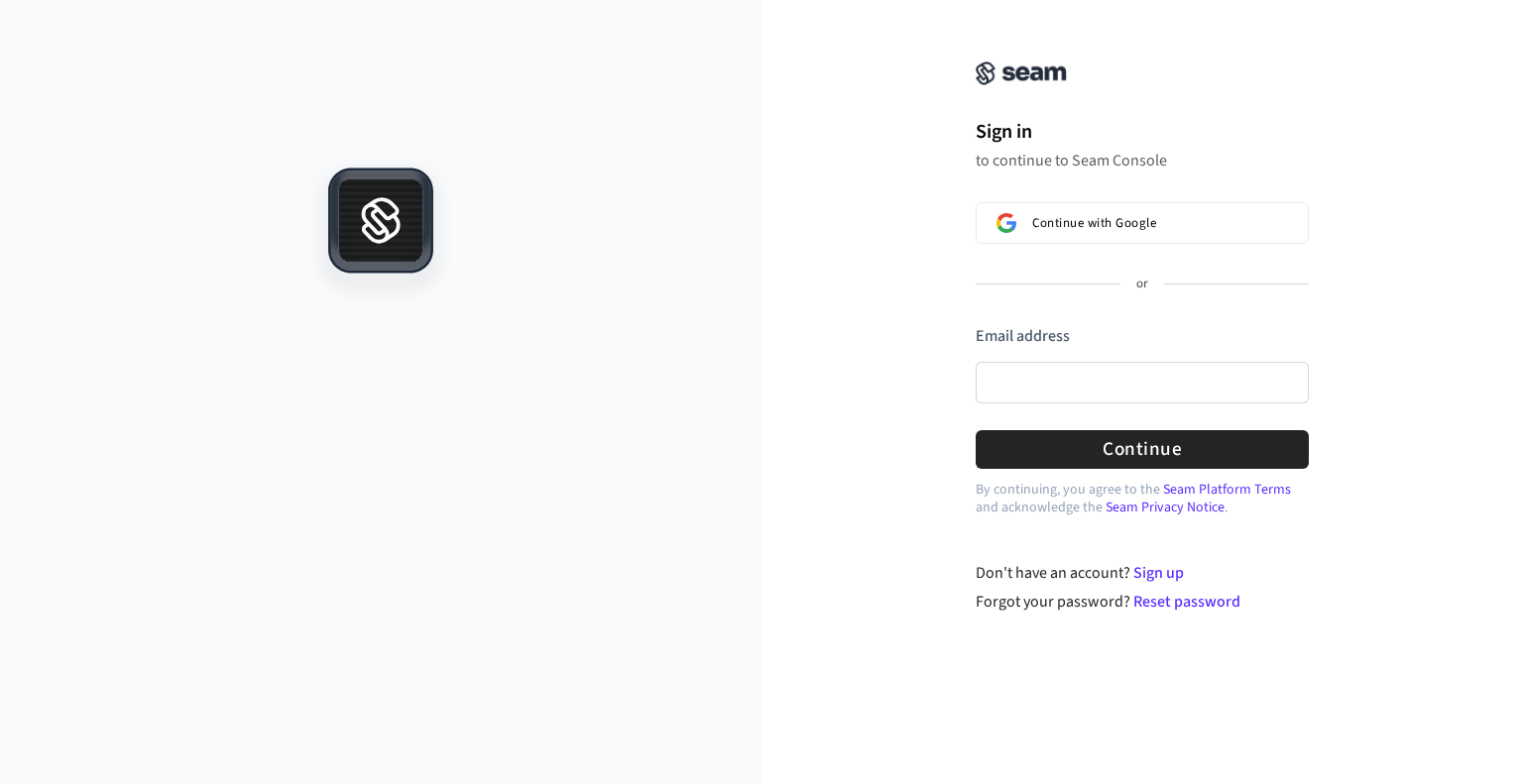 type 